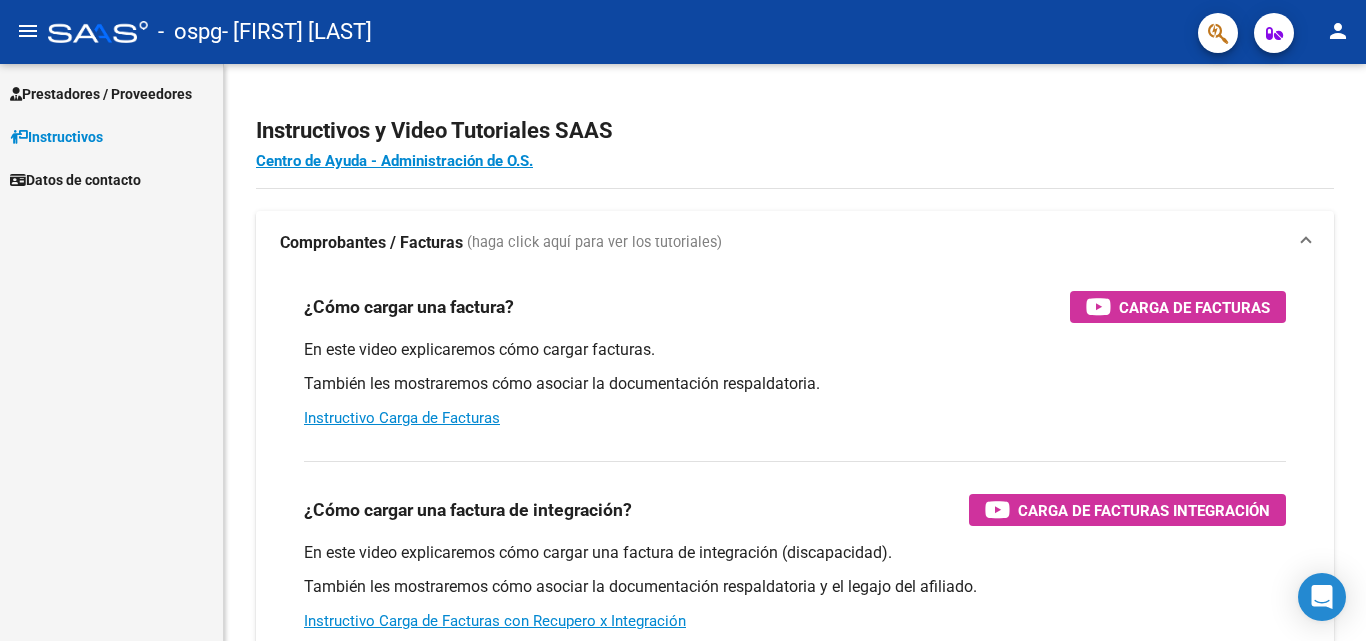 scroll, scrollTop: 0, scrollLeft: 0, axis: both 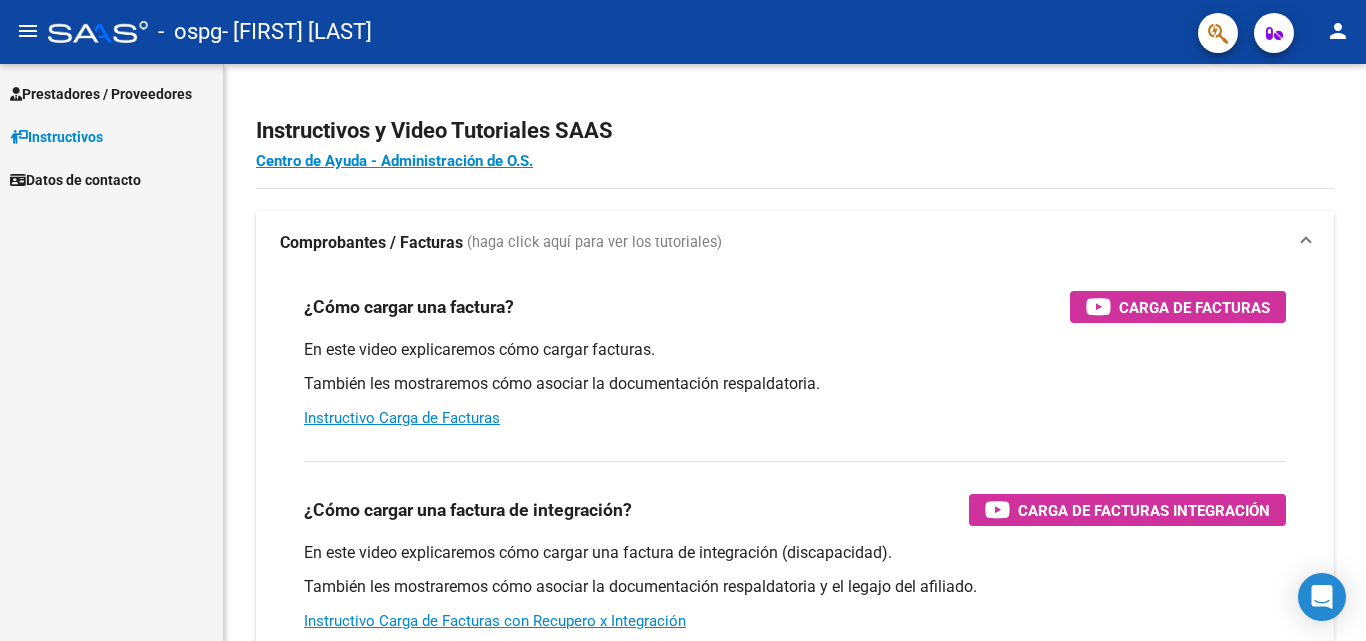 click on "Prestadores / Proveedores" at bounding box center (101, 94) 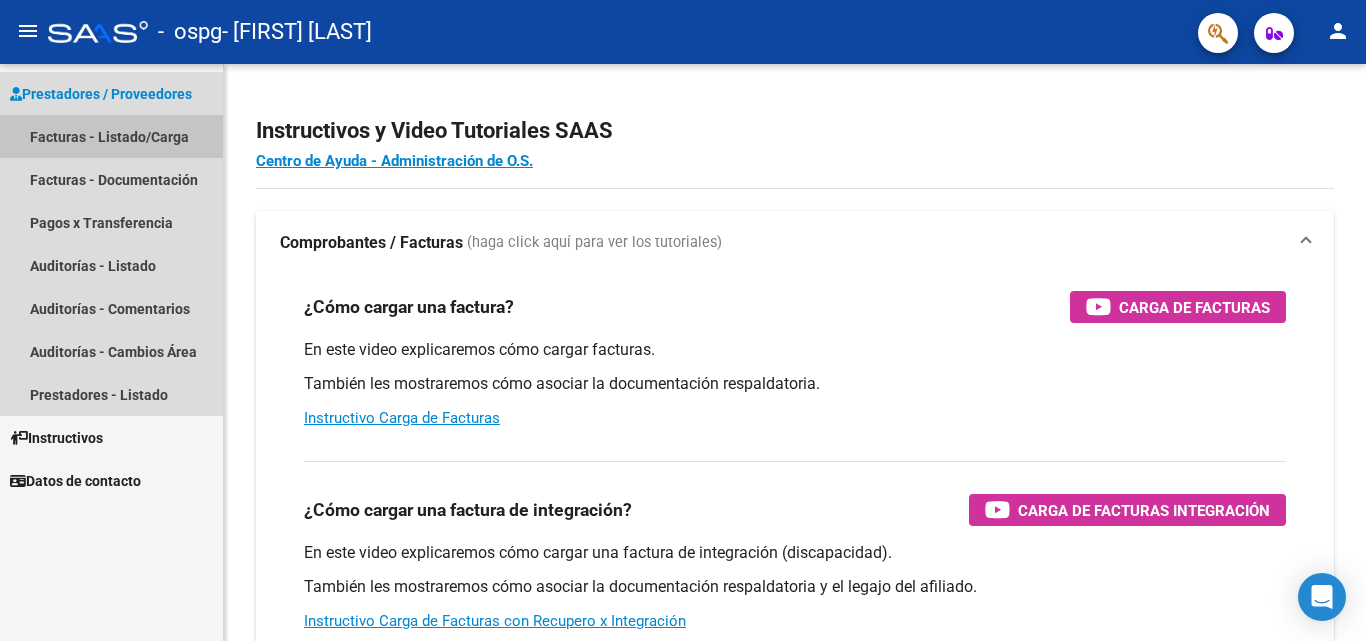 click on "Facturas - Listado/Carga" at bounding box center (111, 136) 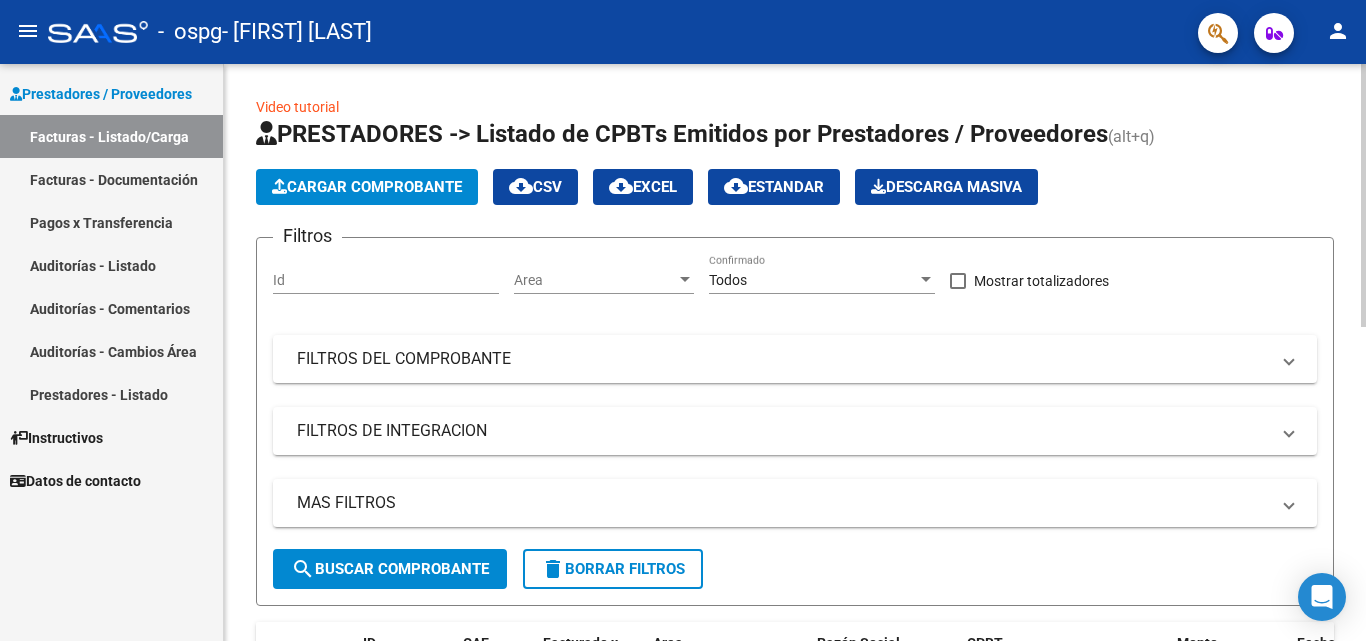 click on "Video tutorial   PRESTADORES -> Listado de CPBTs Emitidos por Prestadores / Proveedores (alt+q)   Cargar Comprobante
cloud_download  CSV  cloud_download  EXCEL  cloud_download  Estandar   Descarga Masiva
Filtros Id Area Area Todos Confirmado   Mostrar totalizadores   FILTROS DEL COMPROBANTE  Comprobante Tipo Comprobante Tipo Start date – End date Fec. Comprobante Desde / Hasta Días Emisión Desde(cant. días) Días Emisión Hasta(cant. días) CUIT / Razón Social Pto. Venta Nro. Comprobante Código SSS CAE Válido CAE Válido Todos Cargado Módulo Hosp. Todos Tiene facturacion Apócrifa Hospital Refes  FILTROS DE INTEGRACION  Período De Prestación Campos del Archivo de Rendición Devuelto x SSS (dr_envio) Todos Rendido x SSS (dr_envio) Tipo de Registro Tipo de Registro Período Presentación Período Presentación Campos del Legajo Asociado (preaprobación) Afiliado Legajo (cuil/nombre) Todos Solo facturas preaprobadas  MAS FILTROS  Todos Con Doc. Respaldatoria Todos Con Trazabilidad Todos – –" 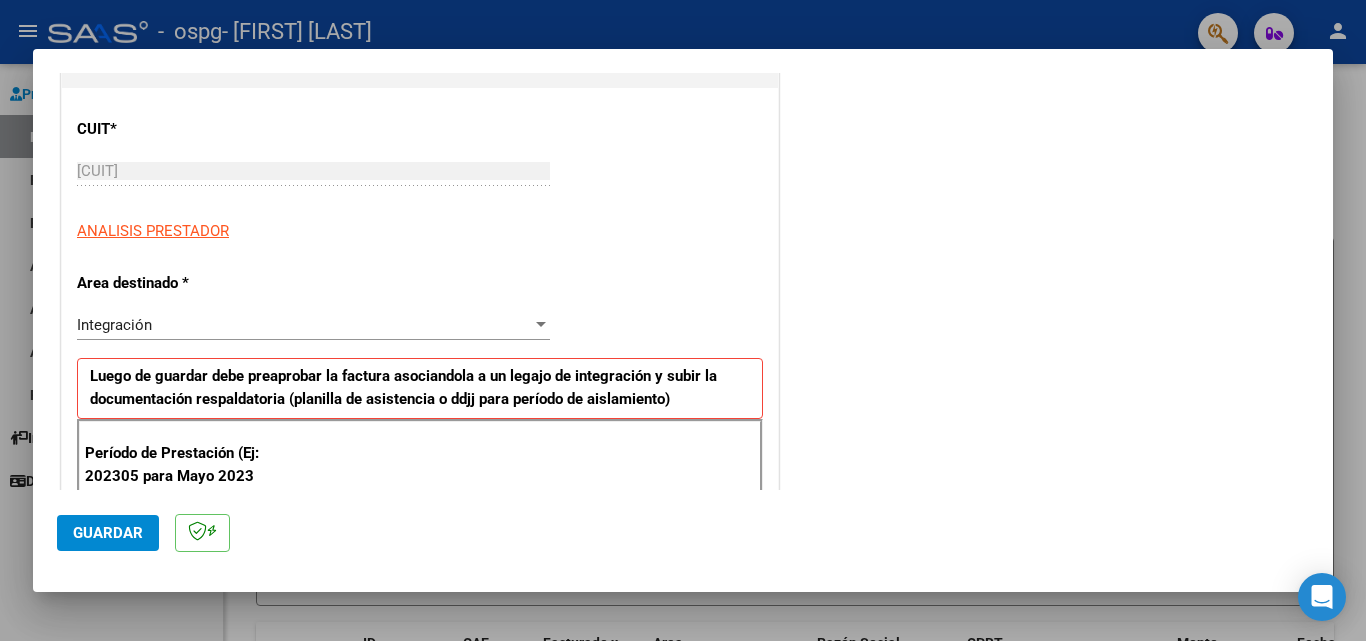 scroll, scrollTop: 257, scrollLeft: 0, axis: vertical 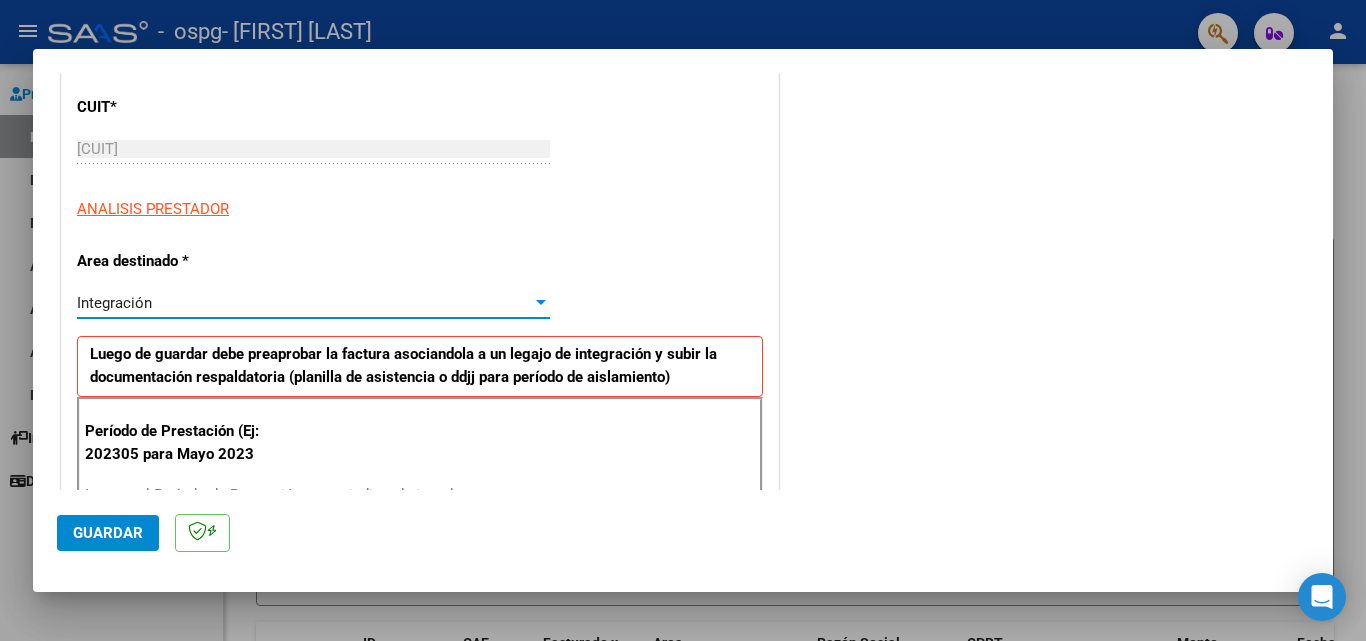 click at bounding box center (541, 302) 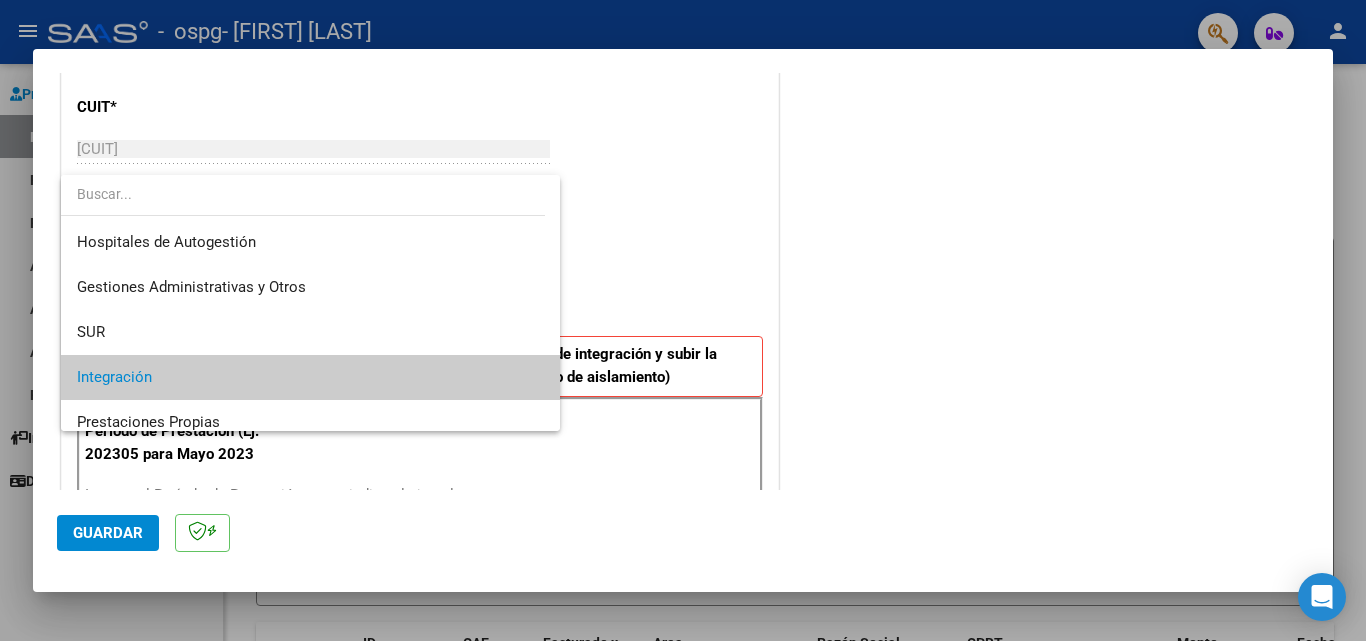 scroll, scrollTop: 75, scrollLeft: 0, axis: vertical 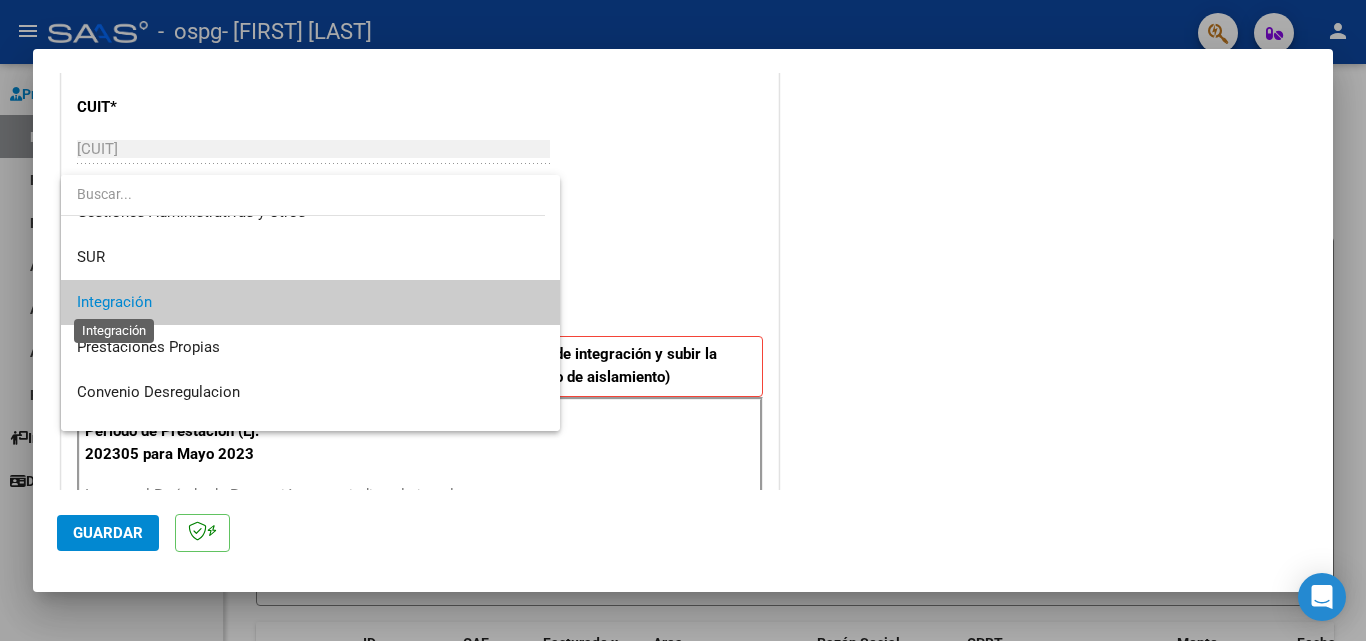 click on "Integración" at bounding box center [114, 302] 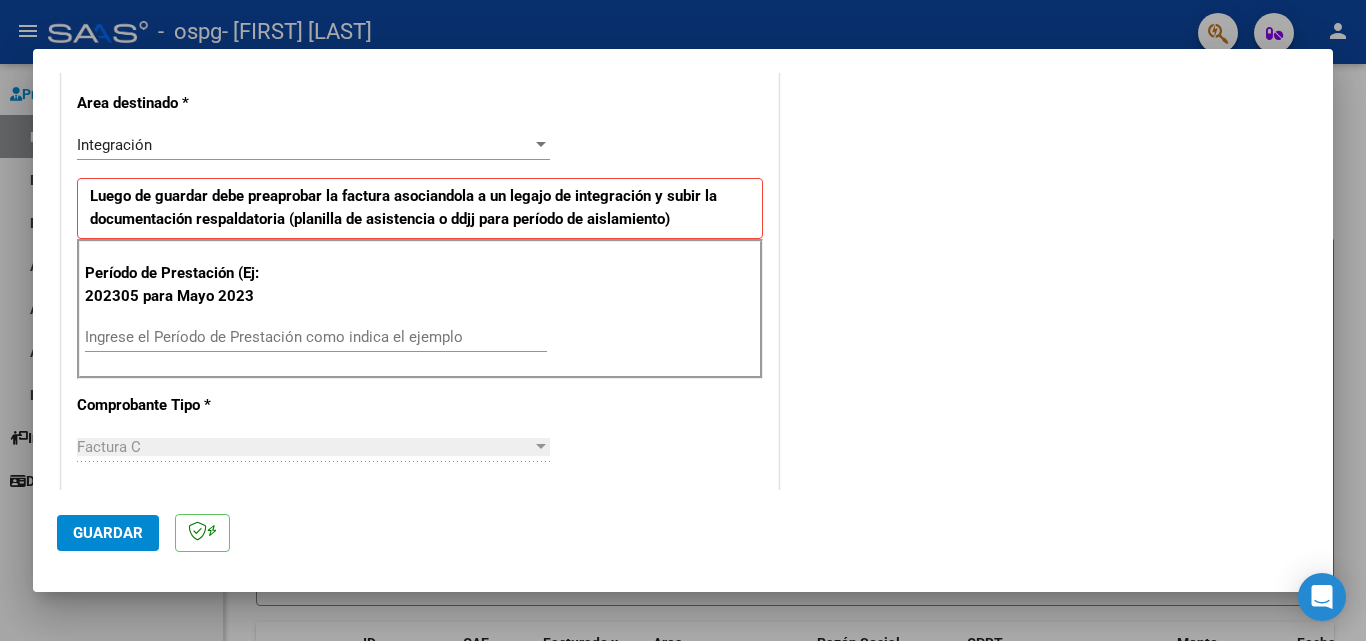 scroll, scrollTop: 438, scrollLeft: 0, axis: vertical 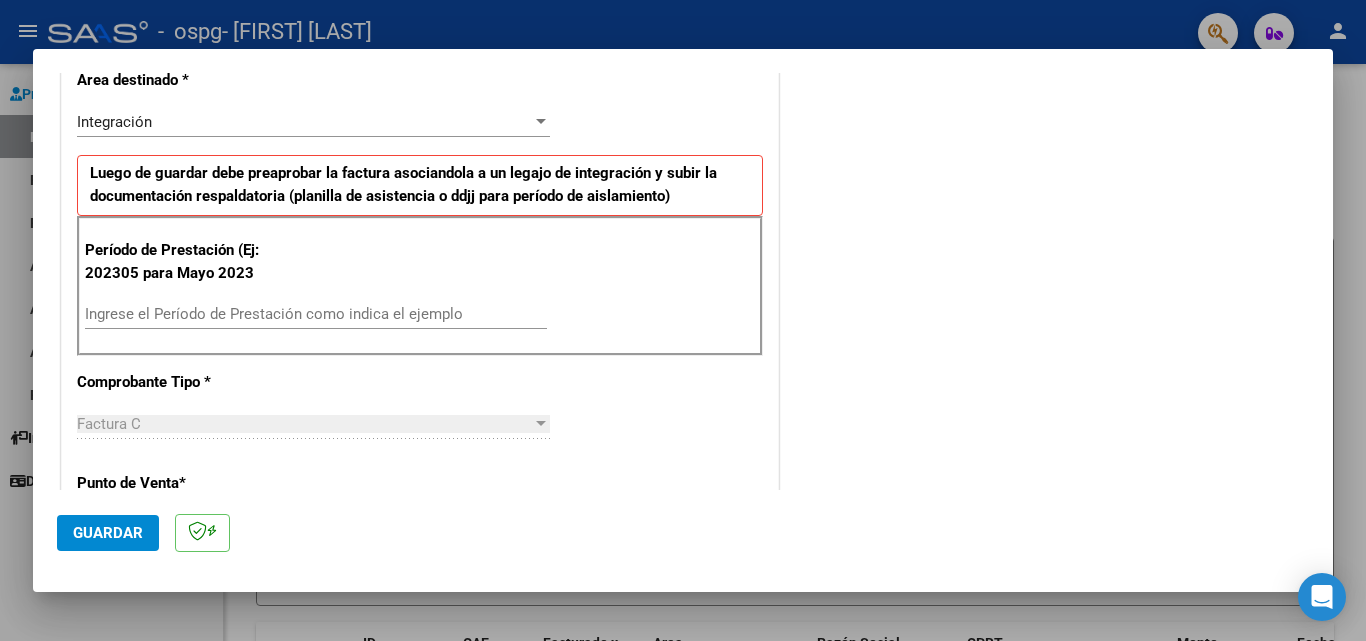 click on "Ingrese el Período de Prestación como indica el ejemplo" at bounding box center [316, 314] 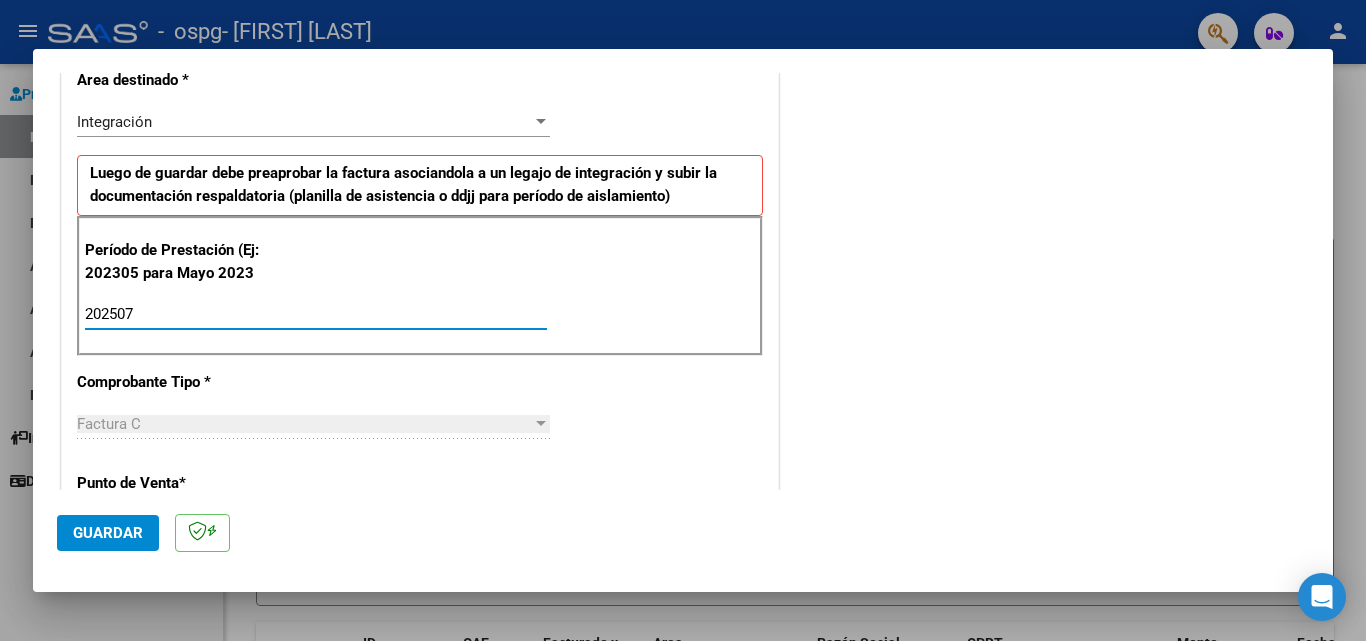 type on "202507" 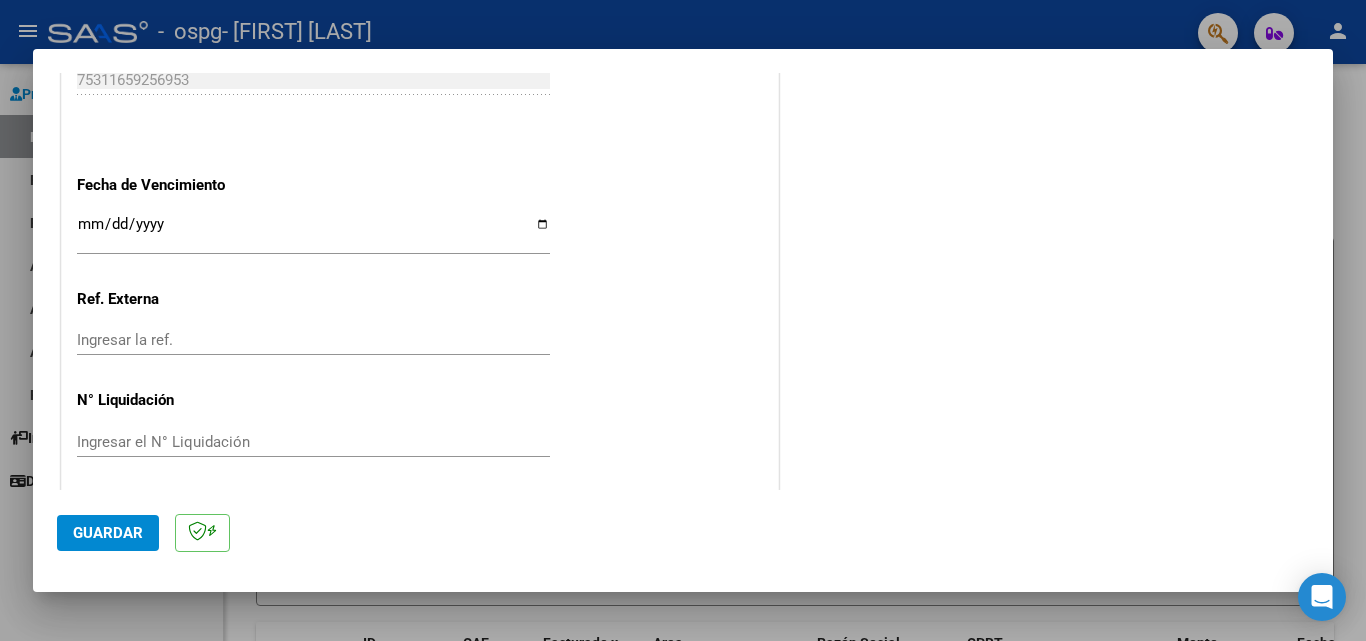 scroll, scrollTop: 1305, scrollLeft: 0, axis: vertical 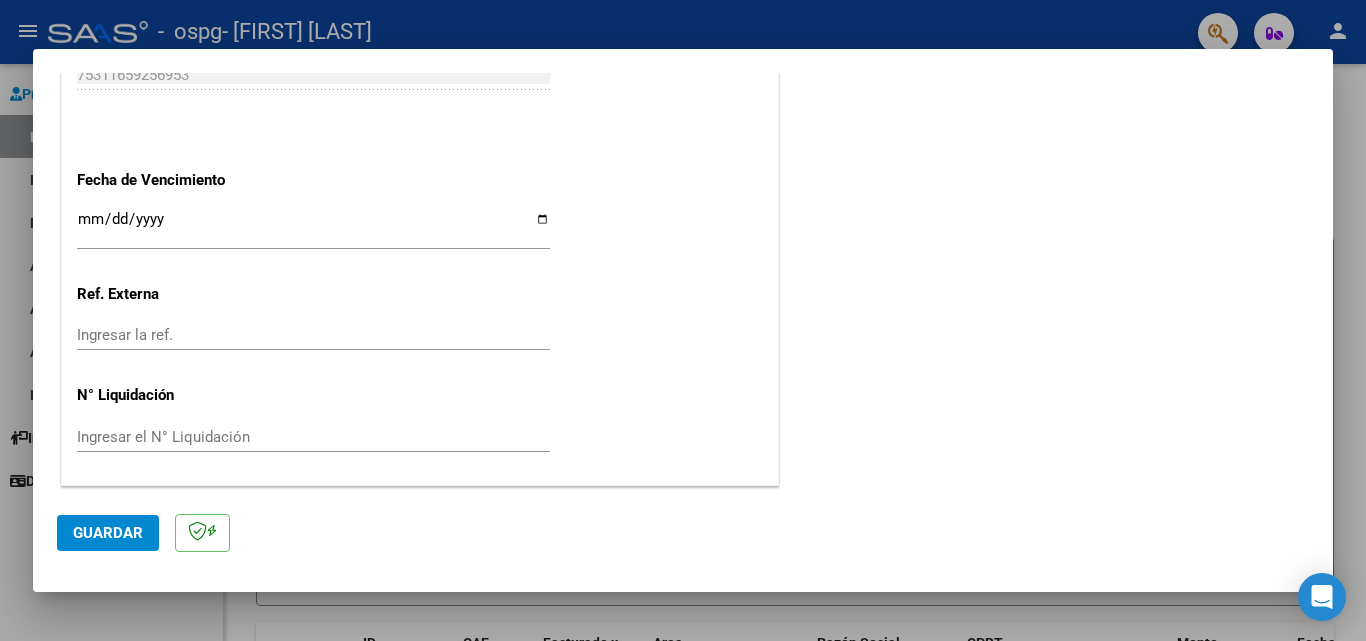 click on "Guardar" 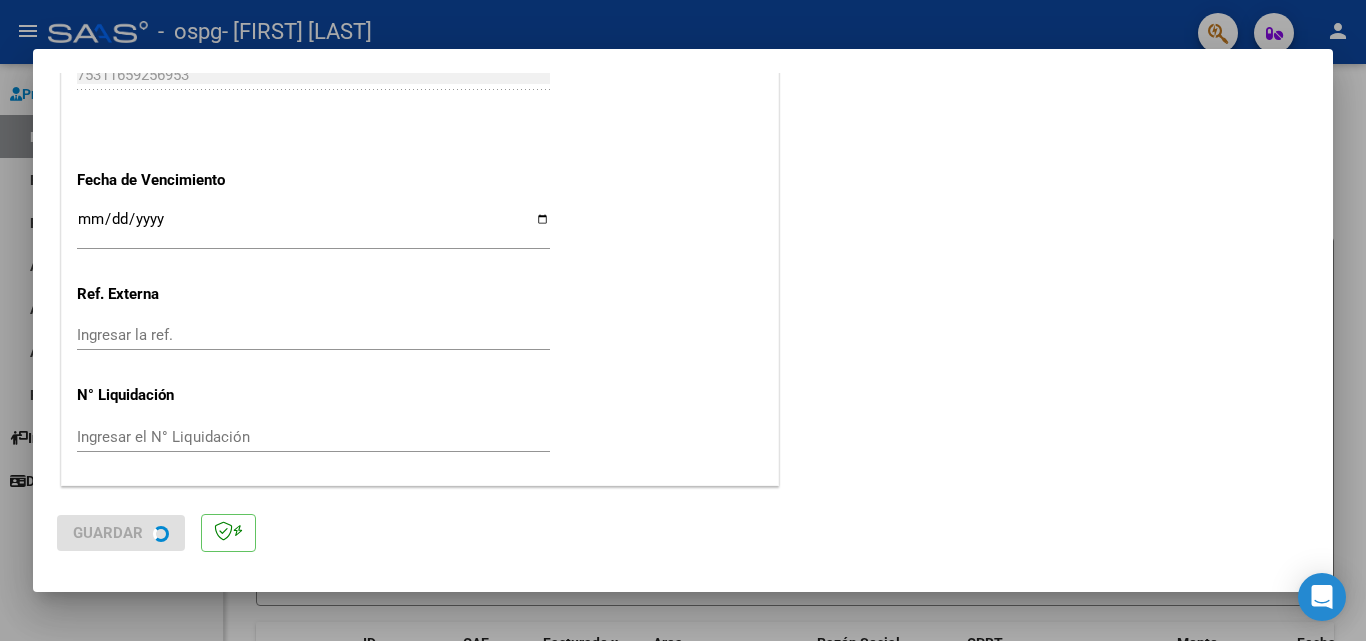 scroll, scrollTop: 0, scrollLeft: 0, axis: both 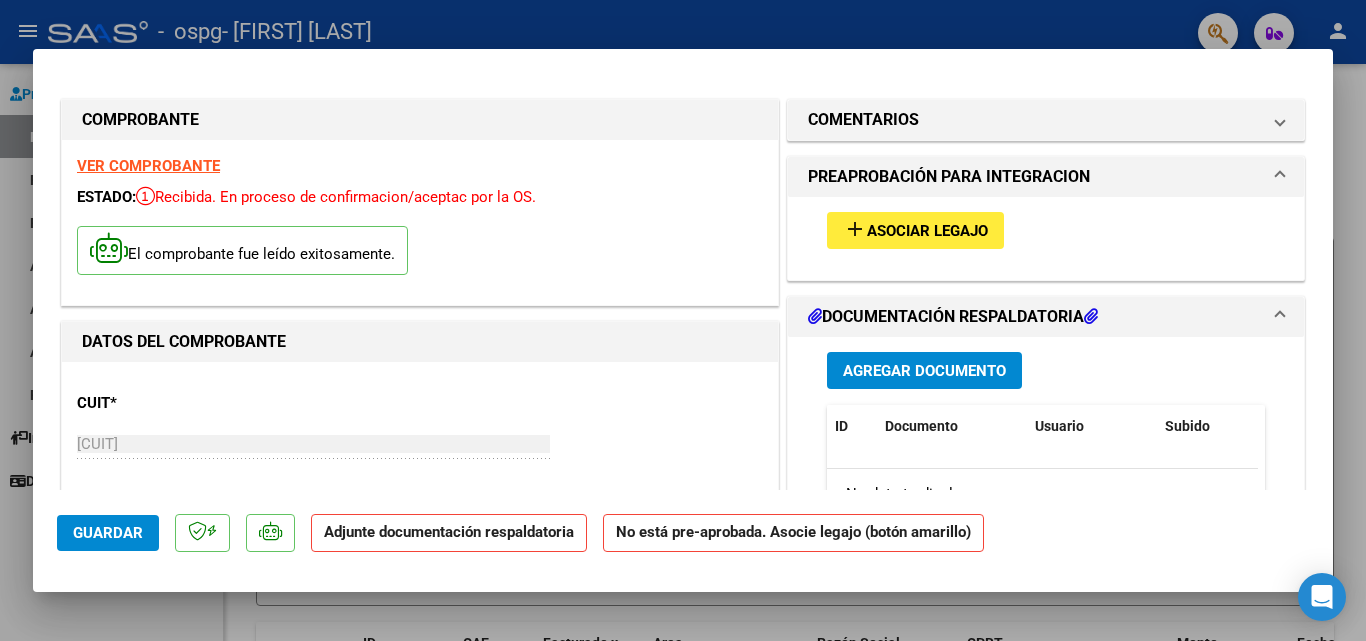 click on "Agregar Documento" at bounding box center (924, 371) 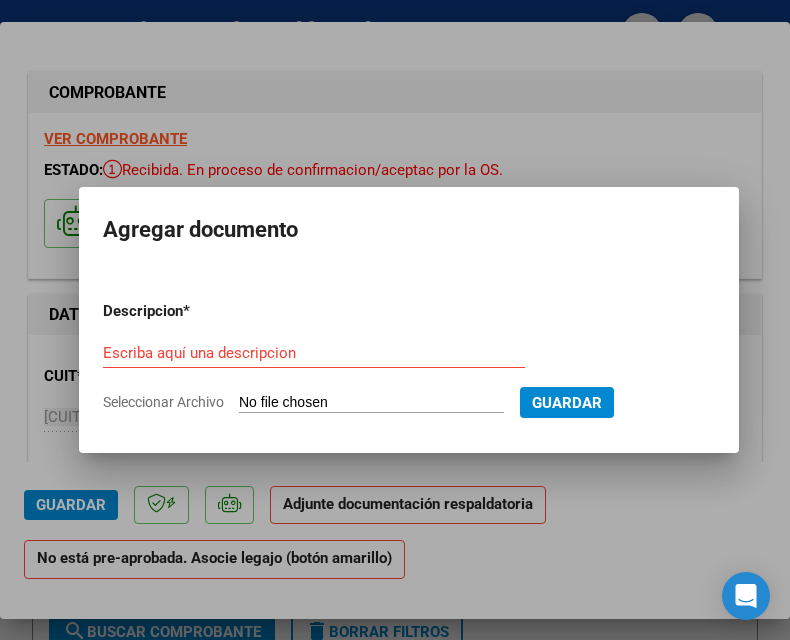 type on "C:\fakepath\asistencia Psicopedagogia[DATE][TIME].pdf" 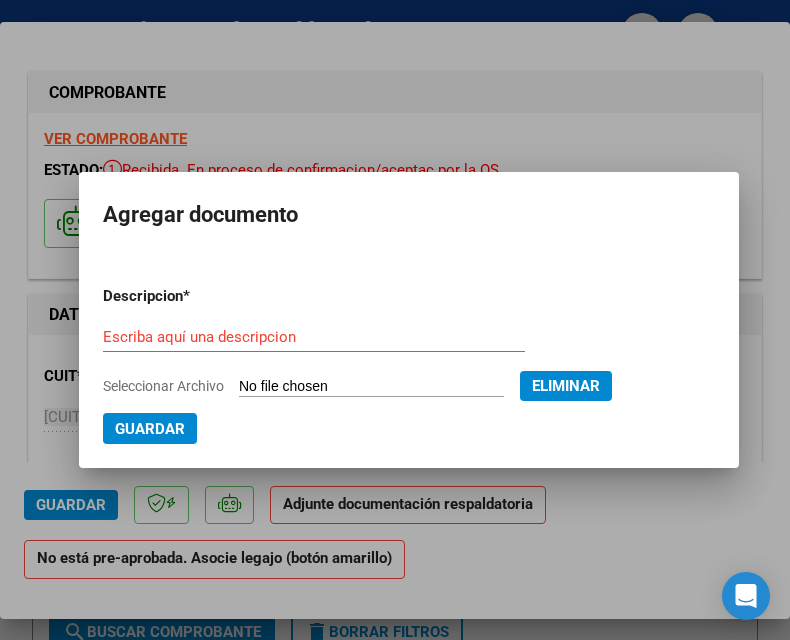 click on "Descripcion  *   Escriba aquí una descripcion  Seleccionar Archivo Eliminar Guardar" at bounding box center (409, 357) 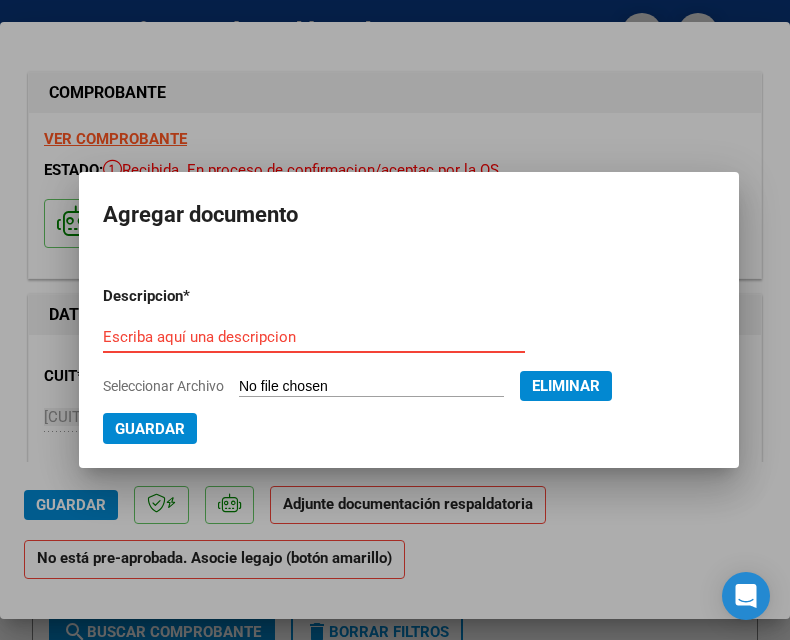 click on "Escriba aquí una descripcion" at bounding box center (314, 337) 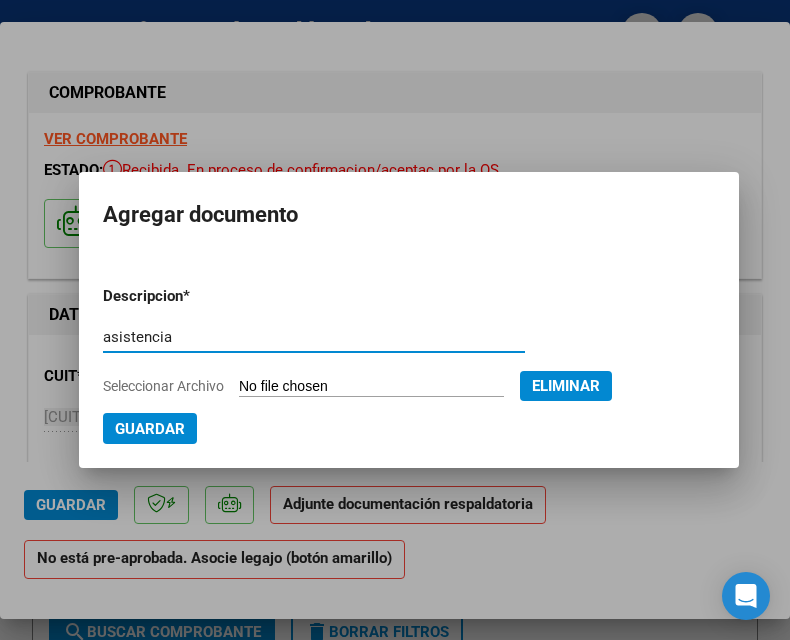 type on "asistencia" 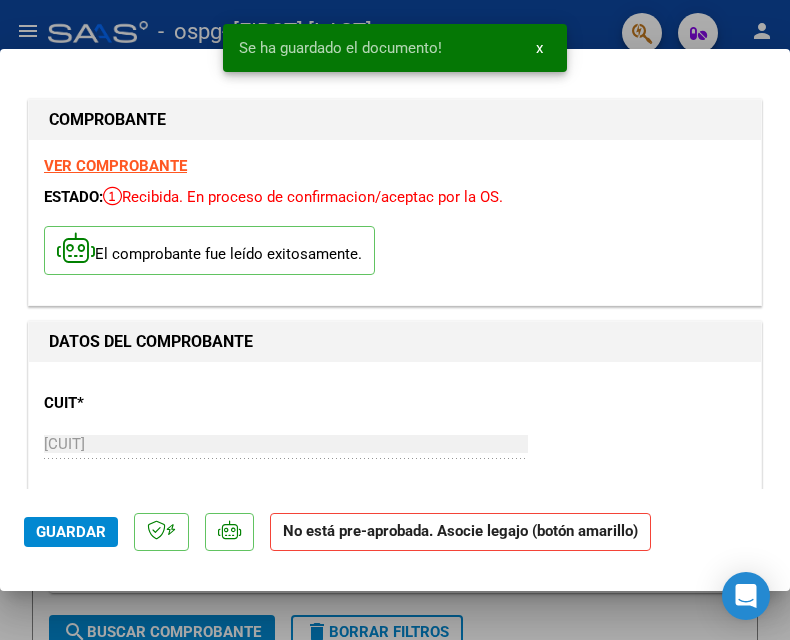 scroll, scrollTop: 1796, scrollLeft: 0, axis: vertical 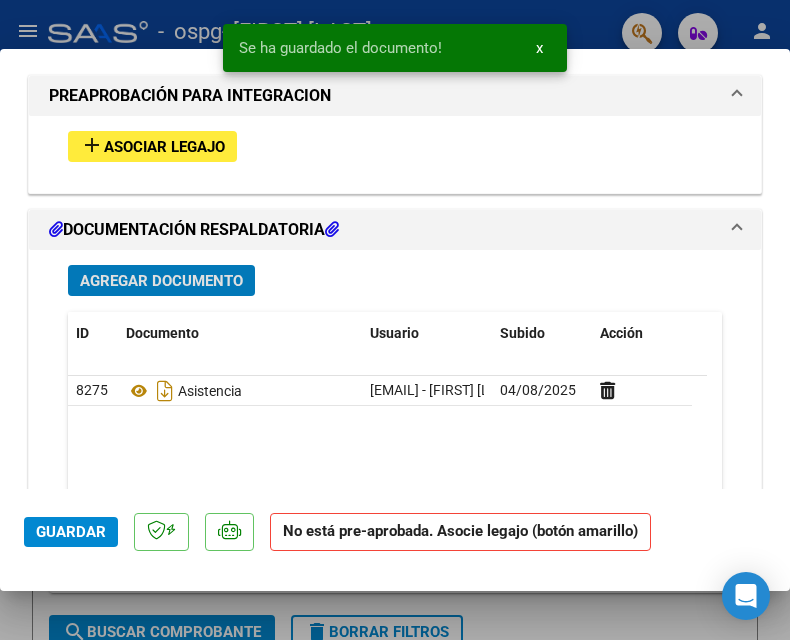 click on "Agregar Documento" at bounding box center (161, 281) 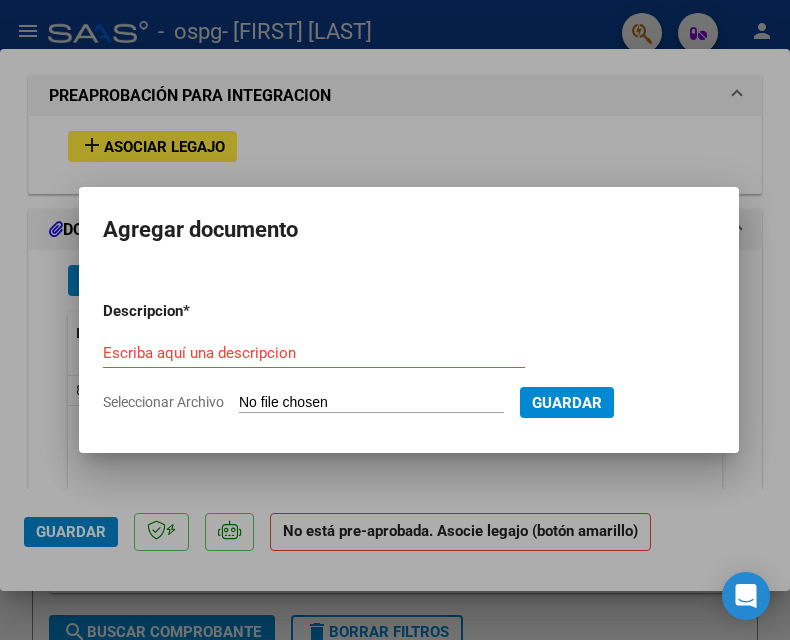 type on "C:\fakepath\AUTORIACION 2025 [LAST] [FIRST].pdf" 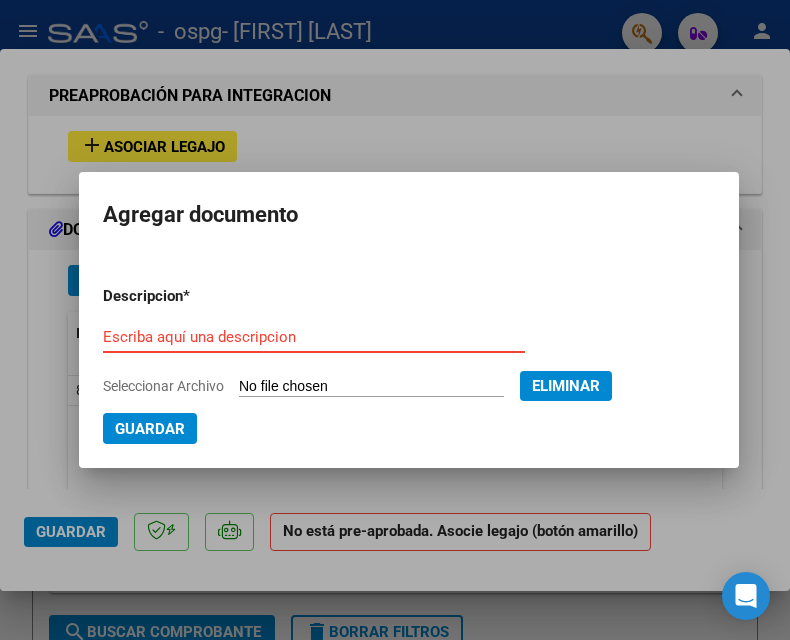click on "Escriba aquí una descripcion" at bounding box center [314, 337] 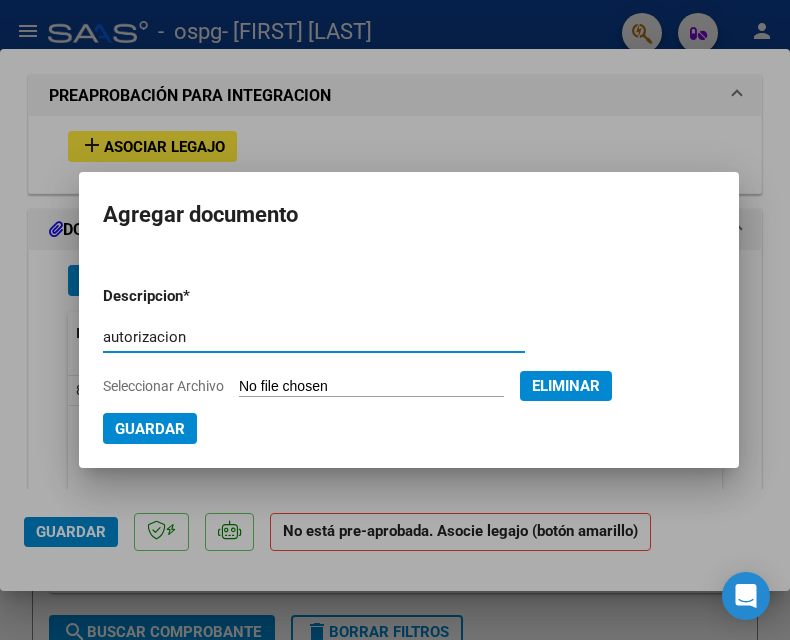 type on "autorizacion" 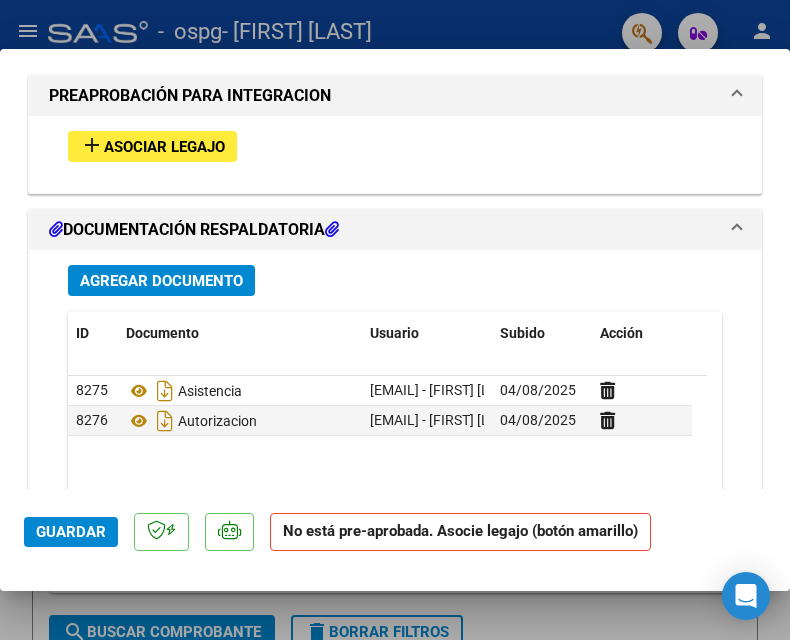 click on "Asociar Legajo" at bounding box center [164, 147] 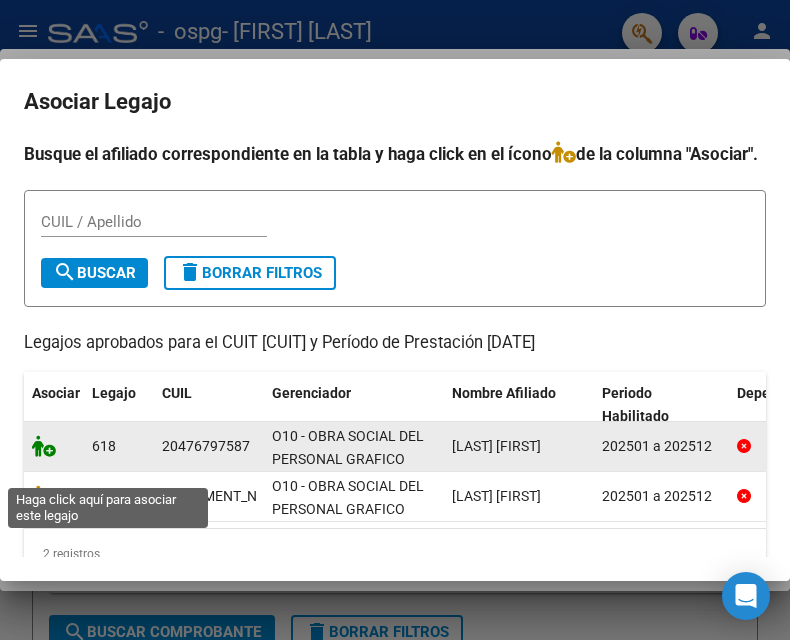 click 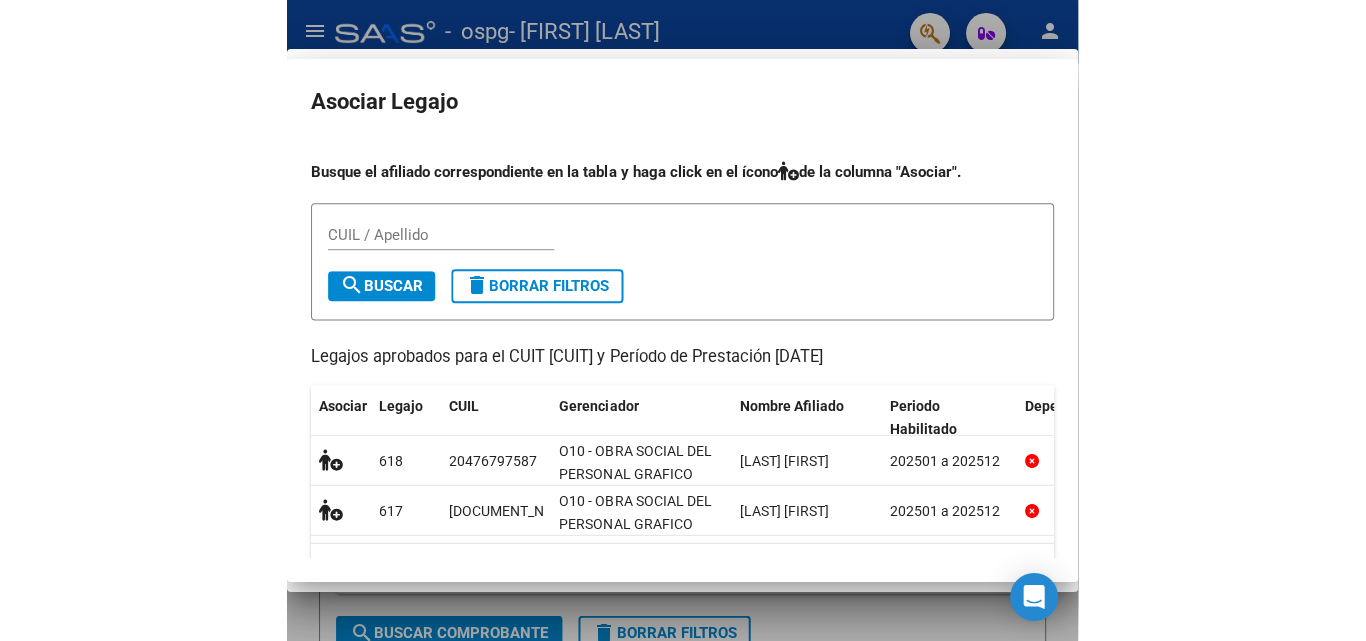 scroll, scrollTop: 1848, scrollLeft: 0, axis: vertical 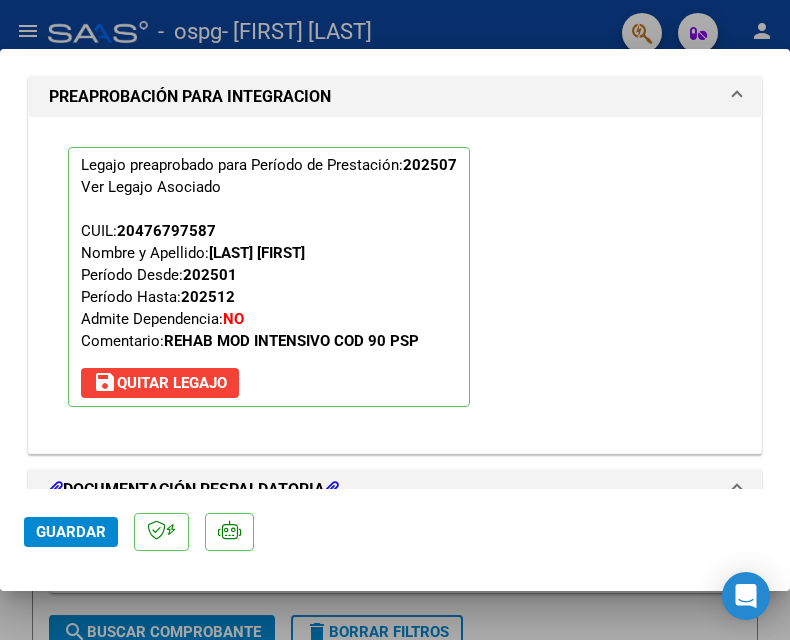 click on "Guardar" 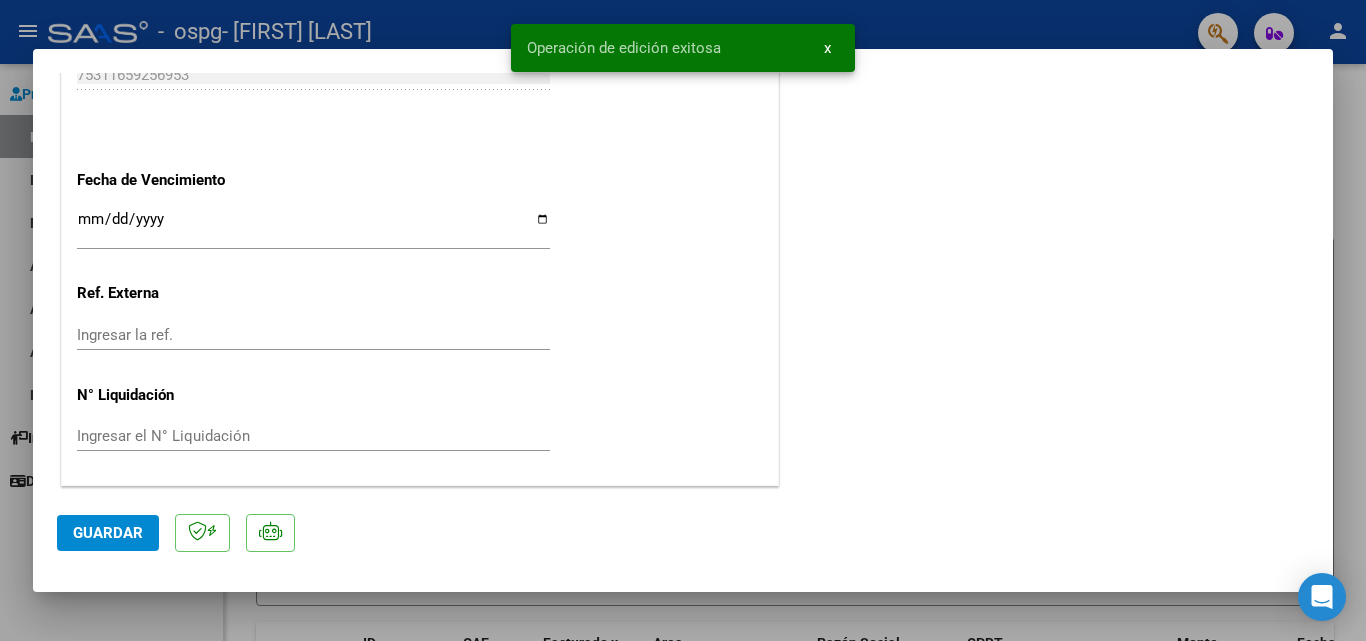 scroll, scrollTop: 1273, scrollLeft: 0, axis: vertical 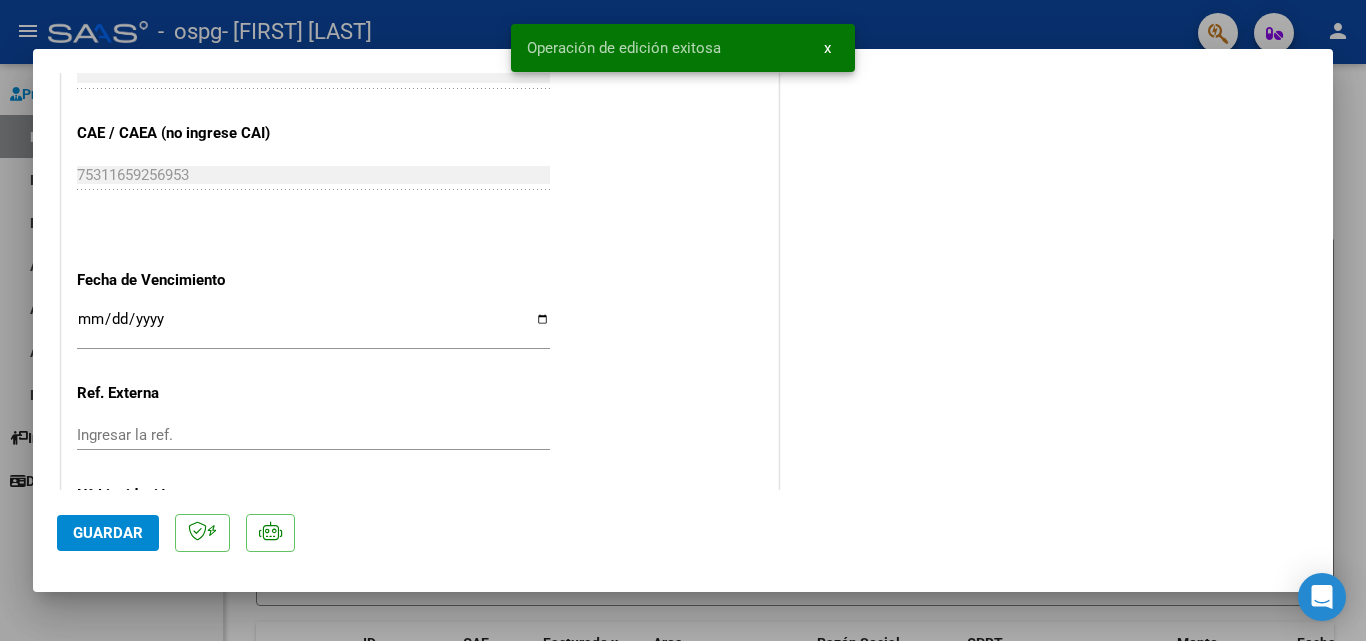 click on "Guardar" 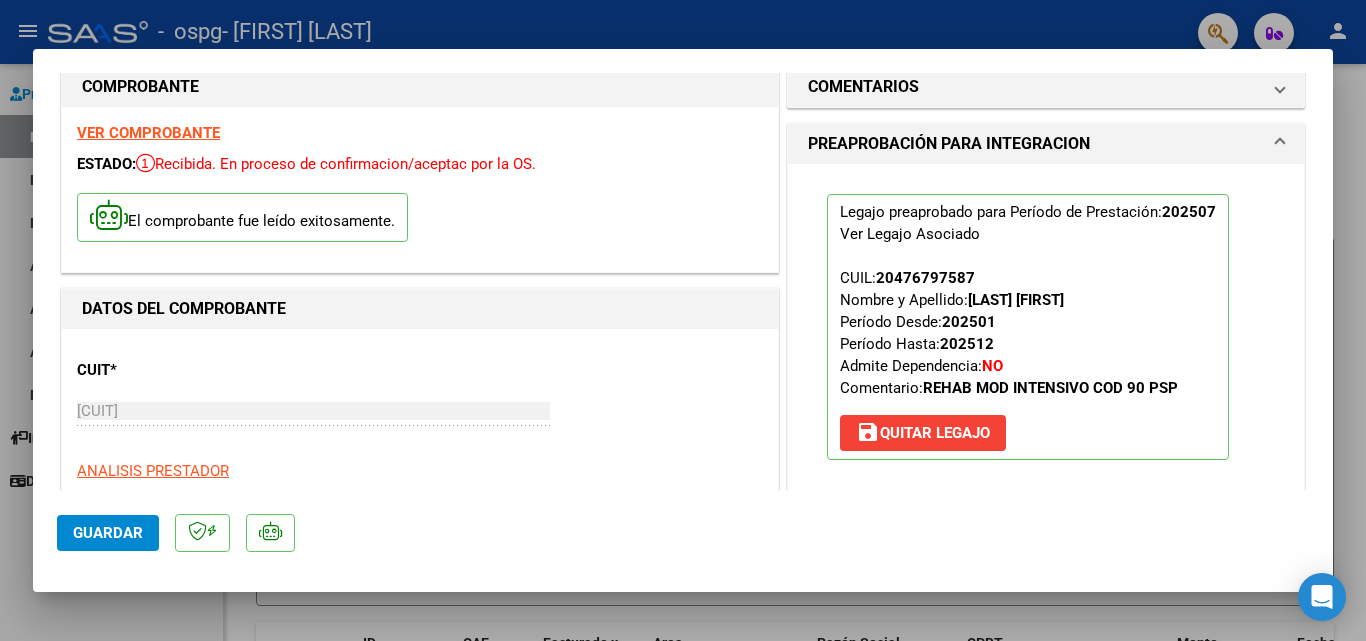 scroll, scrollTop: 0, scrollLeft: 0, axis: both 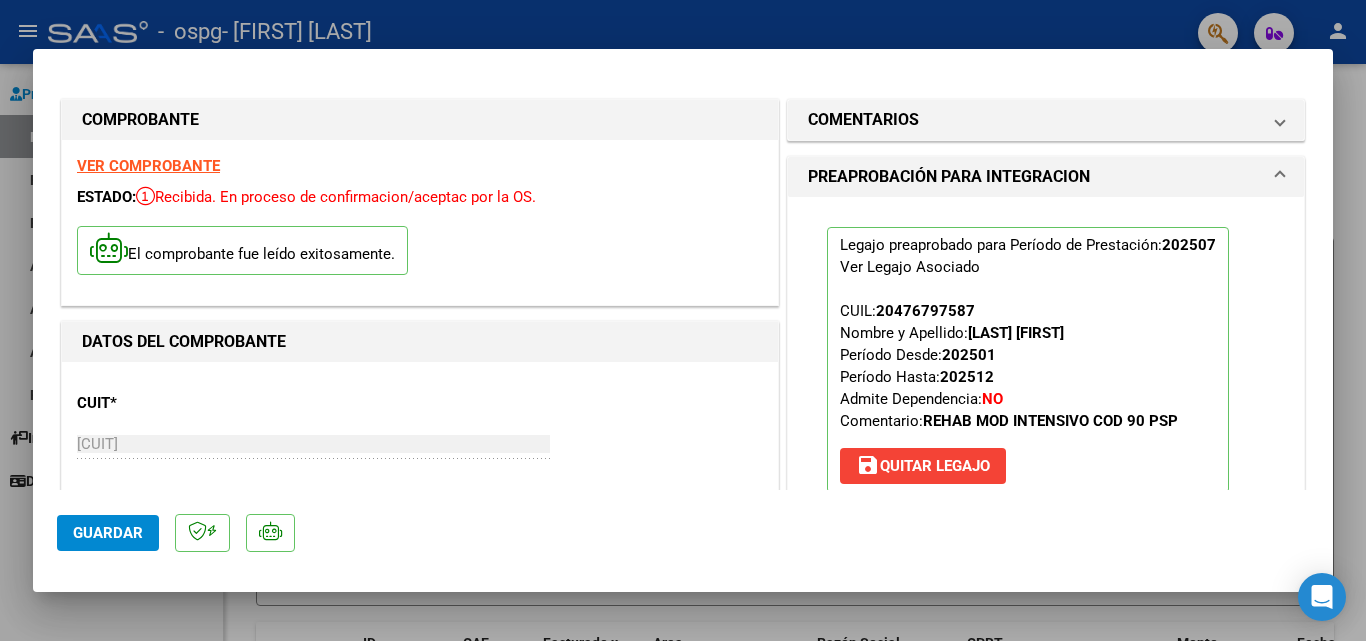 click on "COMPROBANTE VER COMPROBANTE       ESTADO:   Recibida. En proceso de confirmacion/aceptac por la OS.     El comprobante fue leído exitosamente.  DATOS DEL COMPROBANTE CUIT  *   [CUIT] Ingresar CUIT  ANALISIS PRESTADOR  [LAST] [FIRST]  ARCA Padrón  Area destinado * Integración Seleccionar Area Período de Prestación (Ej: 202305 para Mayo 2023    [DATE] Ingrese el Período de Prestación como indica el ejemplo   Comprobante Tipo * Factura C Seleccionar Tipo Punto de Venta  *   [NUMBER] Ingresar el Nro.  Número  *   [NUMBER] Ingresar el Nro.  Monto  *   $ 98.964,88 Ingresar el monto  Fecha del Cpbt.  *   [DATE] Ingresar la fecha  CAE / CAEA (no ingrese CAI)    [CAE] Ingresar el CAE o CAEA (no ingrese CAI)  Fecha de Vencimiento    Ingresar la fecha  Ref. Externa    Ingresar la ref.  N° Liquidación    Ingresar el N° Liquidación  COMENTARIOS Comentarios del Prestador / Gerenciador:  [DATE]  CUIL:  [CUIL]" at bounding box center [683, 968] 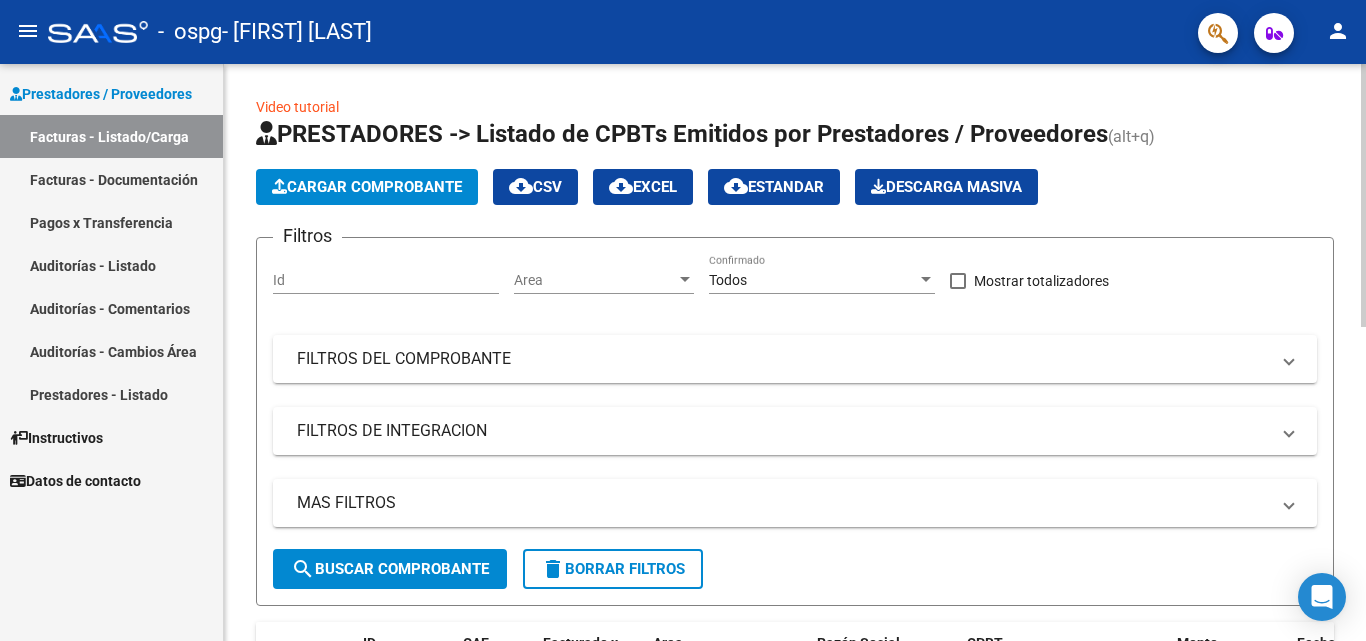 click on "Cargar Comprobante" 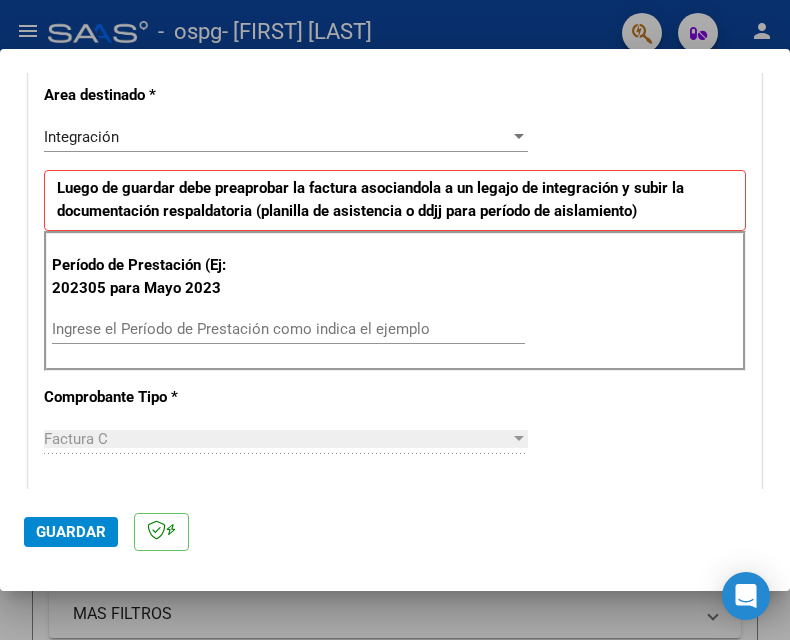 scroll, scrollTop: 404, scrollLeft: 0, axis: vertical 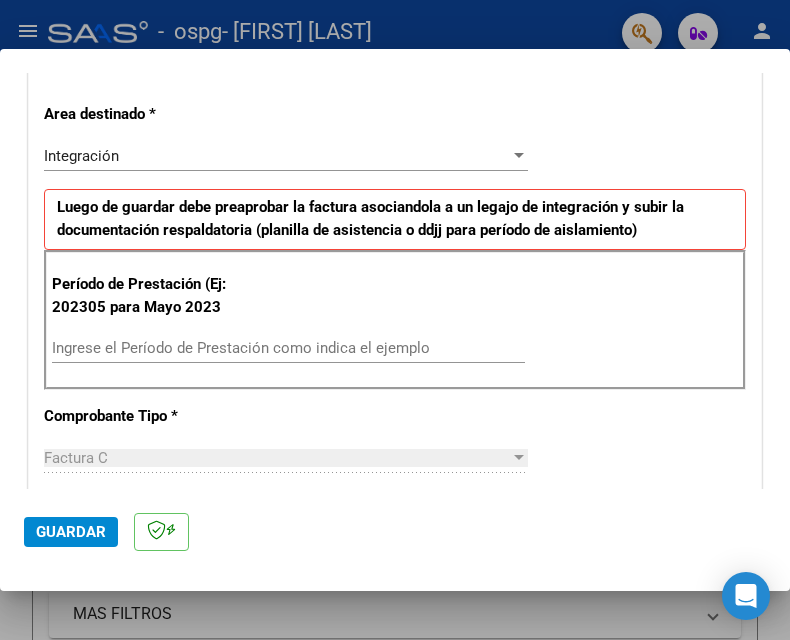 click on "Ingrese el Período de Prestación como indica el ejemplo" at bounding box center (288, 348) 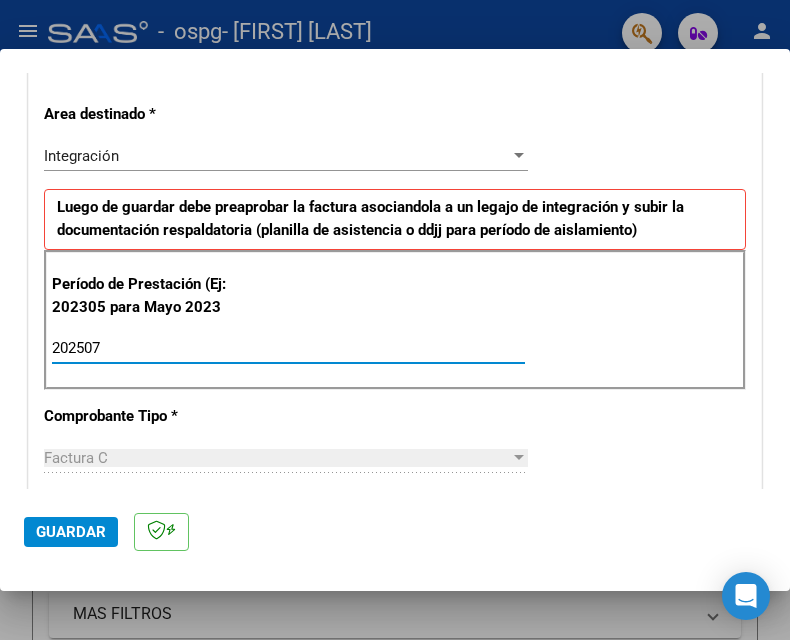type on "202507" 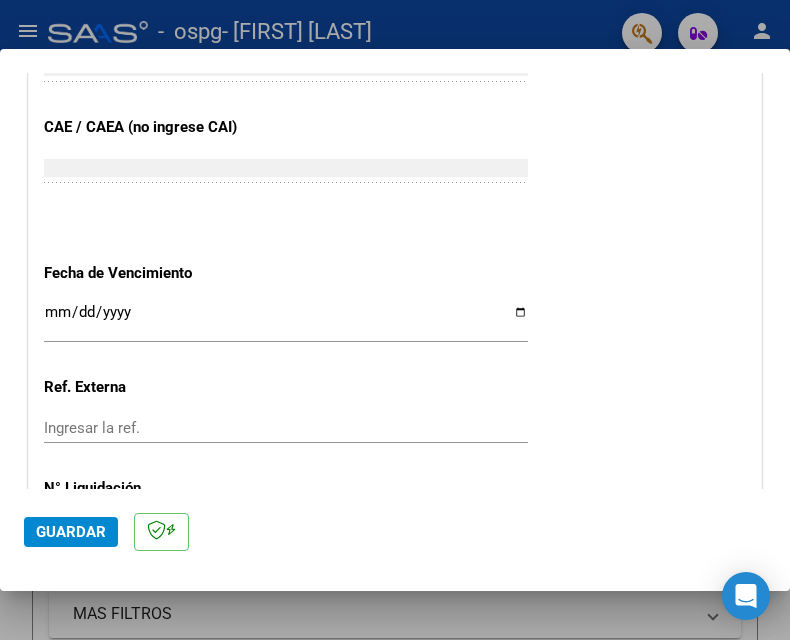 scroll, scrollTop: 1367, scrollLeft: 0, axis: vertical 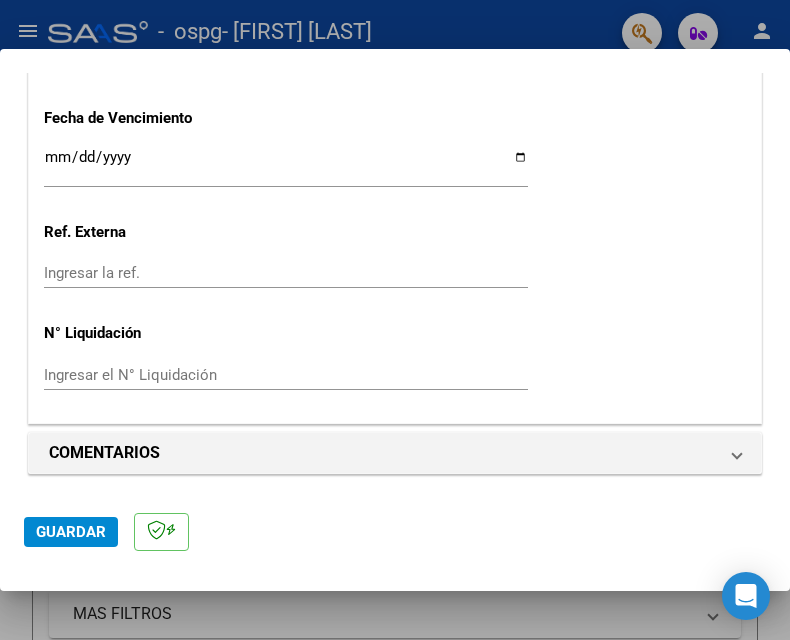 click on "Guardar" 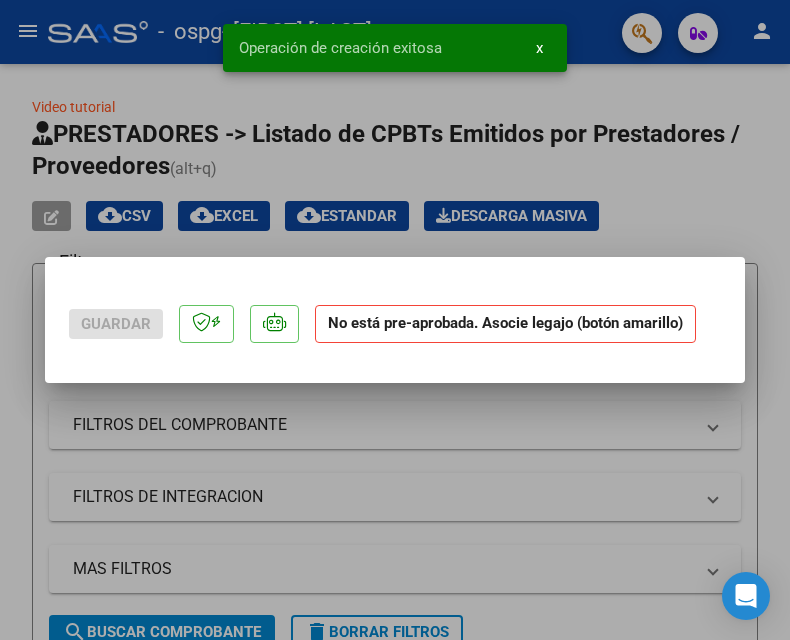 scroll, scrollTop: 0, scrollLeft: 0, axis: both 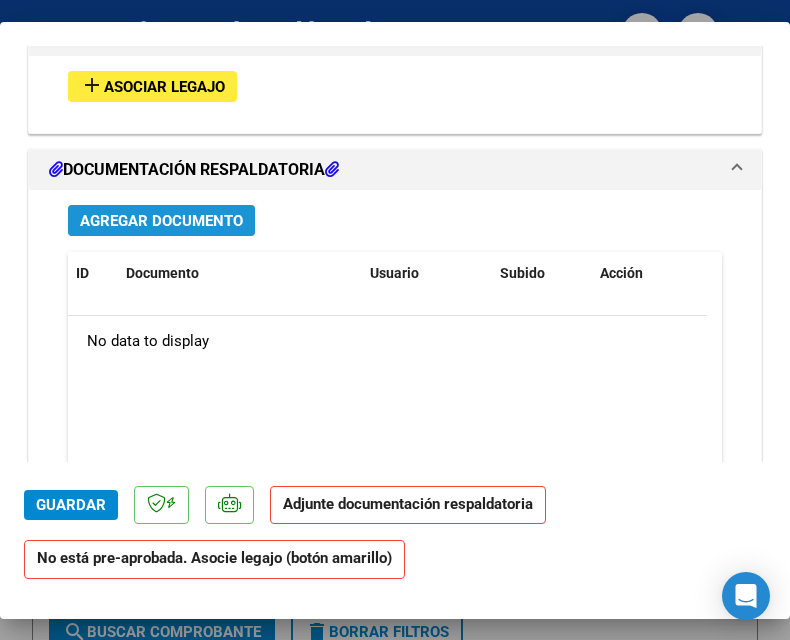 click on "Agregar Documento" at bounding box center [161, 221] 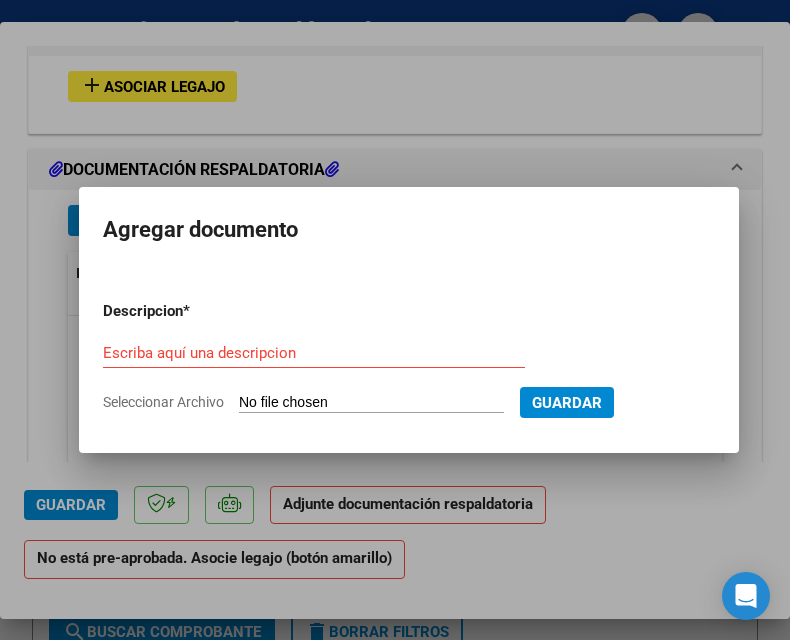 type on "C:\fakepath\asistencia Psicopedagogia[DATE][TIME].pdf" 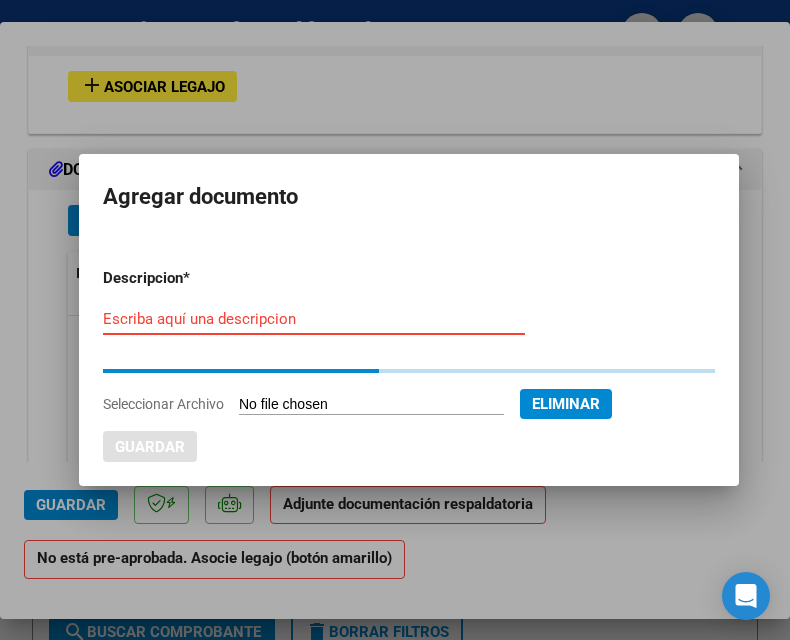 click on "Escriba aquí una descripcion" at bounding box center (314, 319) 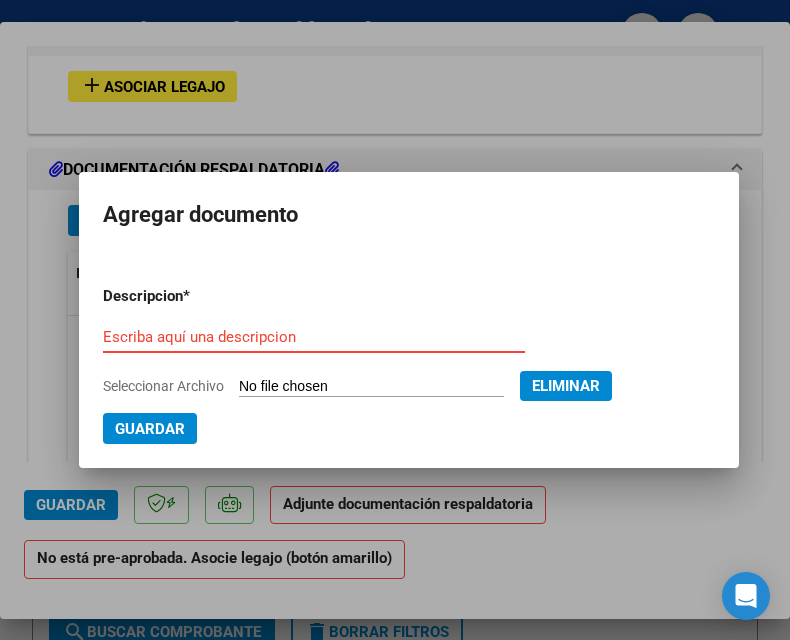 click on "Escriba aquí una descripcion" at bounding box center (314, 337) 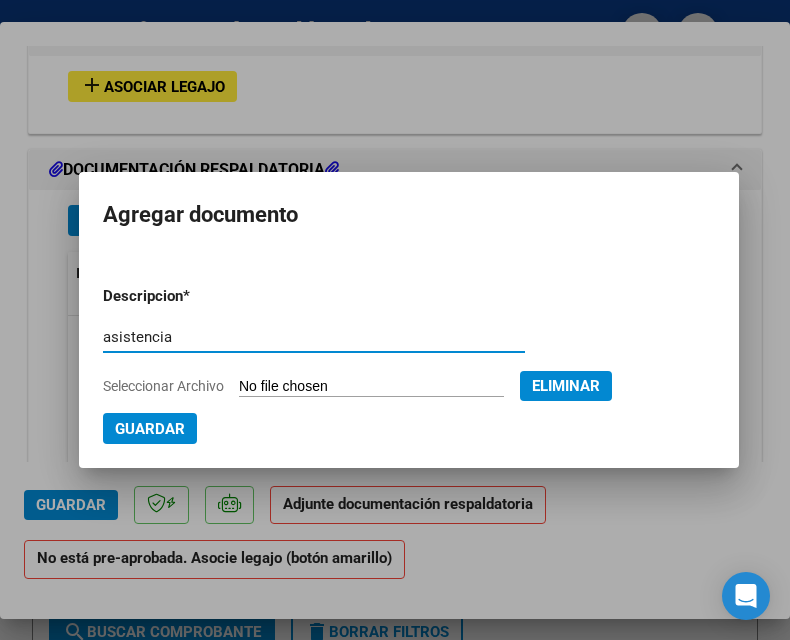 type on "asistencia" 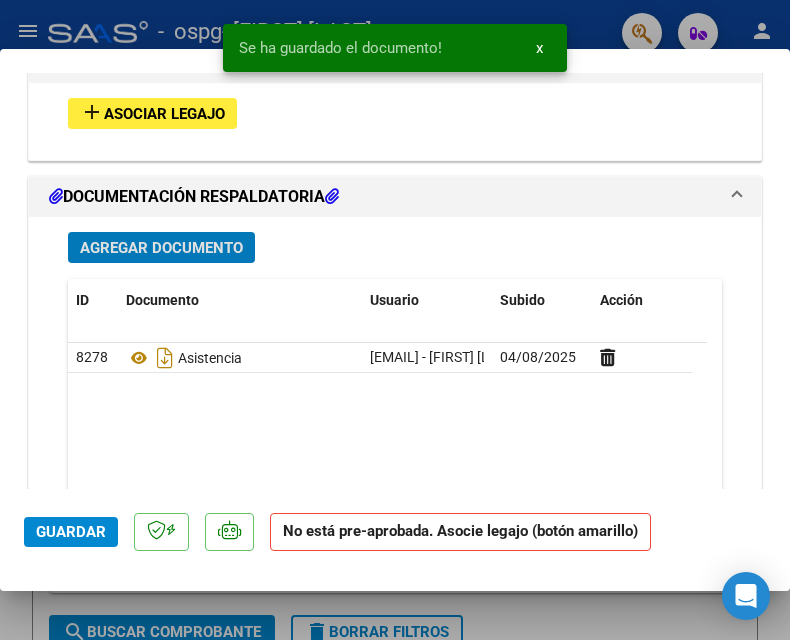 click on "Agregar Documento" at bounding box center (161, 248) 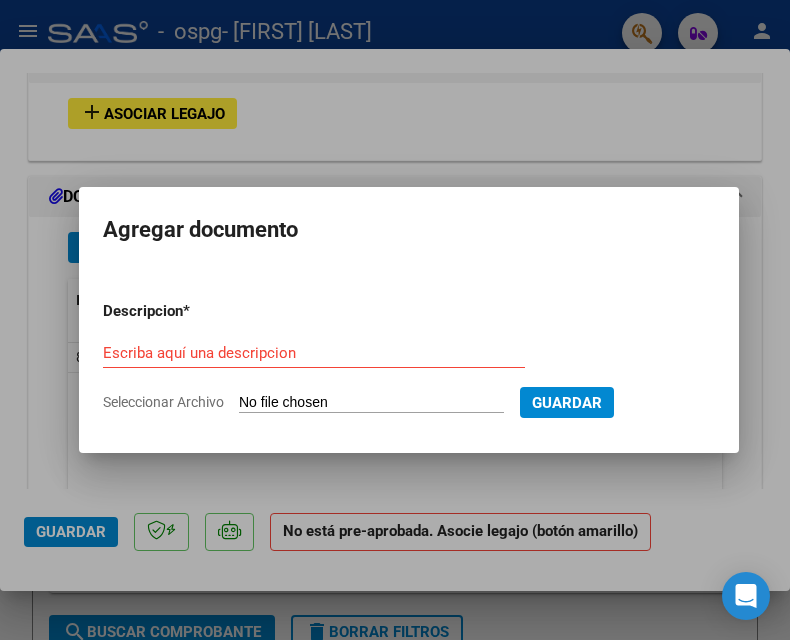 type on "C:\fakepath\AUTORIZACIONES 2025 [LAST] [FIRST] (1).pdf" 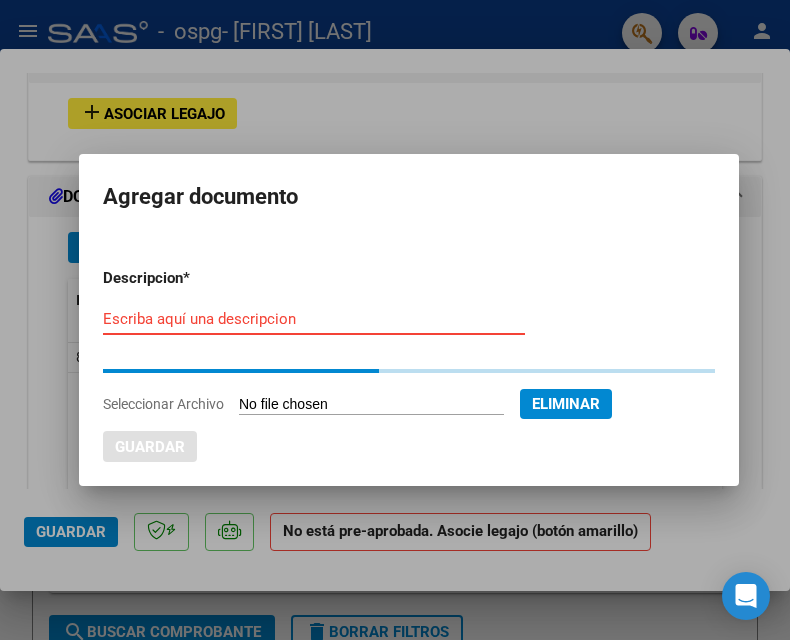 click on "Escriba aquí una descripcion" at bounding box center [314, 319] 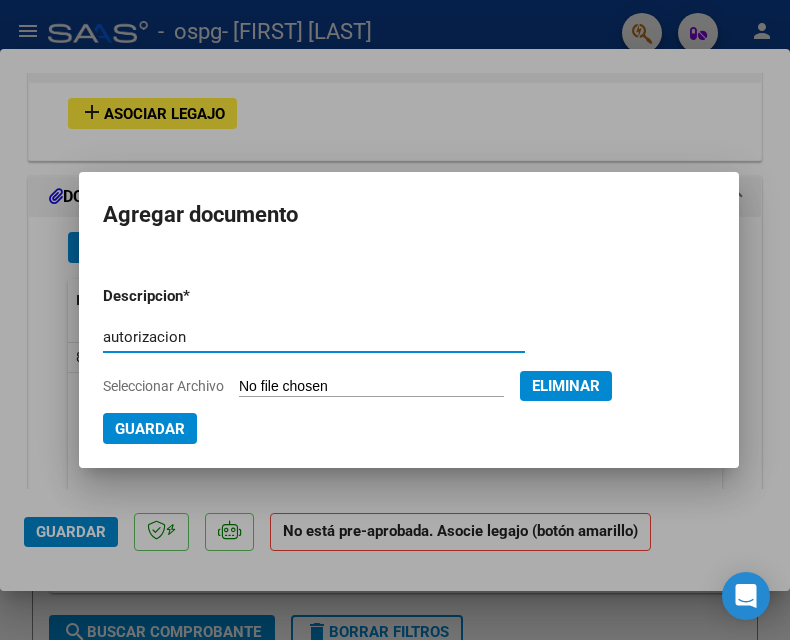 type on "autorizacion" 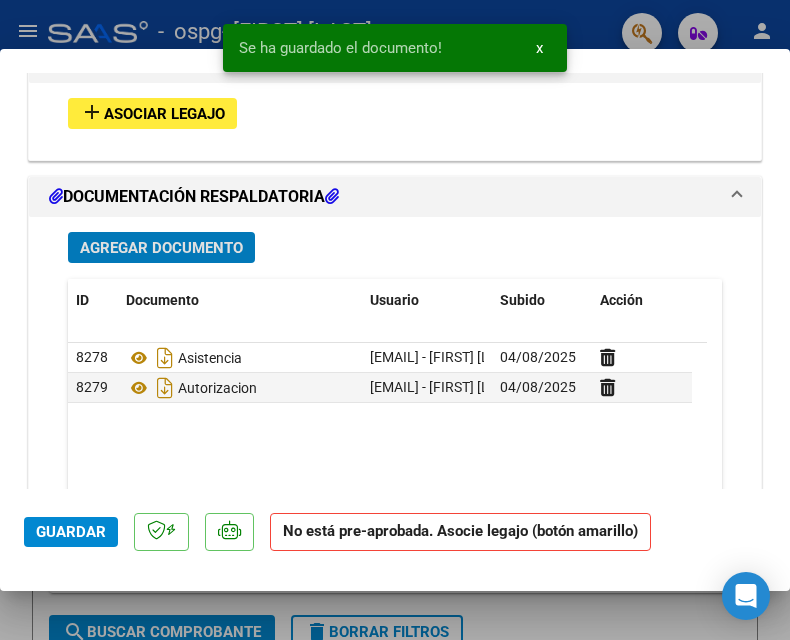 click on "Asociar Legajo" at bounding box center [164, 114] 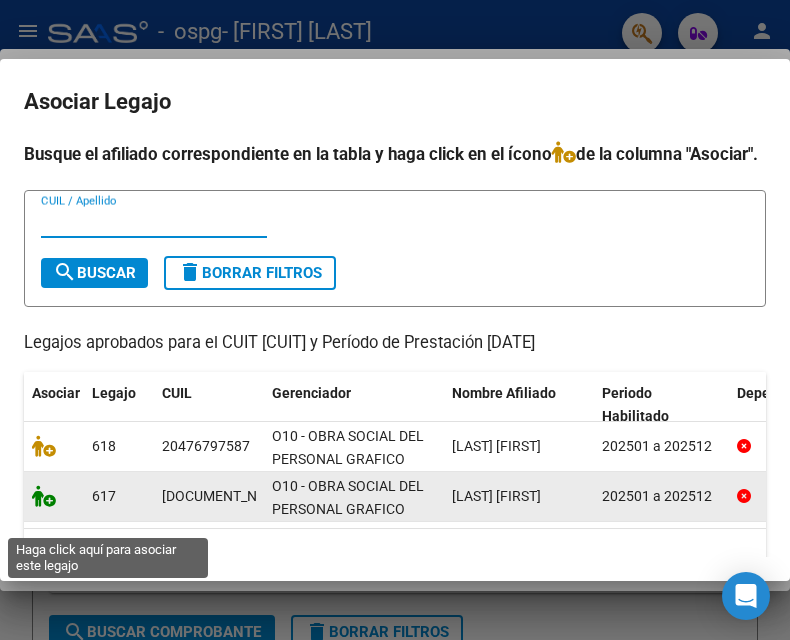 click 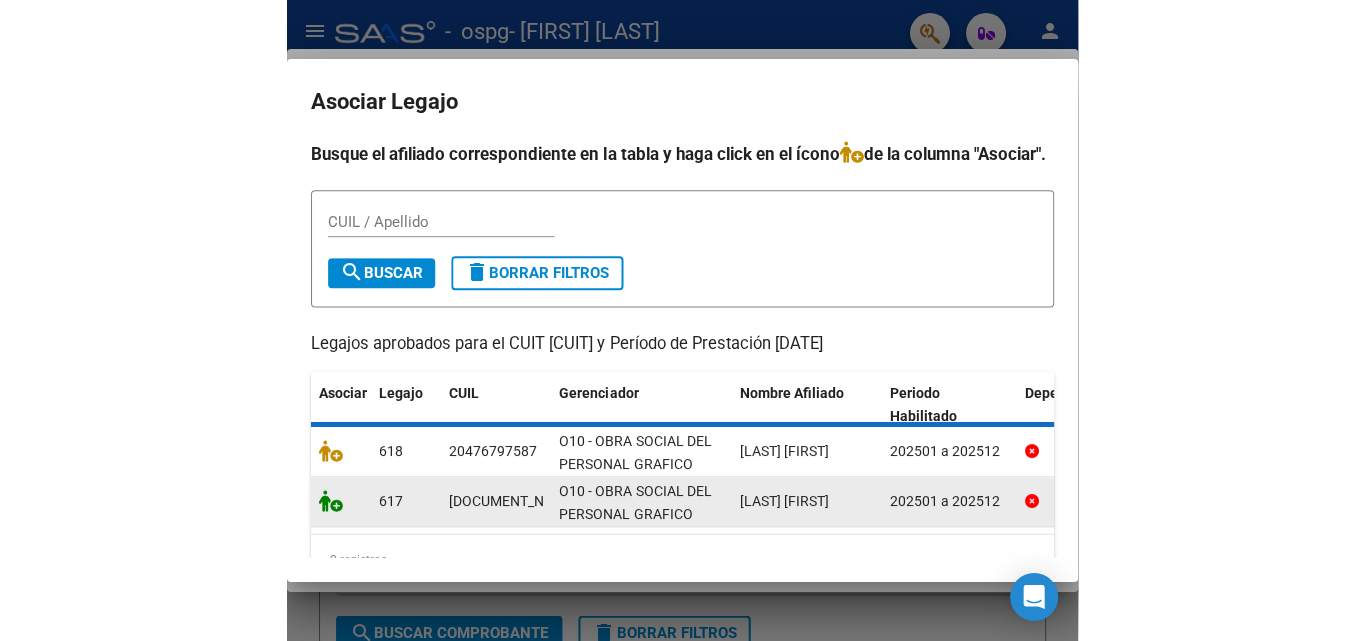 scroll, scrollTop: 1881, scrollLeft: 0, axis: vertical 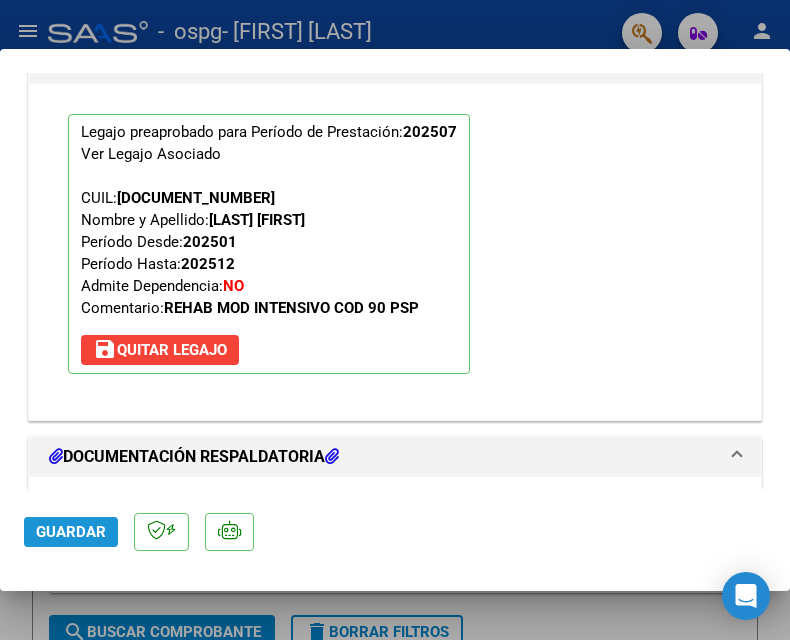 click on "Guardar" 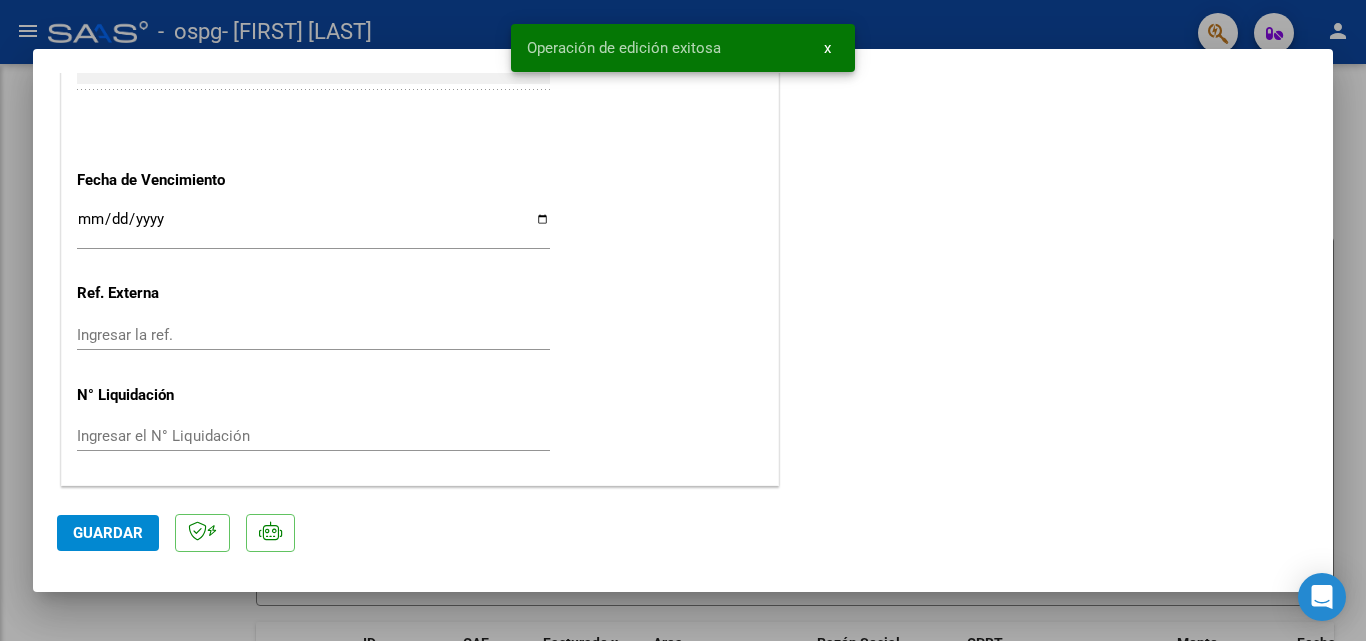 scroll, scrollTop: 1373, scrollLeft: 0, axis: vertical 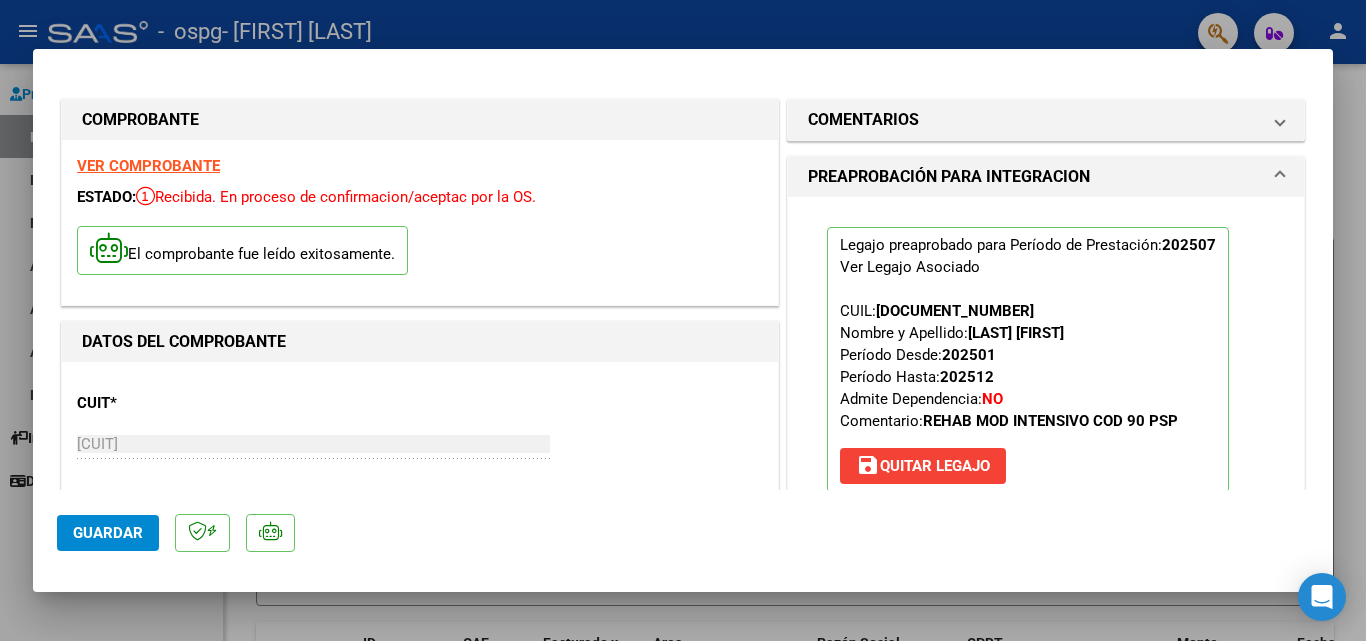 click at bounding box center [683, 320] 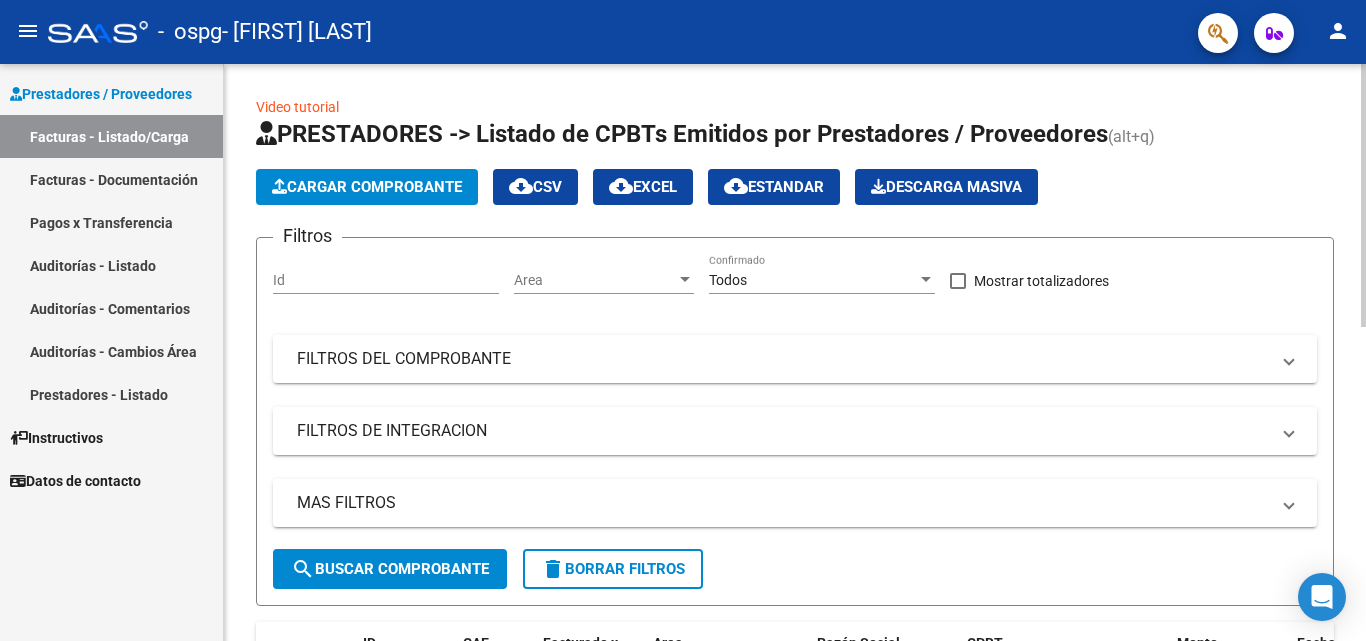 click on "Video tutorial   PRESTADORES -> Listado de CPBTs Emitidos por Prestadores / Proveedores (alt+q)   Cargar Comprobante
cloud_download  CSV  cloud_download  EXCEL  cloud_download  Estandar   Descarga Masiva
Filtros Id Area Area Todos Confirmado   Mostrar totalizadores   FILTROS DEL COMPROBANTE  Comprobante Tipo Comprobante Tipo Start date – End date Fec. Comprobante Desde / Hasta Días Emisión Desde(cant. días) Días Emisión Hasta(cant. días) CUIT / Razón Social Pto. Venta Nro. Comprobante Código SSS CAE Válido CAE Válido Todos Cargado Módulo Hosp. Todos Tiene facturacion Apócrifa Hospital Refes  FILTROS DE INTEGRACION  Período De Prestación Campos del Archivo de Rendición Devuelto x SSS (dr_envio) Todos Rendido x SSS (dr_envio) Tipo de Registro Tipo de Registro Período Presentación Período Presentación Campos del Legajo Asociado (preaprobación) Afiliado Legajo (cuil/nombre) Todos Solo facturas preaprobadas  MAS FILTROS  Todos Con Doc. Respaldatoria Todos Con Trazabilidad Todos – – 3" 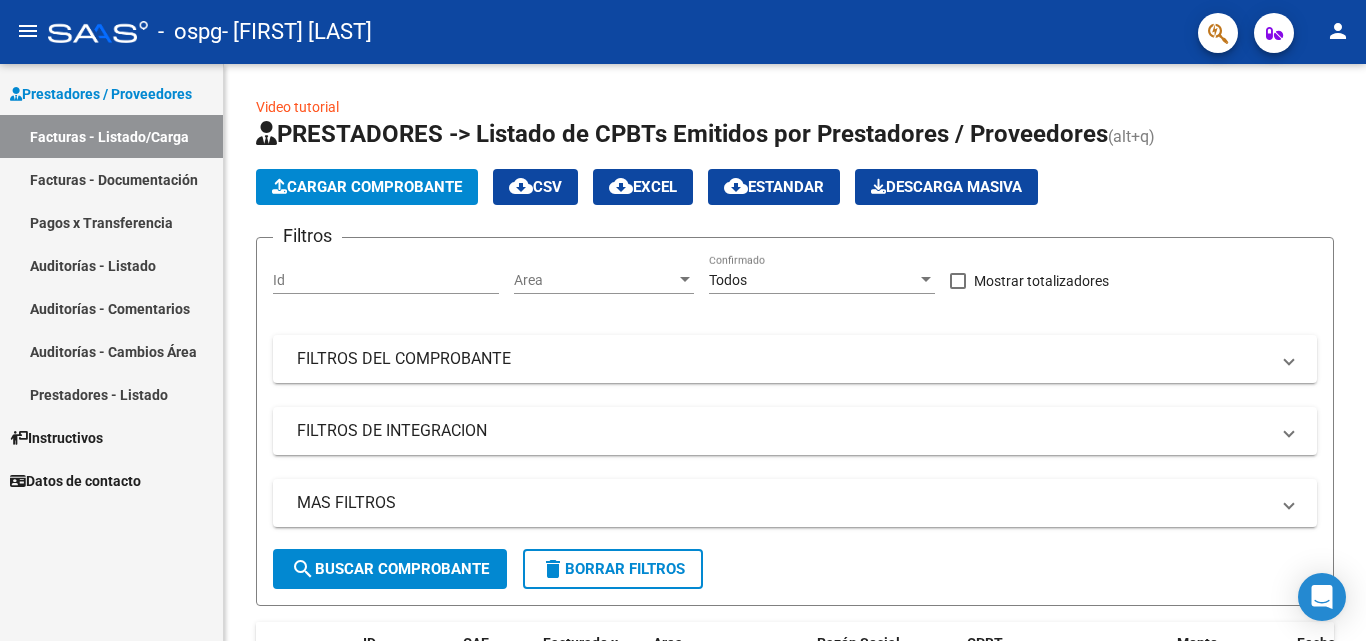 click on "Facturas - Listado/Carga" at bounding box center [111, 136] 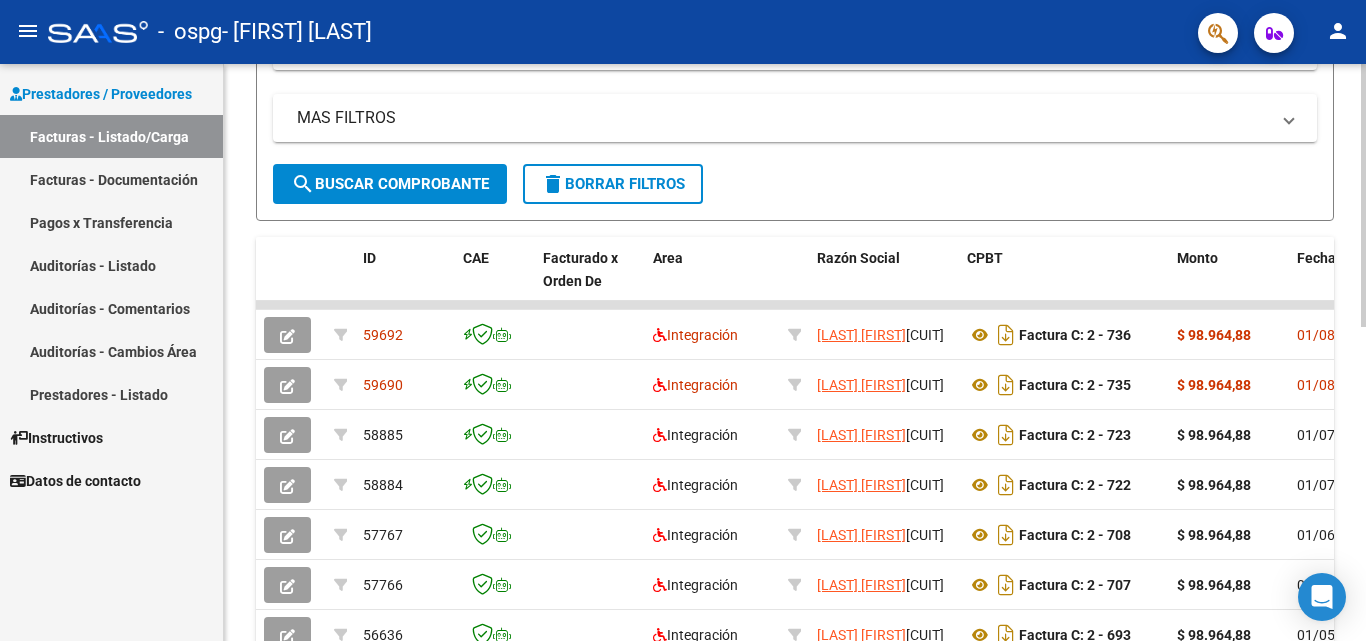 scroll, scrollTop: 420, scrollLeft: 0, axis: vertical 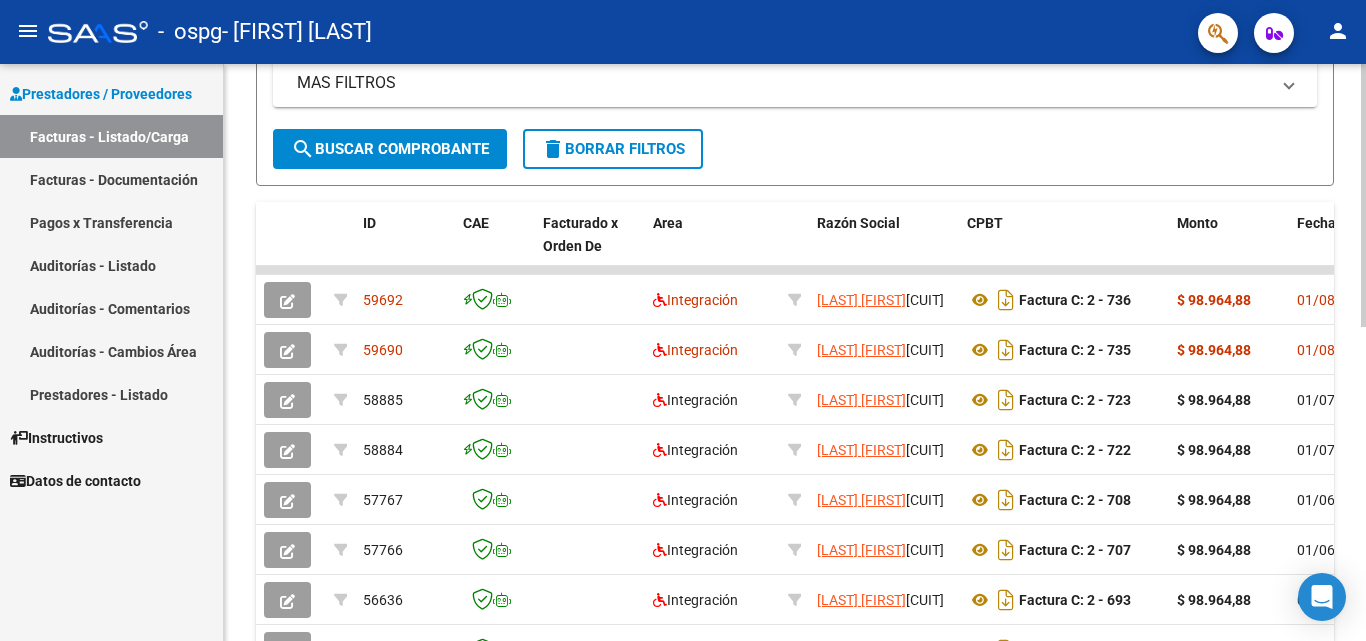 click on "Video tutorial   PRESTADORES -> Listado de CPBTs Emitidos por Prestadores / Proveedores (alt+q)   Cargar Comprobante
cloud_download  CSV  cloud_download  EXCEL  cloud_download  Estandar   Descarga Masiva
Filtros Id Area Area Todos Confirmado   Mostrar totalizadores   FILTROS DEL COMPROBANTE  Comprobante Tipo Comprobante Tipo Start date – End date Fec. Comprobante Desde / Hasta Días Emisión Desde(cant. días) Días Emisión Hasta(cant. días) CUIT / Razón Social Pto. Venta Nro. Comprobante Código SSS CAE Válido CAE Válido Todos Cargado Módulo Hosp. Todos Tiene facturacion Apócrifa Hospital Refes  FILTROS DE INTEGRACION  Período De Prestación Campos del Archivo de Rendición Devuelto x SSS (dr_envio) Todos Rendido x SSS (dr_envio) Tipo de Registro Tipo de Registro Período Presentación Período Presentación Campos del Legajo Asociado (preaprobación) Afiliado Legajo (cuil/nombre) Todos Solo facturas preaprobadas  MAS FILTROS  Todos Con Doc. Respaldatoria Todos Con Trazabilidad Todos – – 3" 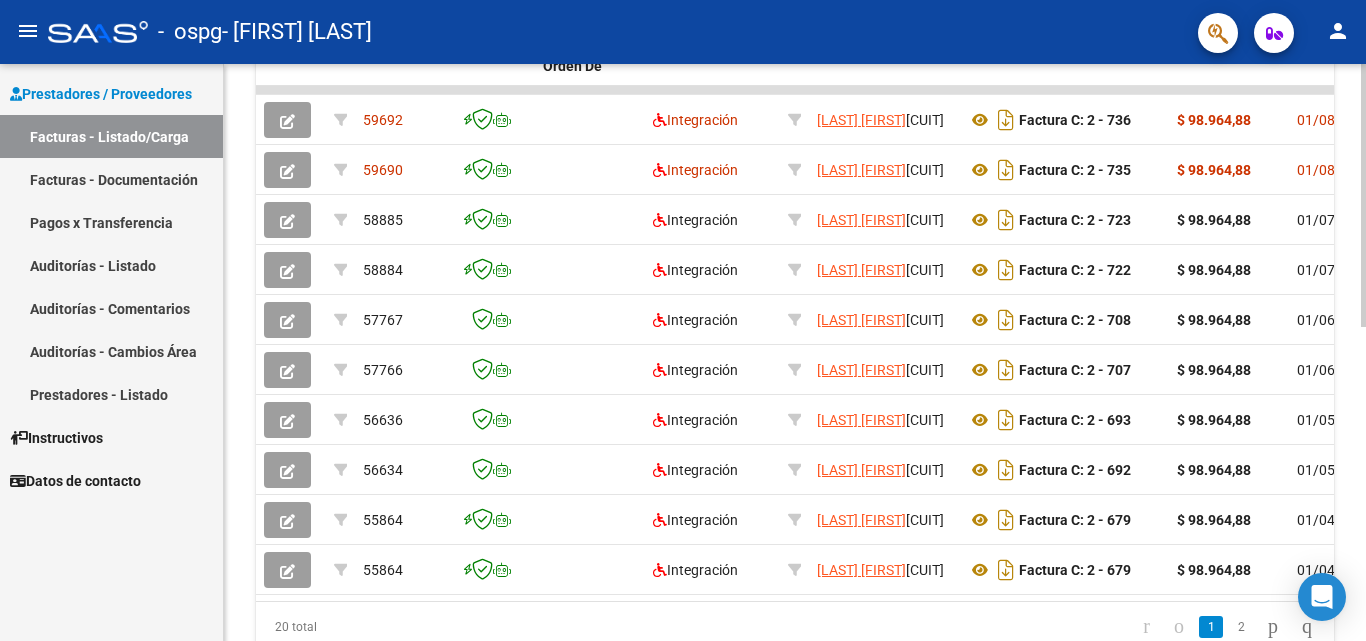 scroll, scrollTop: 591, scrollLeft: 0, axis: vertical 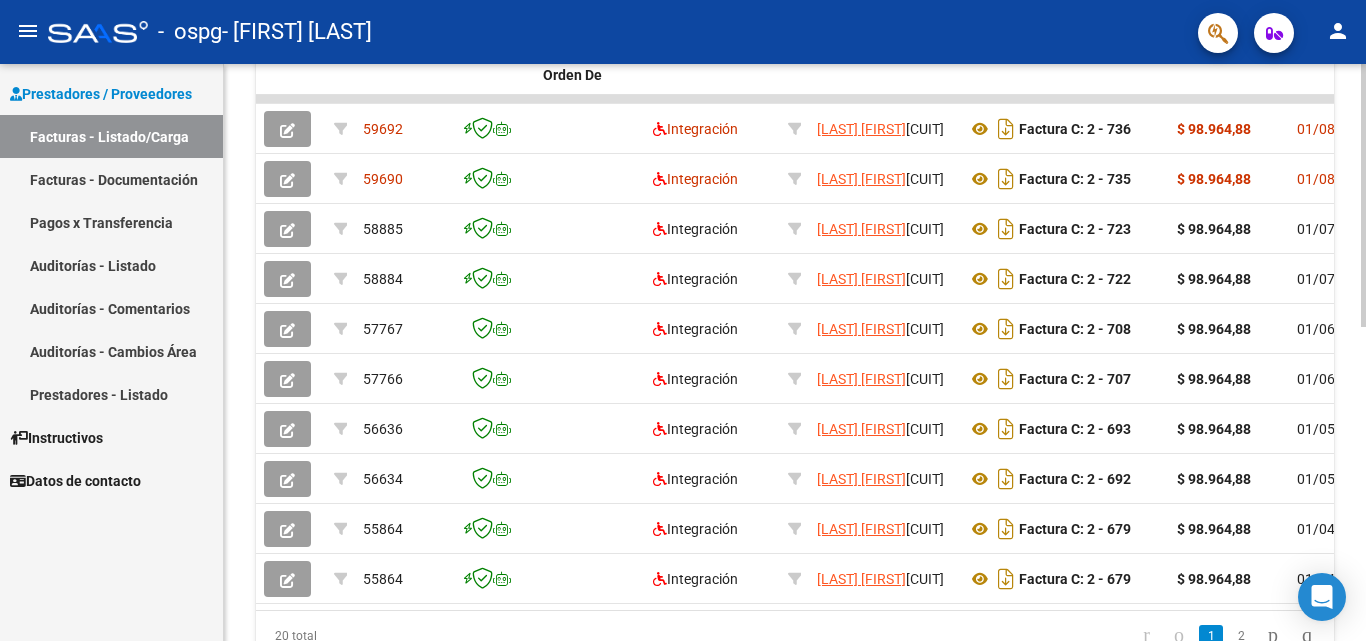 click on "Video tutorial   PRESTADORES -> Listado de CPBTs Emitidos por Prestadores / Proveedores (alt+q)   Cargar Comprobante
cloud_download  CSV  cloud_download  EXCEL  cloud_download  Estandar   Descarga Masiva
Filtros Id Area Area Todos Confirmado   Mostrar totalizadores   FILTROS DEL COMPROBANTE  Comprobante Tipo Comprobante Tipo Start date – End date Fec. Comprobante Desde / Hasta Días Emisión Desde(cant. días) Días Emisión Hasta(cant. días) CUIT / Razón Social Pto. Venta Nro. Comprobante Código SSS CAE Válido CAE Válido Todos Cargado Módulo Hosp. Todos Tiene facturacion Apócrifa Hospital Refes  FILTROS DE INTEGRACION  Período De Prestación Campos del Archivo de Rendición Devuelto x SSS (dr_envio) Todos Rendido x SSS (dr_envio) Tipo de Registro Tipo de Registro Período Presentación Período Presentación Campos del Legajo Asociado (preaprobación) Afiliado Legajo (cuil/nombre) Todos Solo facturas preaprobadas  MAS FILTROS  Todos Con Doc. Respaldatoria Todos Con Trazabilidad Todos – – 3" 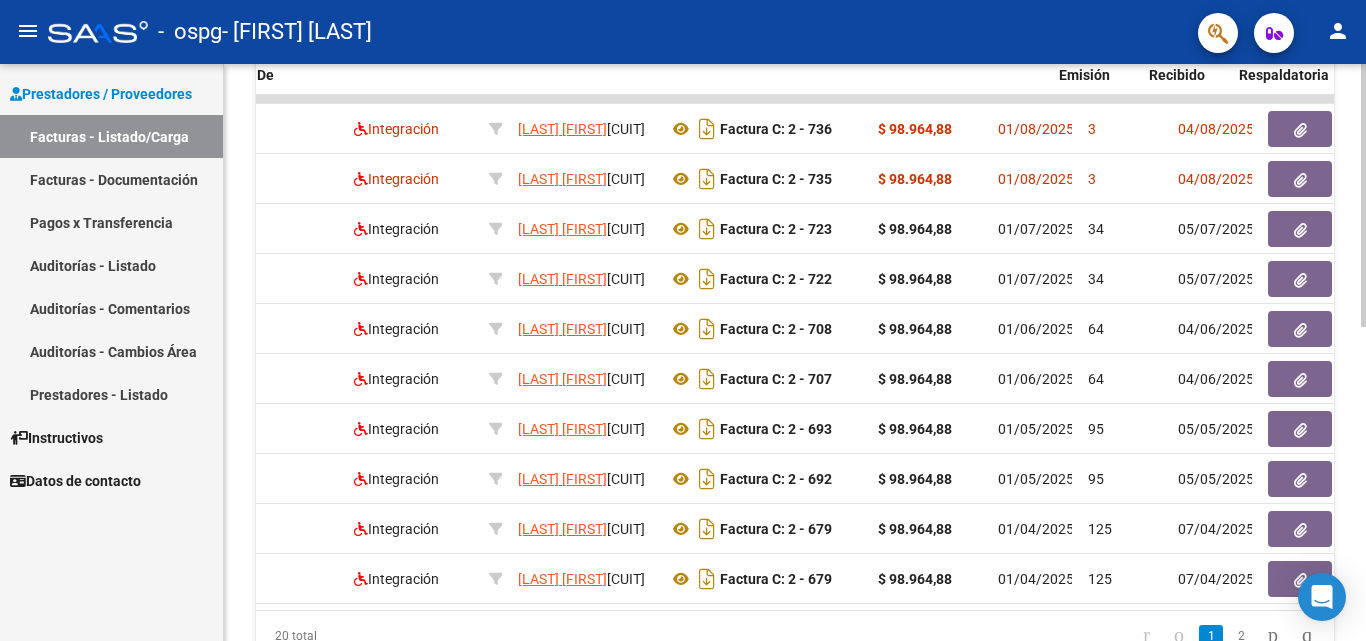 scroll, scrollTop: 0, scrollLeft: 328, axis: horizontal 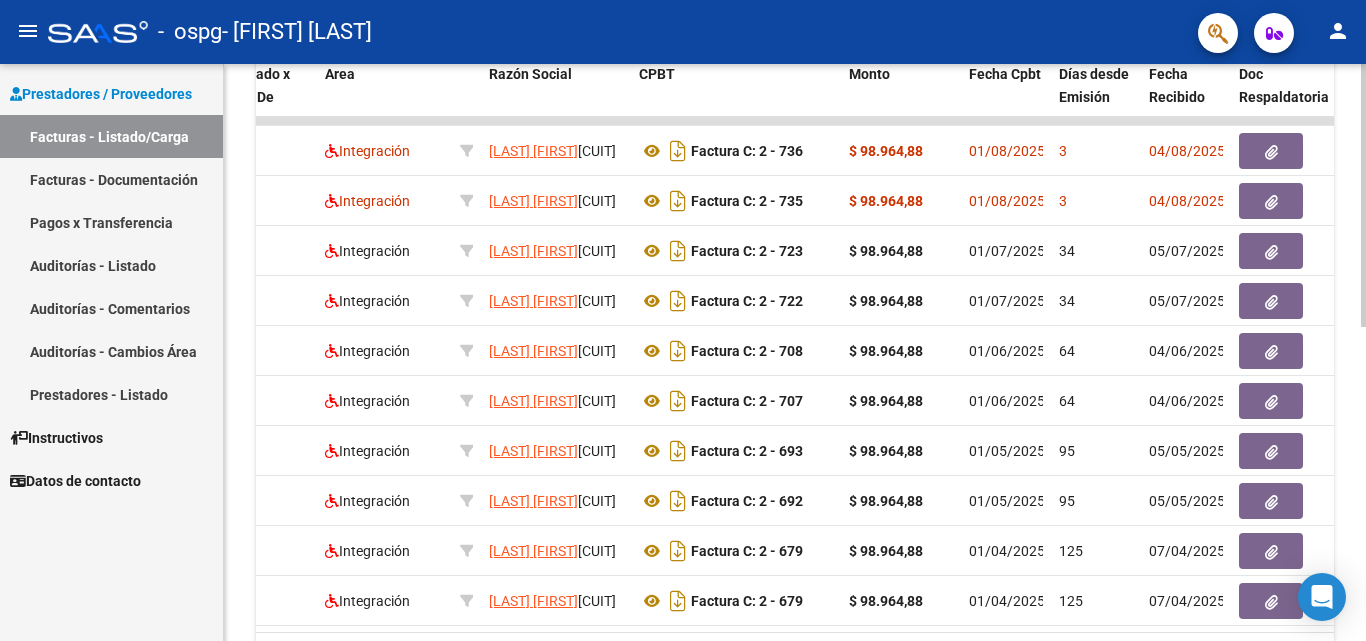 click 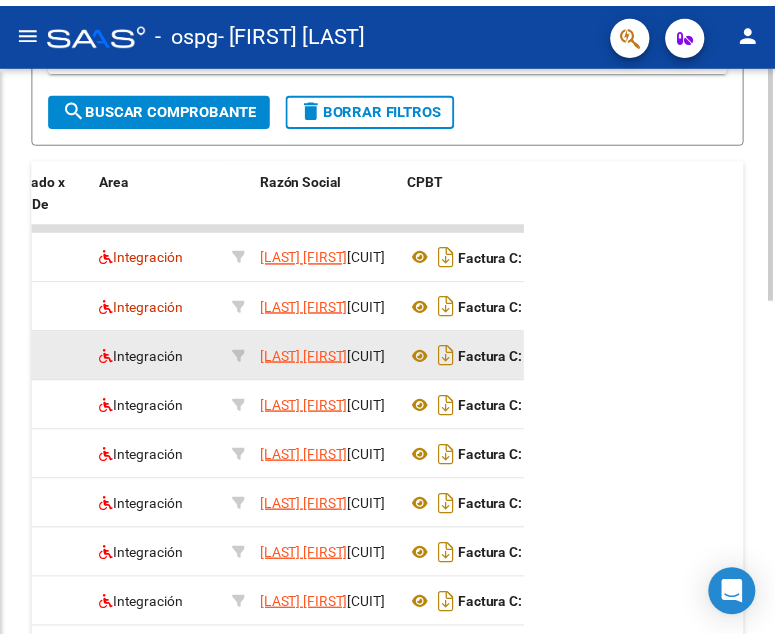 scroll, scrollTop: 551, scrollLeft: 0, axis: vertical 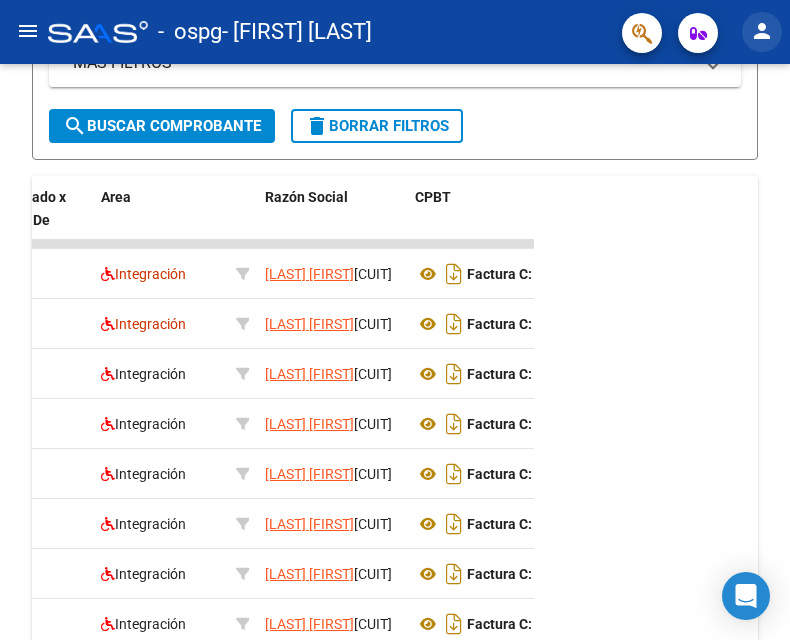 click on "person" 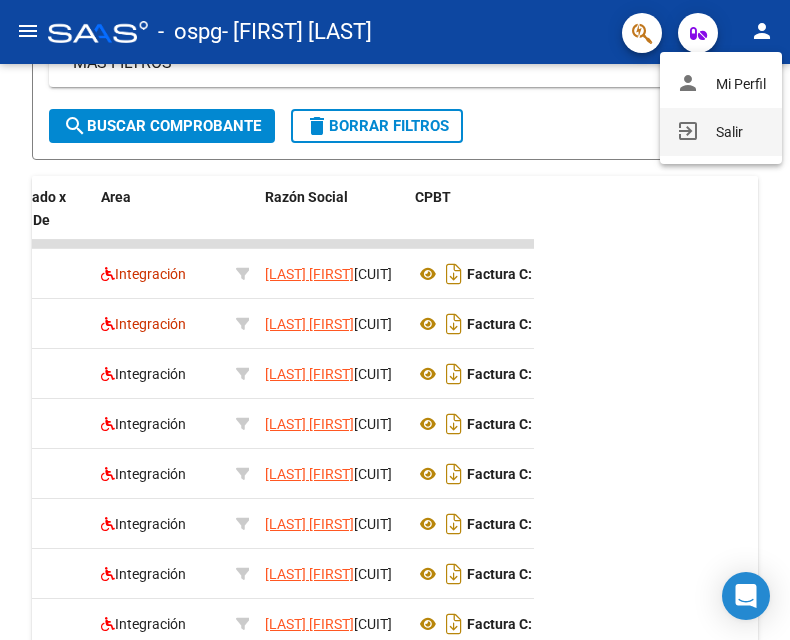 click on "exit_to_app  Salir" at bounding box center [721, 132] 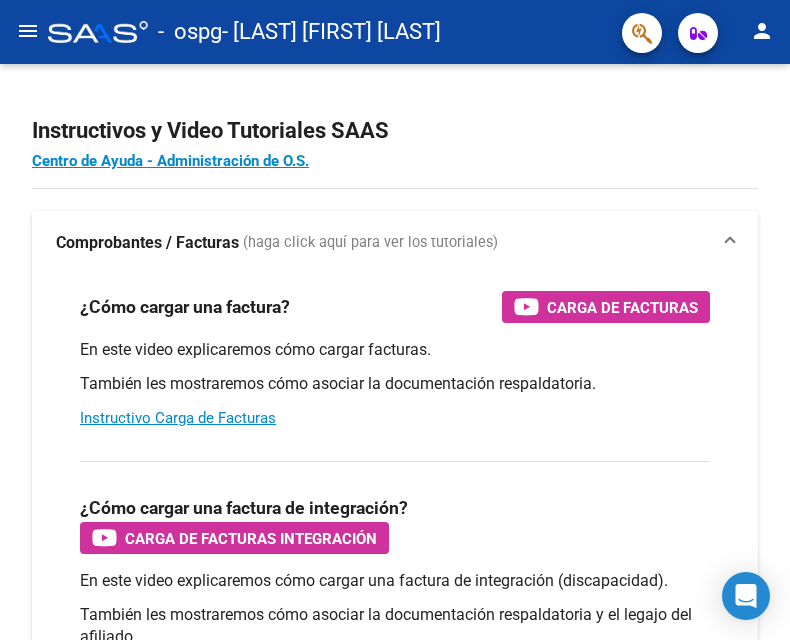scroll, scrollTop: 0, scrollLeft: 0, axis: both 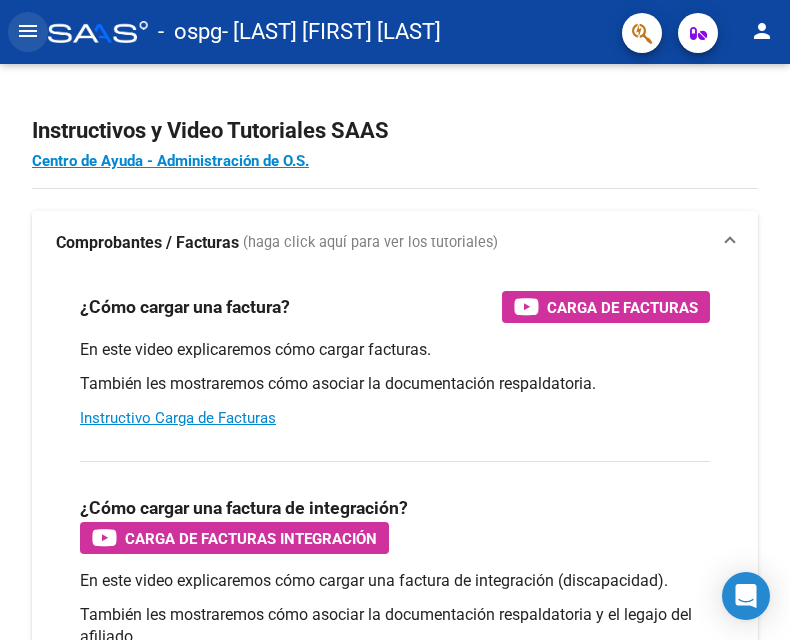 click on "menu" 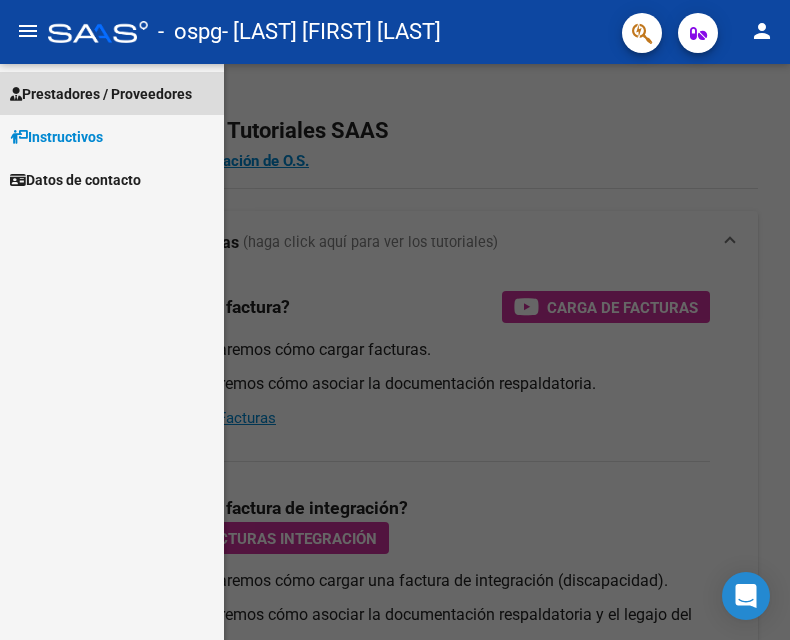 click on "Prestadores / Proveedores" at bounding box center [101, 94] 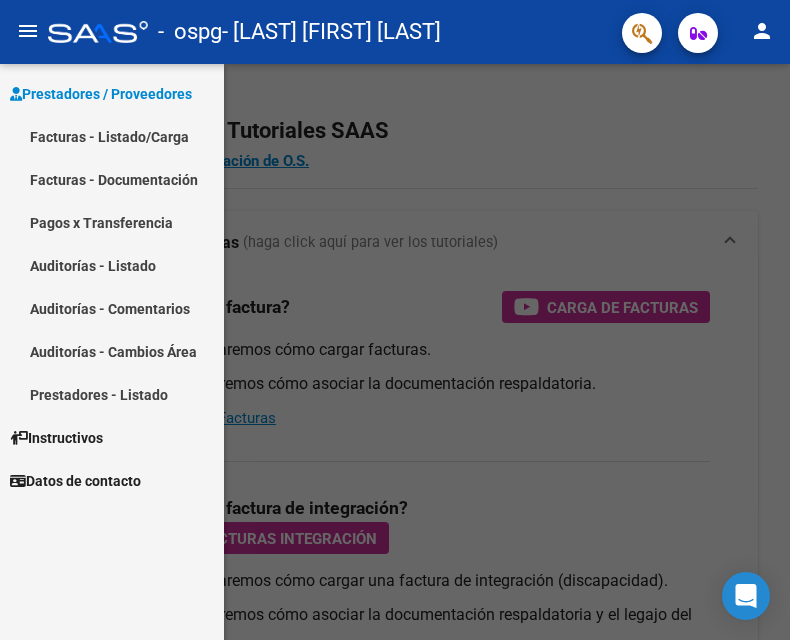 click on "Facturas - Listado/Carga" at bounding box center [112, 136] 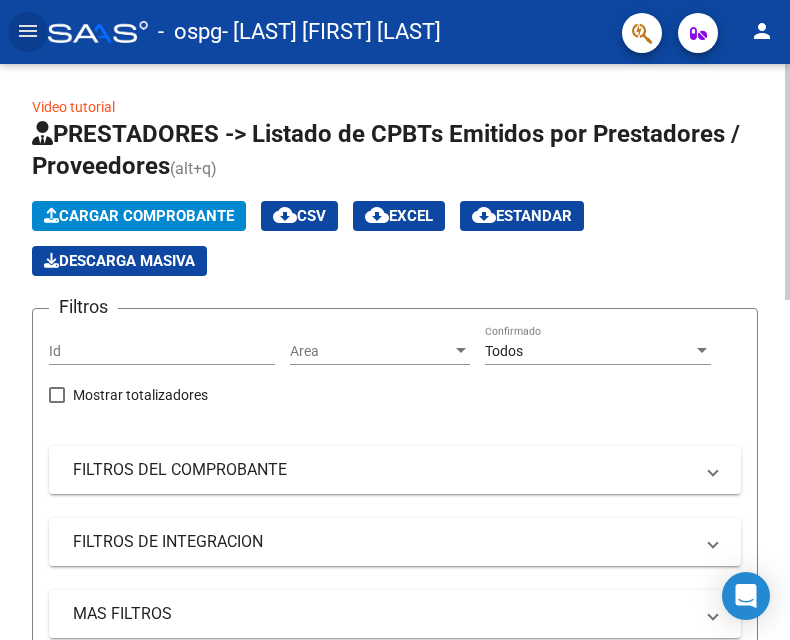 click on "Cargar Comprobante" 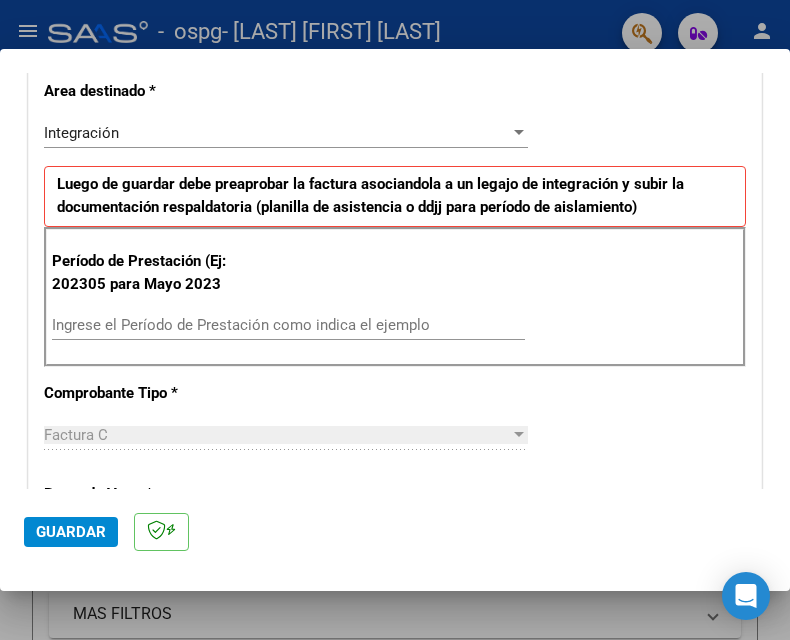 scroll, scrollTop: 437, scrollLeft: 0, axis: vertical 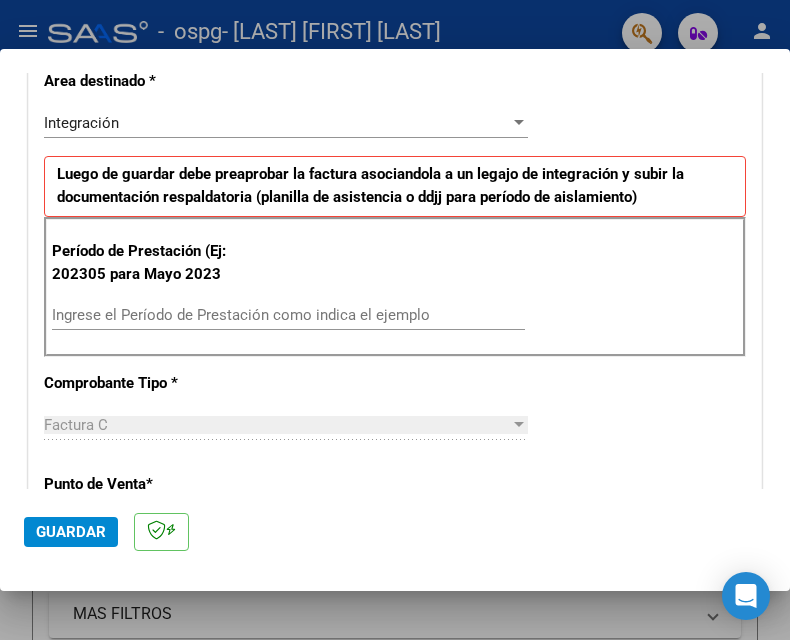 click on "Ingrese el Período de Prestación como indica el ejemplo" at bounding box center [288, 315] 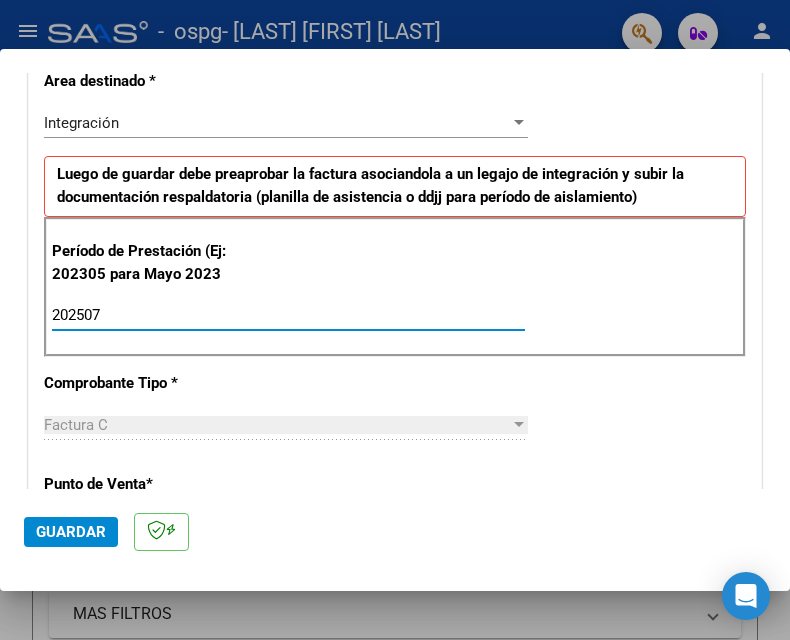 type on "202507" 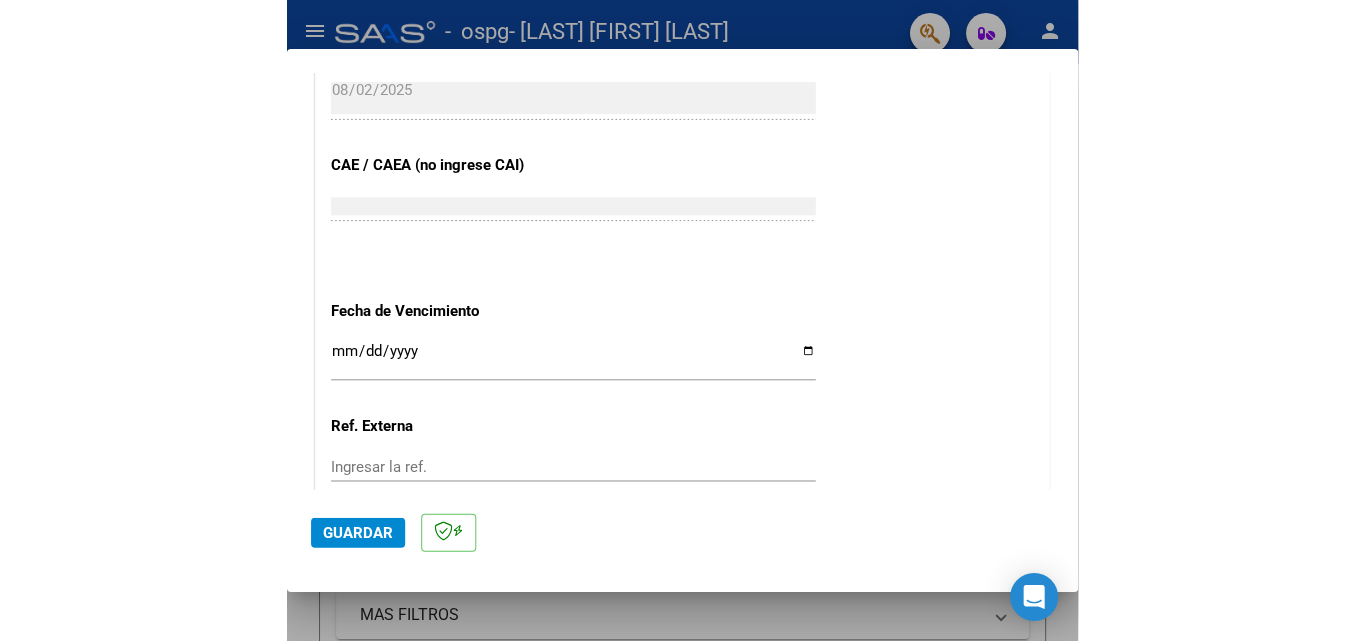 scroll, scrollTop: 1193, scrollLeft: 0, axis: vertical 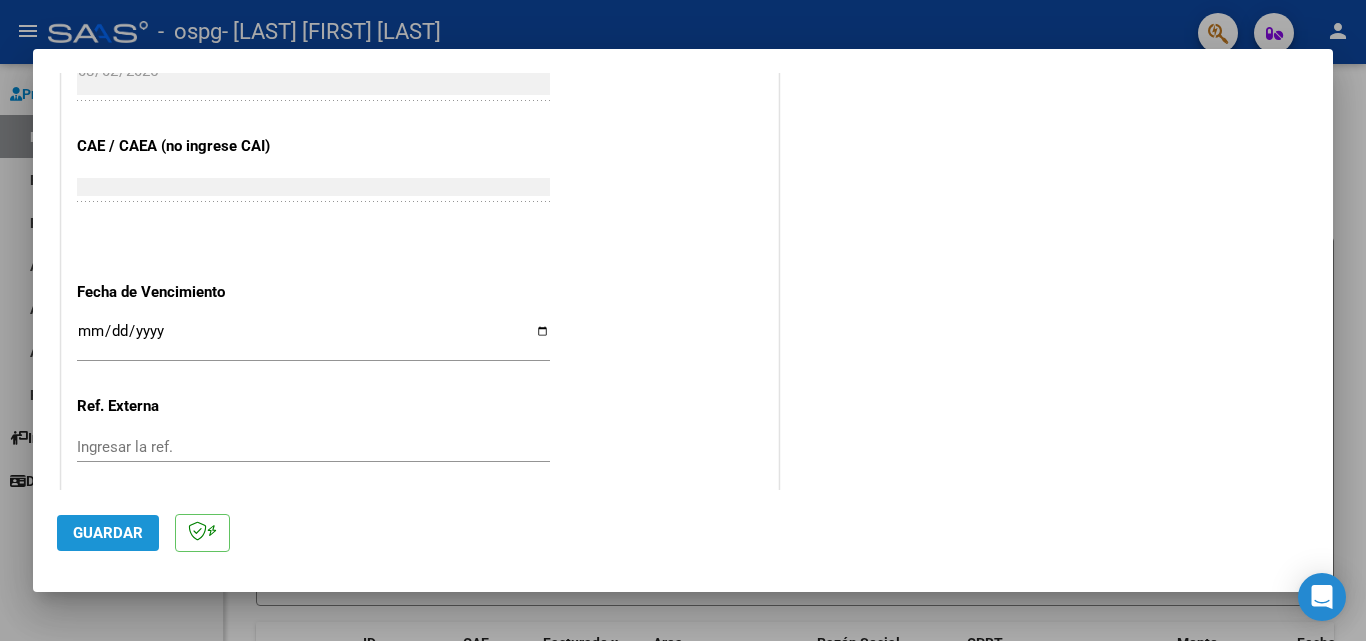 click on "Guardar" 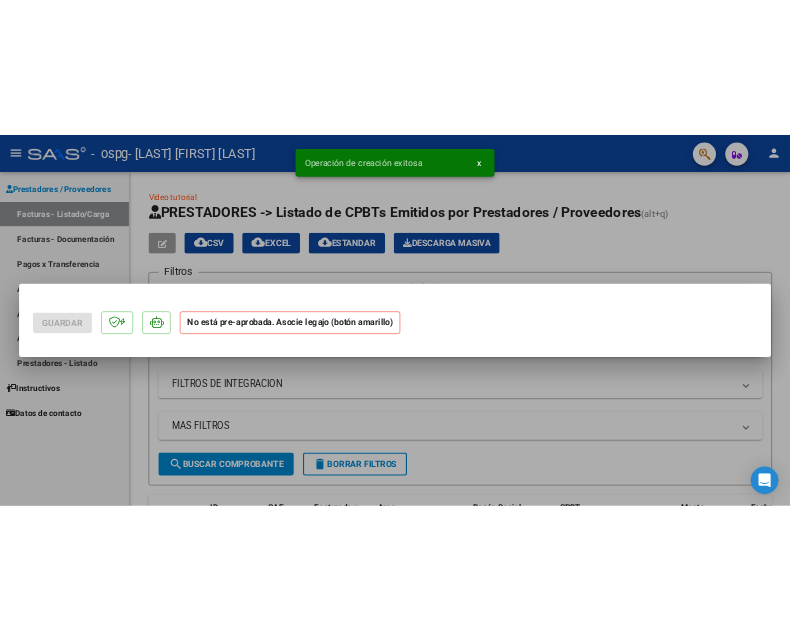 scroll, scrollTop: 0, scrollLeft: 0, axis: both 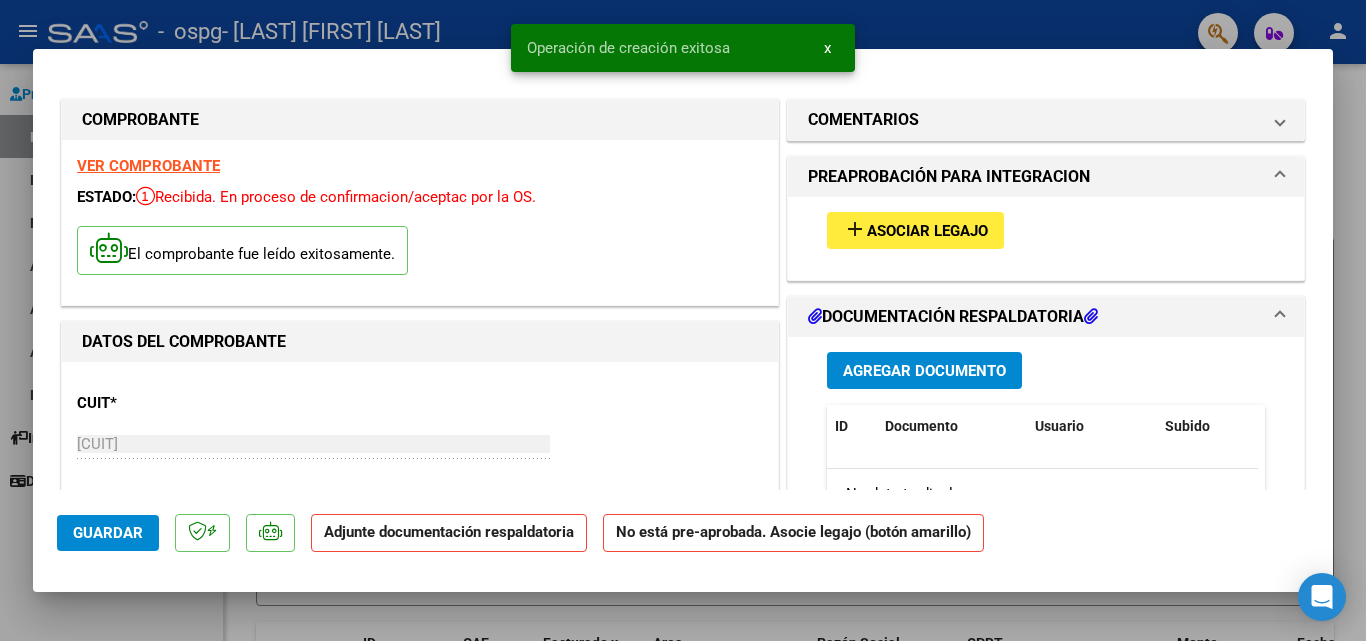 click on "Agregar Documento" at bounding box center (924, 371) 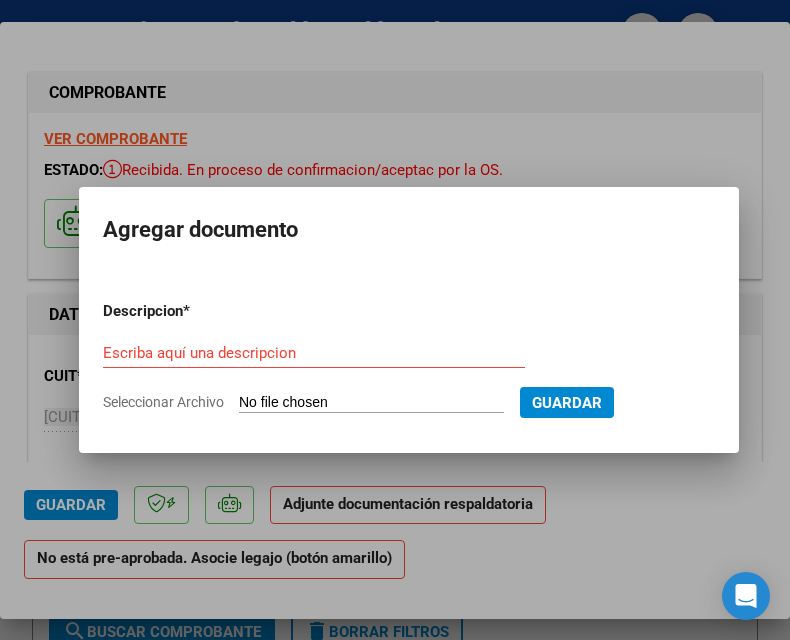 type on "C:\fakepath\asistencia Fonoaudiologia20250715_15281103.pdf" 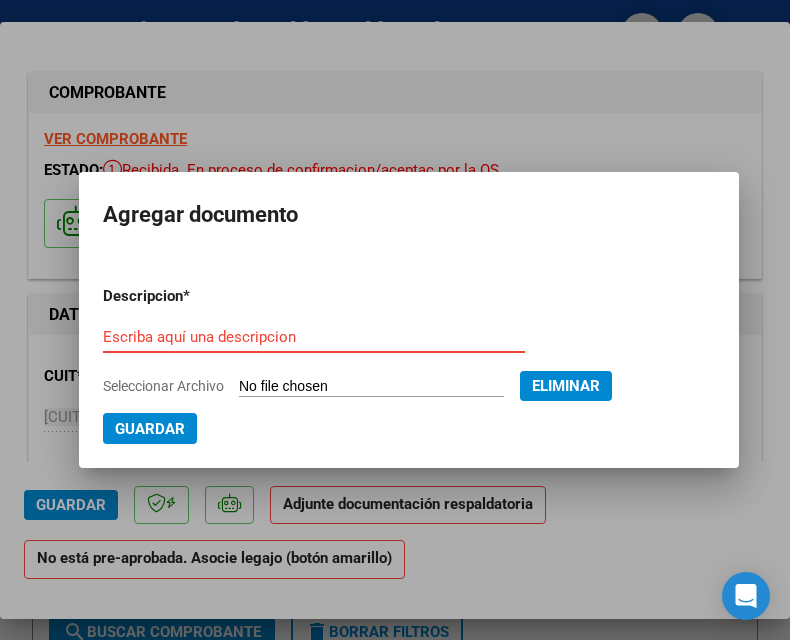 click on "Escriba aquí una descripcion" at bounding box center [314, 337] 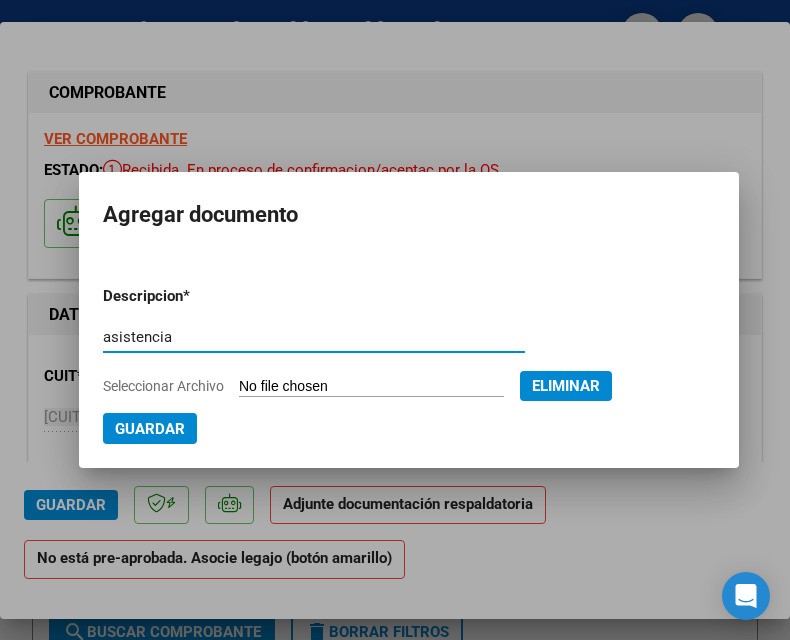 type on "asistencia" 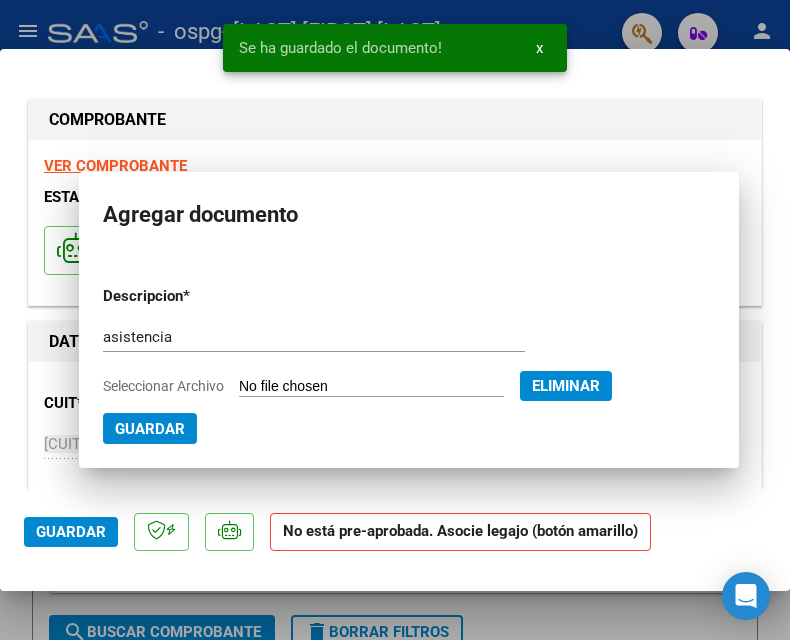 scroll, scrollTop: 1796, scrollLeft: 0, axis: vertical 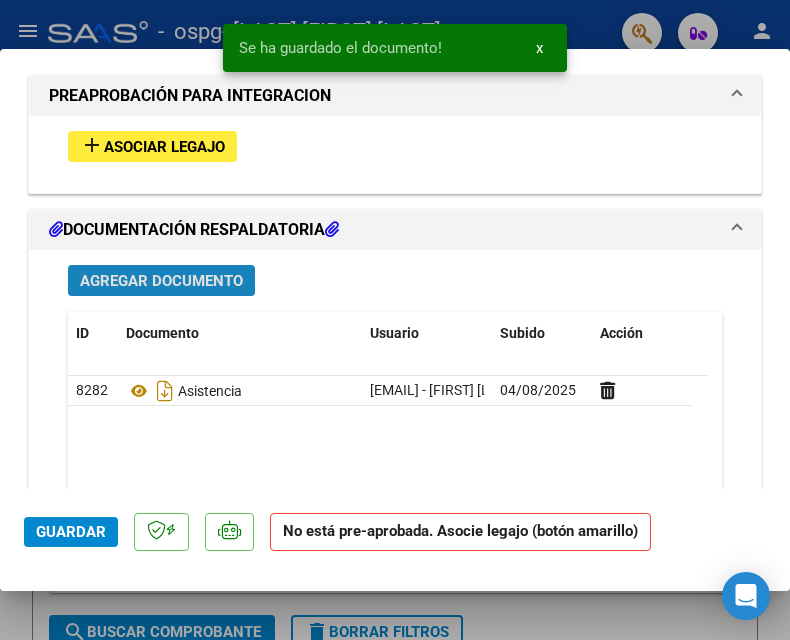 click on "Agregar Documento" at bounding box center (161, 281) 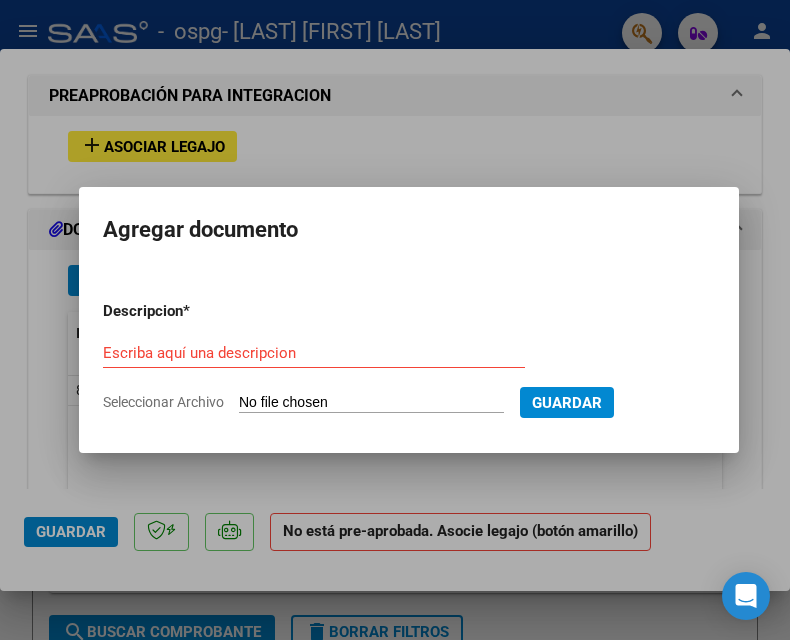 type on "C:\fakepath\AUTORIZACIONES 2025 CACERES EUGENIO.pdf" 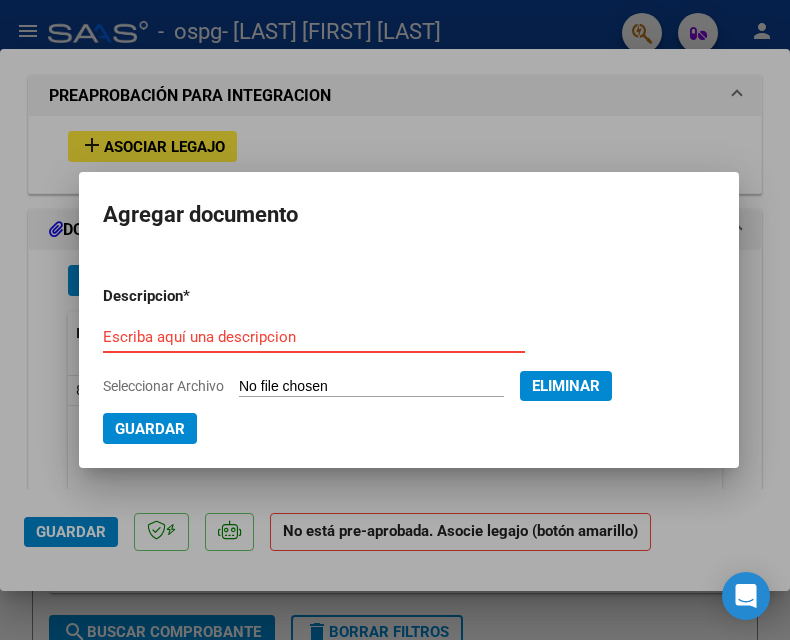 click on "Escriba aquí una descripcion" at bounding box center [314, 337] 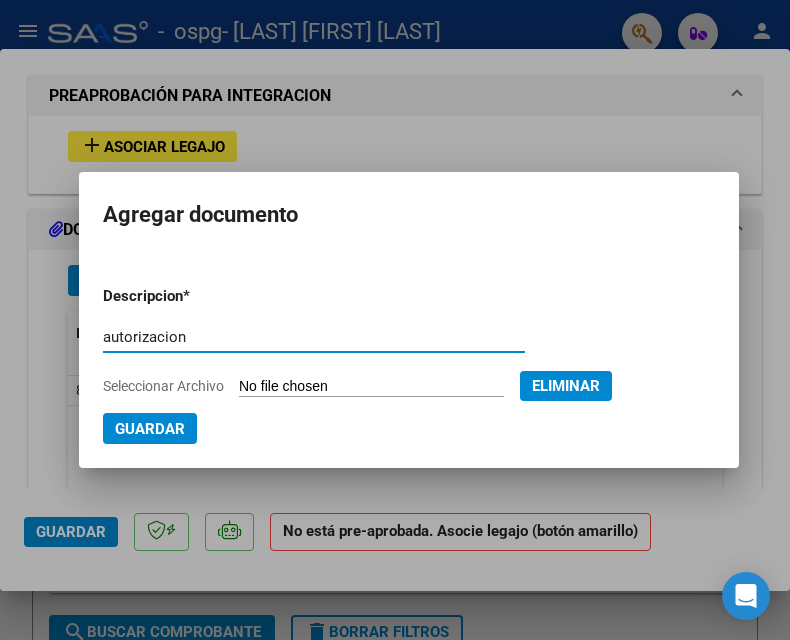 type on "autorizacion" 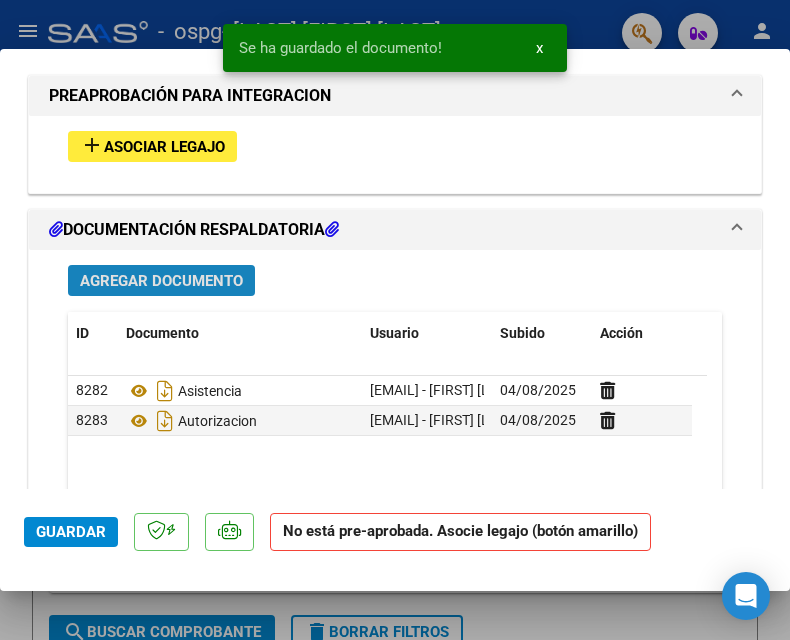 click on "Agregar Documento" at bounding box center [161, 281] 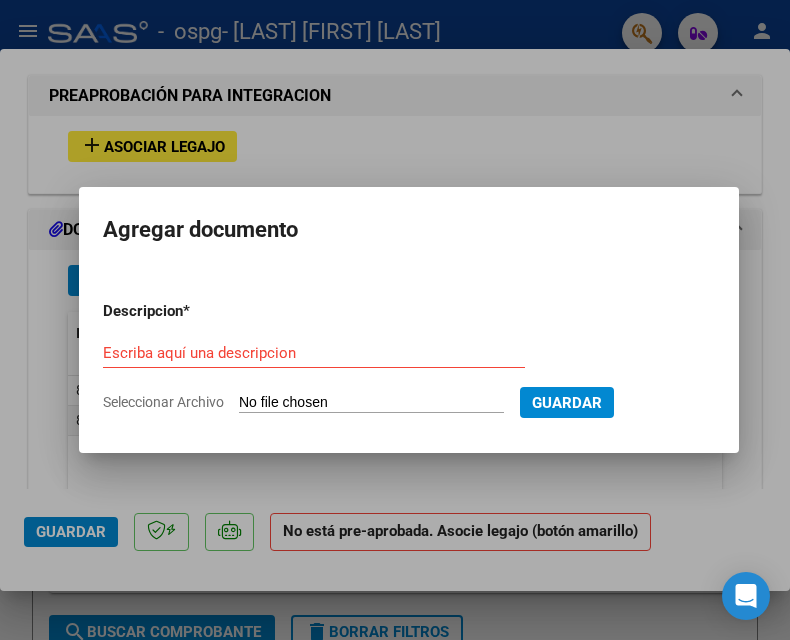 type on "C:\fakepath\NUEVO RNP 2025.pdf" 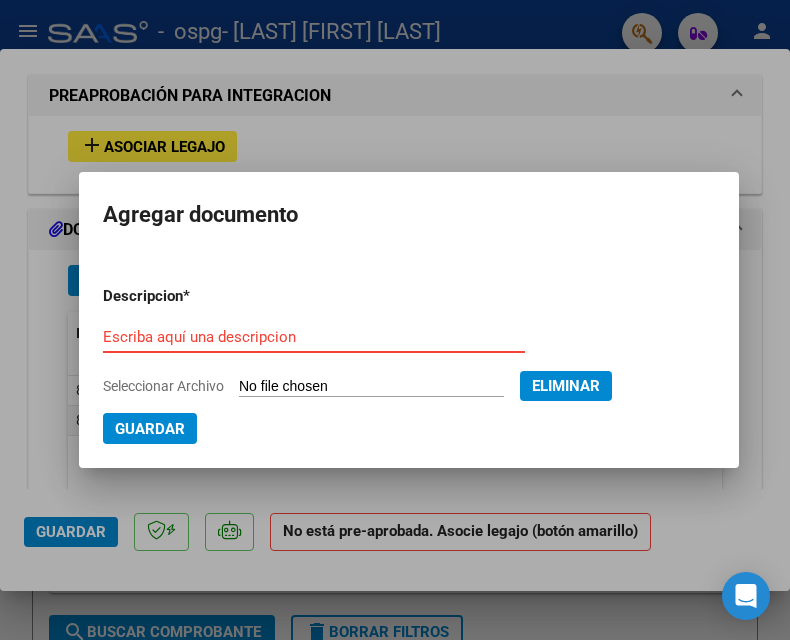 click on "Escriba aquí una descripcion" at bounding box center (314, 337) 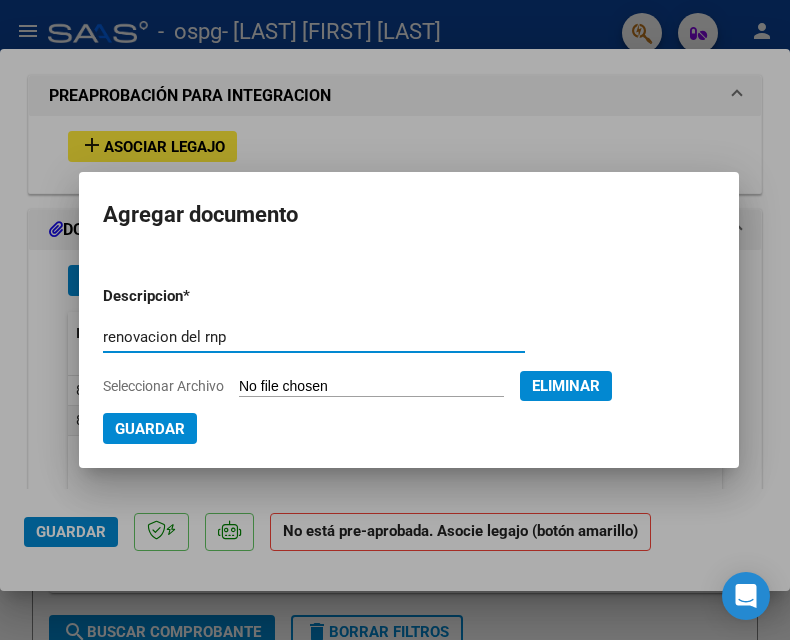 type on "renovacion del rnp" 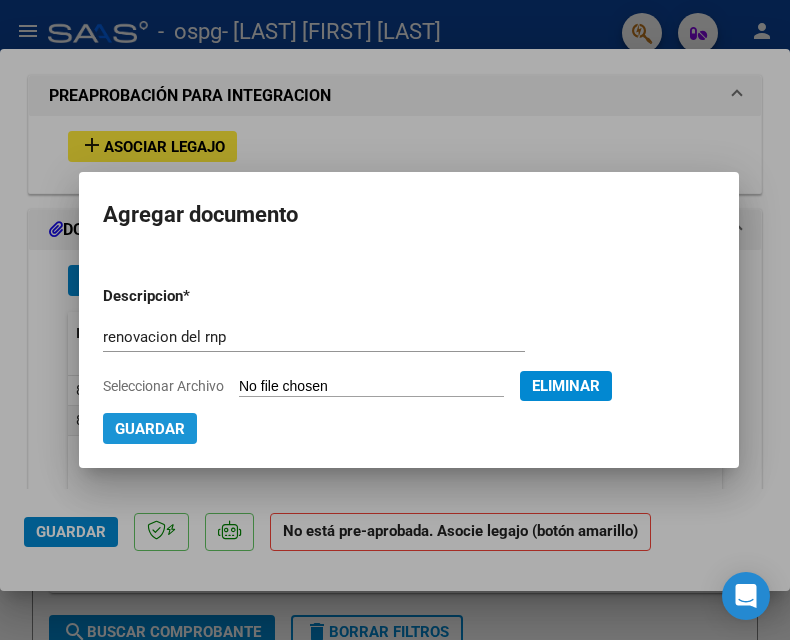 click on "Guardar" at bounding box center [150, 429] 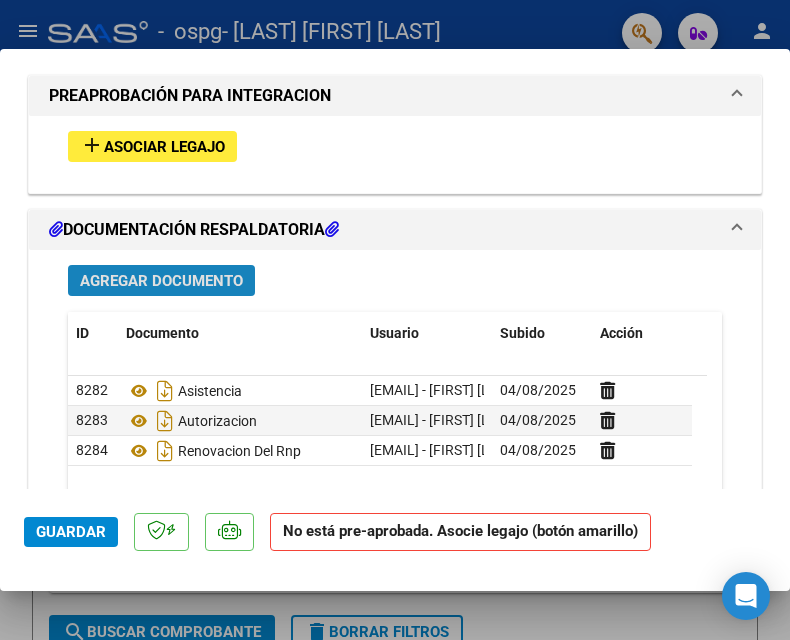 click on "Agregar Documento" at bounding box center (161, 281) 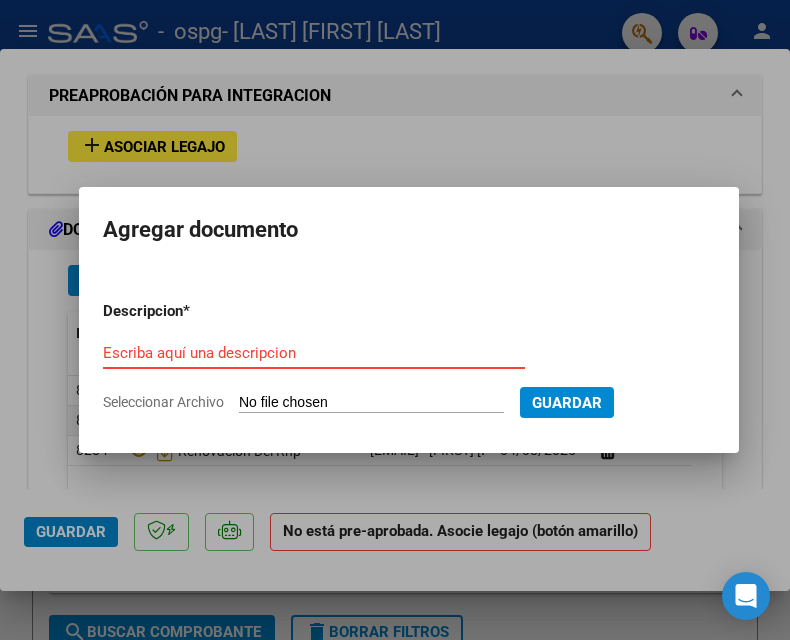 type on "C:\fakepath\CUD PRORROGA CACERES EUGENIO.pdf" 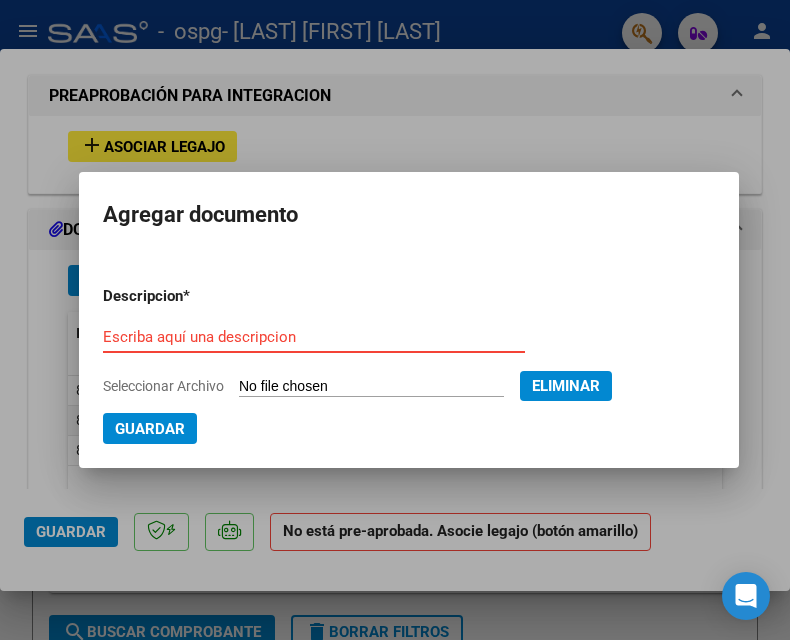 click on "Escriba aquí una descripcion" at bounding box center (314, 337) 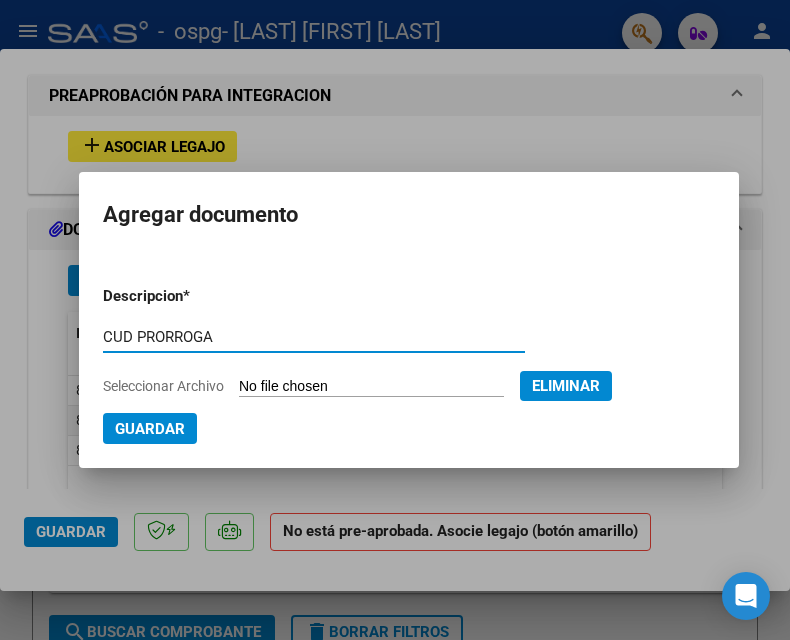 type on "CUD PRORROGA" 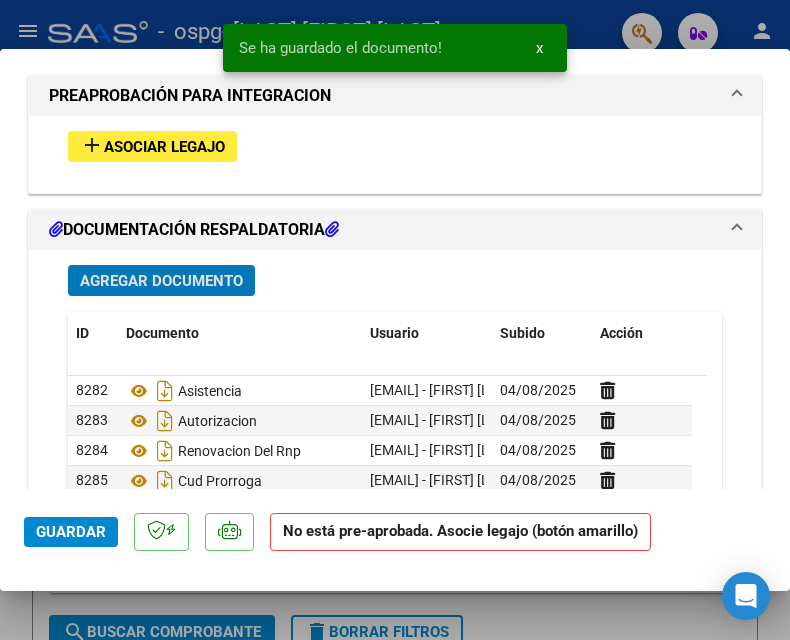 click on "Asociar Legajo" at bounding box center (164, 147) 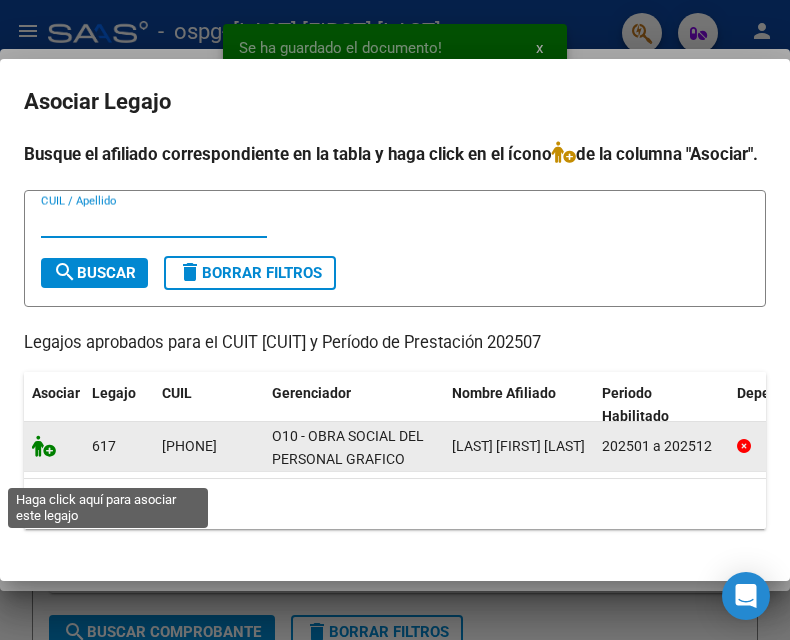 click 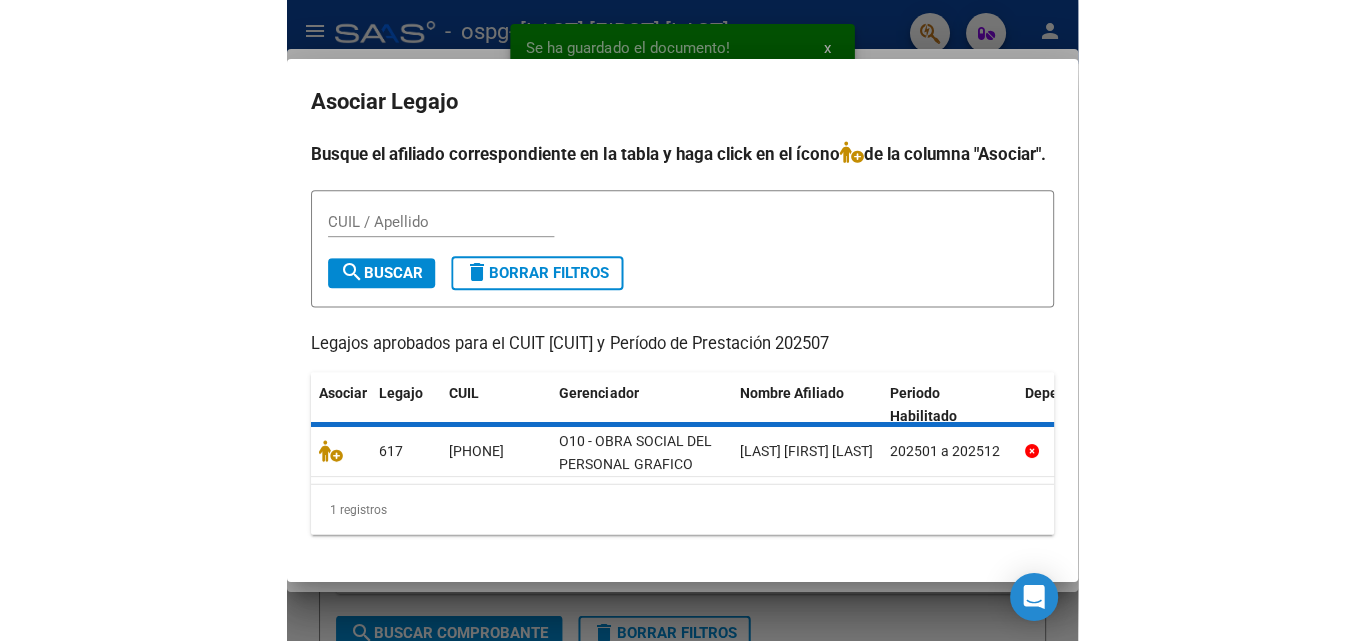 scroll, scrollTop: 1848, scrollLeft: 0, axis: vertical 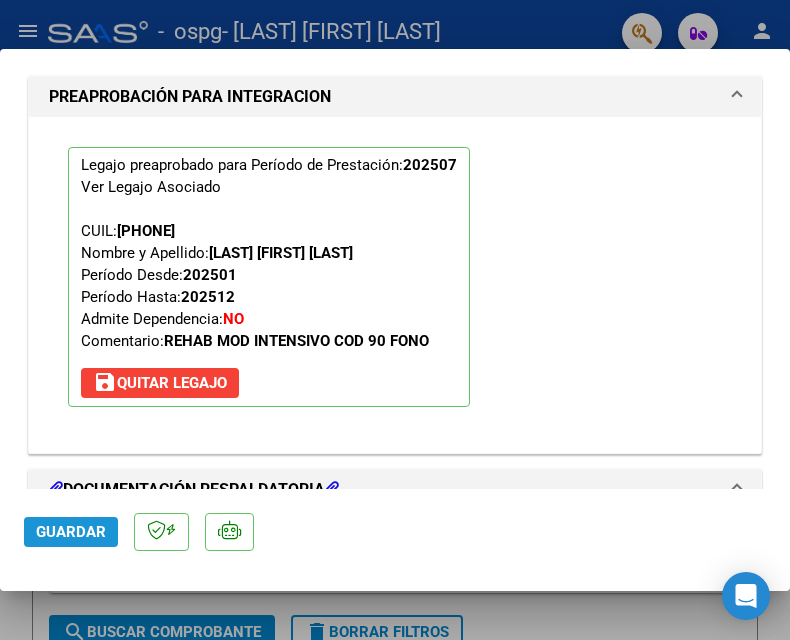 click on "Guardar" 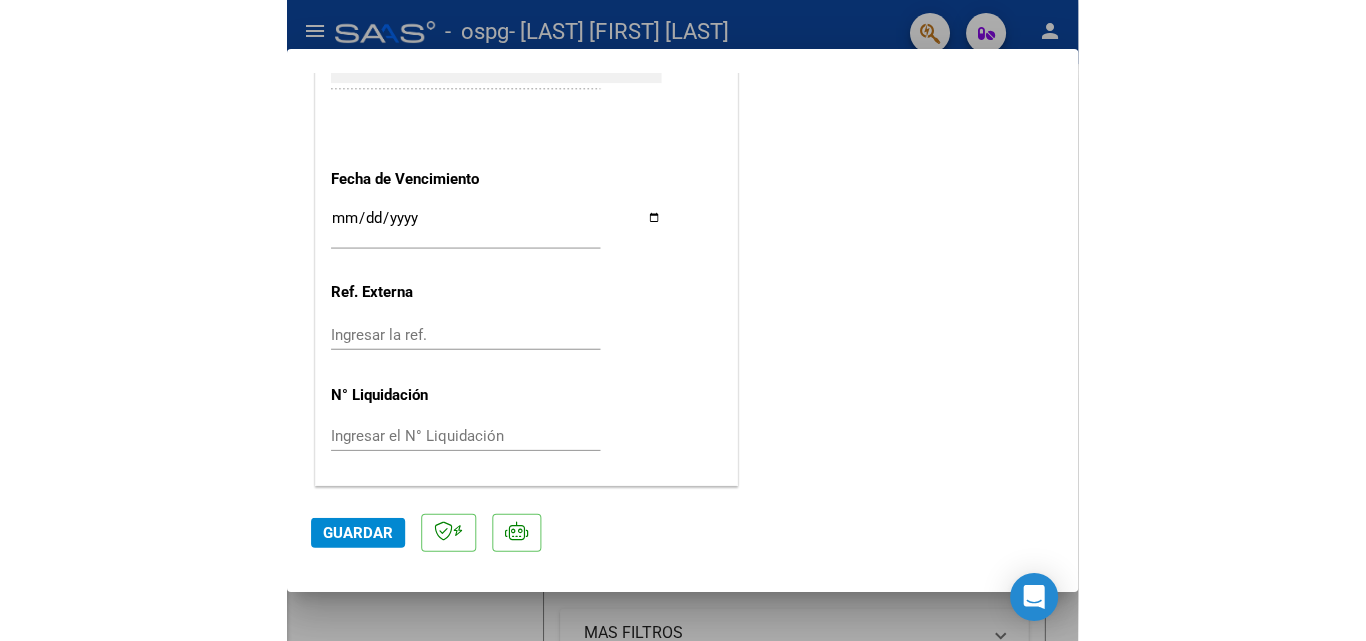 scroll, scrollTop: 1373, scrollLeft: 0, axis: vertical 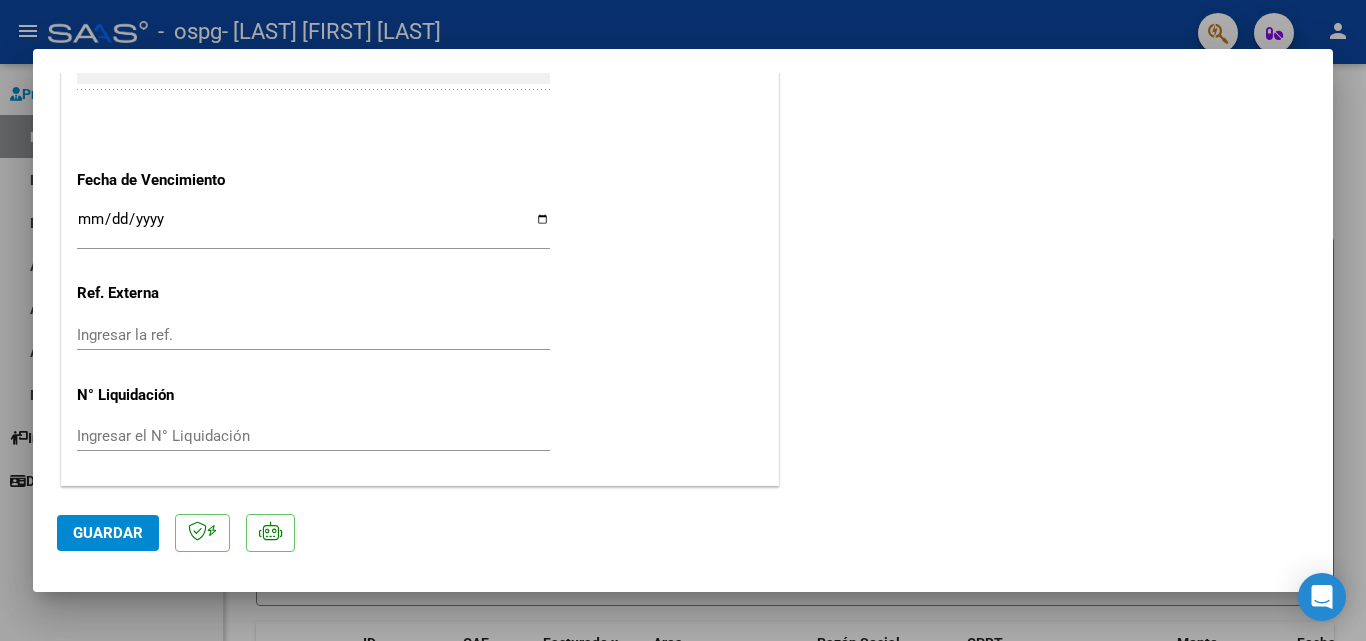 click at bounding box center (683, 320) 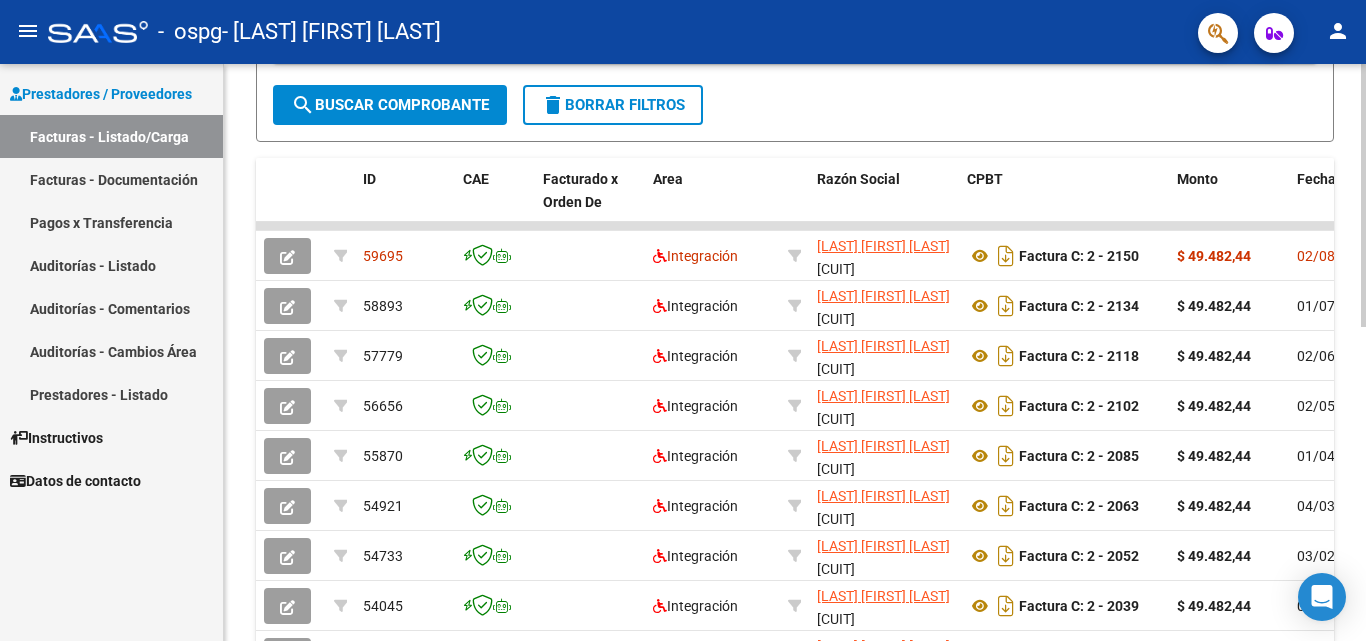 scroll, scrollTop: 523, scrollLeft: 0, axis: vertical 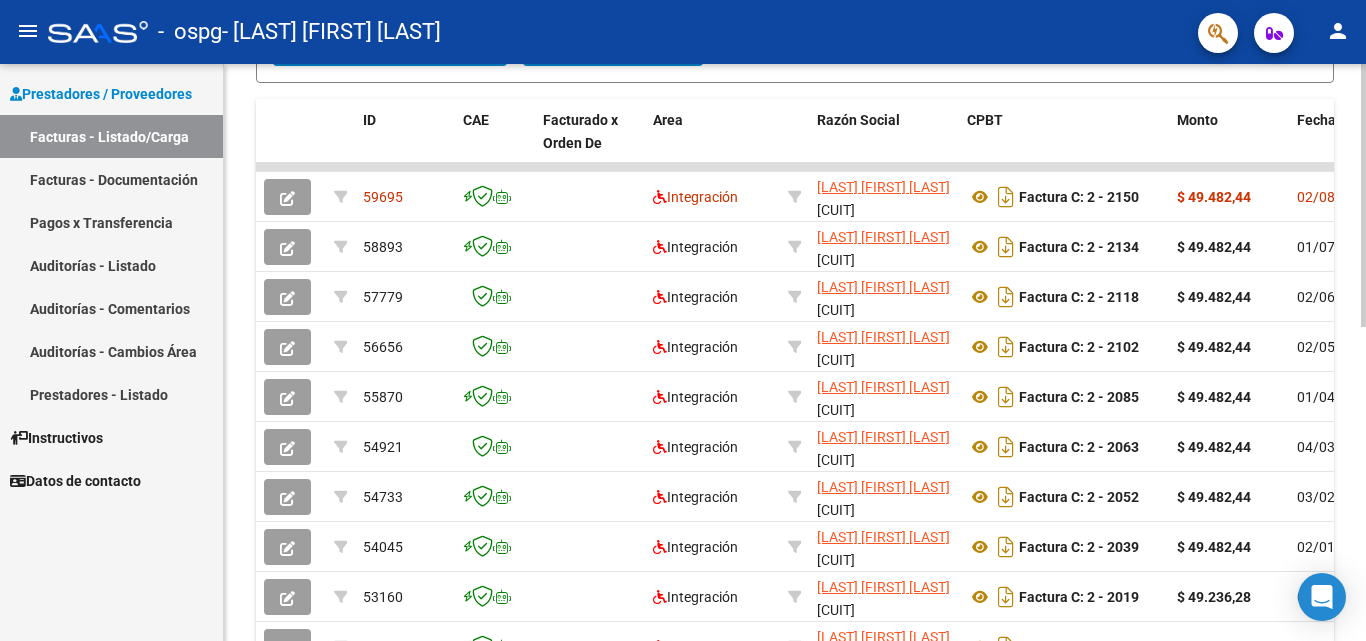 click 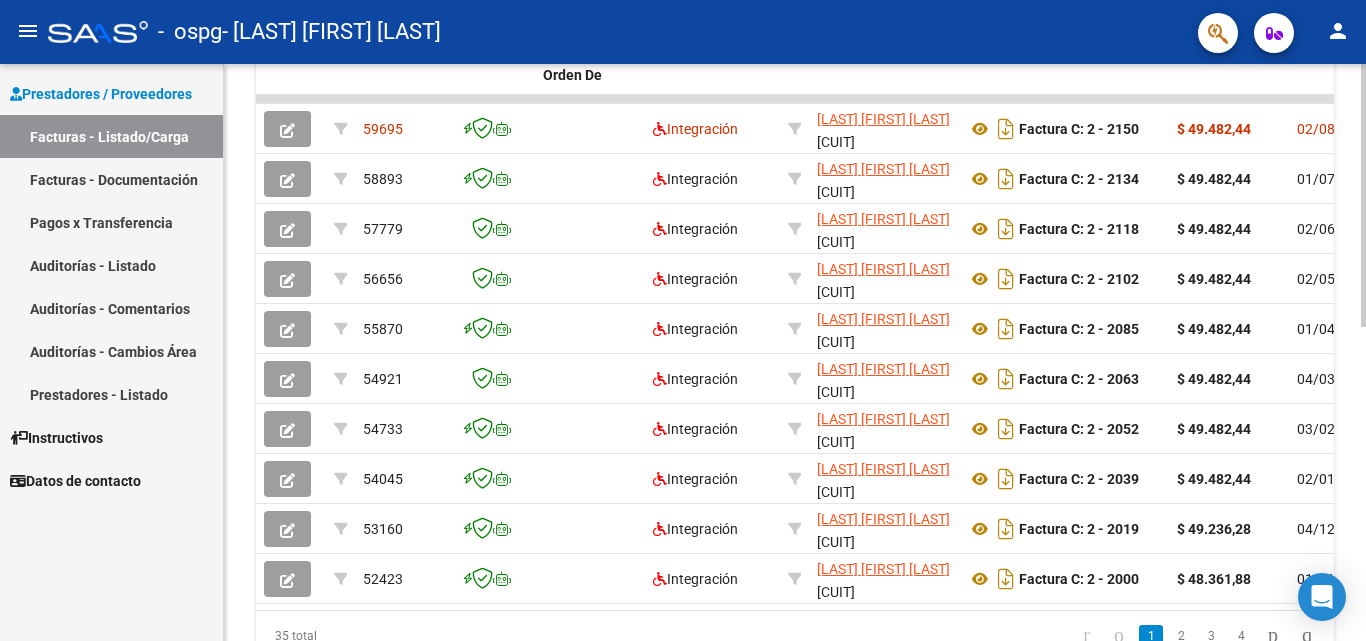 scroll, scrollTop: 589, scrollLeft: 0, axis: vertical 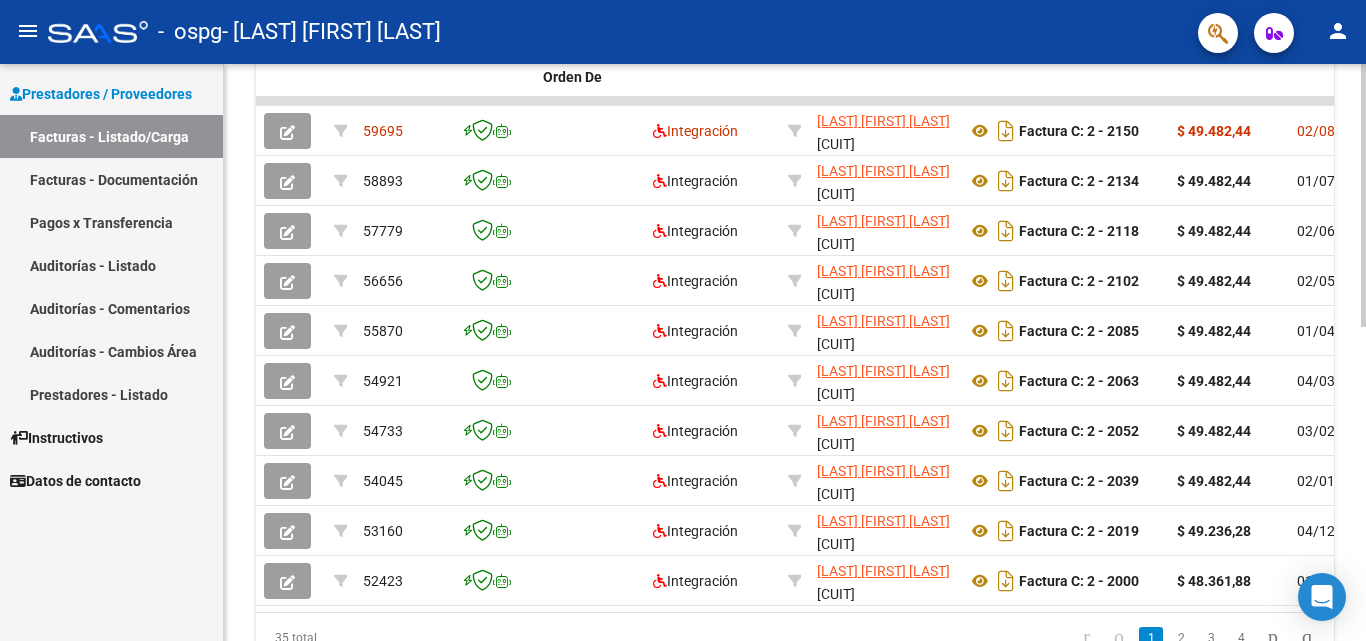 click on "Video tutorial   PRESTADORES -> Listado de CPBTs Emitidos por Prestadores / Proveedores (alt+q)   Cargar Comprobante
cloud_download  CSV  cloud_download  EXCEL  cloud_download  Estandar   Descarga Masiva
Filtros Id Area Area Todos Confirmado   Mostrar totalizadores   FILTROS DEL COMPROBANTE  Comprobante Tipo Comprobante Tipo Start date – End date Fec. Comprobante Desde / Hasta Días Emisión Desde(cant. días) Días Emisión Hasta(cant. días) CUIT / Razón Social Pto. Venta Nro. Comprobante Código SSS CAE Válido CAE Válido Todos Cargado Módulo Hosp. Todos Tiene facturacion Apócrifa Hospital Refes  FILTROS DE INTEGRACION  Período De Prestación Campos del Archivo de Rendición Devuelto x SSS (dr_envio) Todos Rendido x SSS (dr_envio) Tipo de Registro Tipo de Registro Período Presentación Período Presentación Campos del Legajo Asociado (preaprobación) Afiliado Legajo (cuil/nombre) Todos Solo facturas preaprobadas  MAS FILTROS  Todos Con Doc. Respaldatoria Todos Con Trazabilidad Todos – – 2" 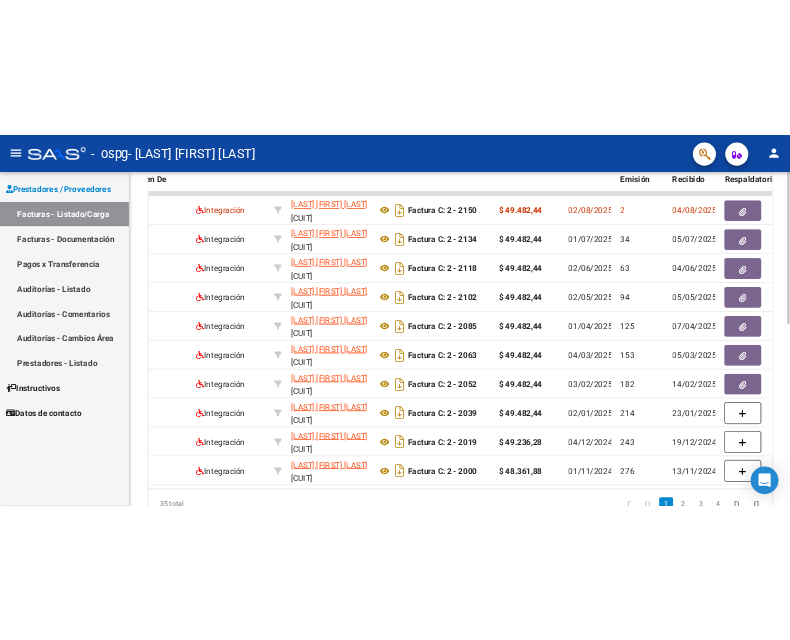 scroll, scrollTop: 0, scrollLeft: 295, axis: horizontal 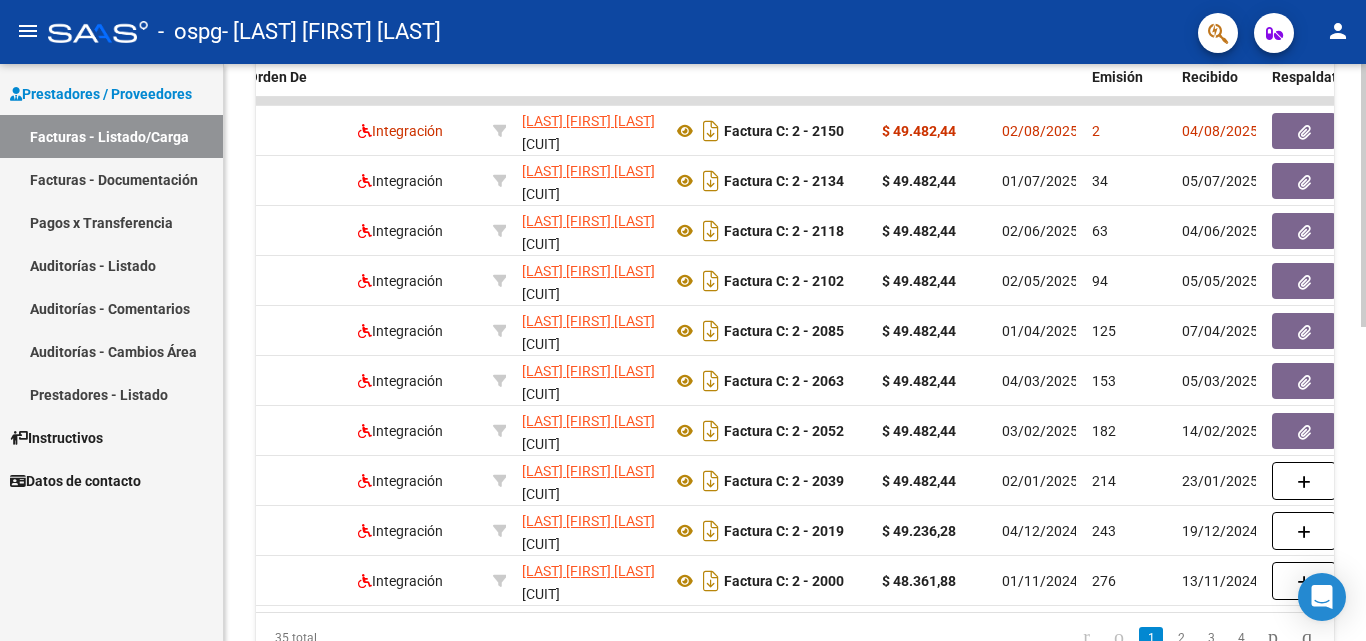drag, startPoint x: 1359, startPoint y: 446, endPoint x: 1362, endPoint y: 421, distance: 25.179358 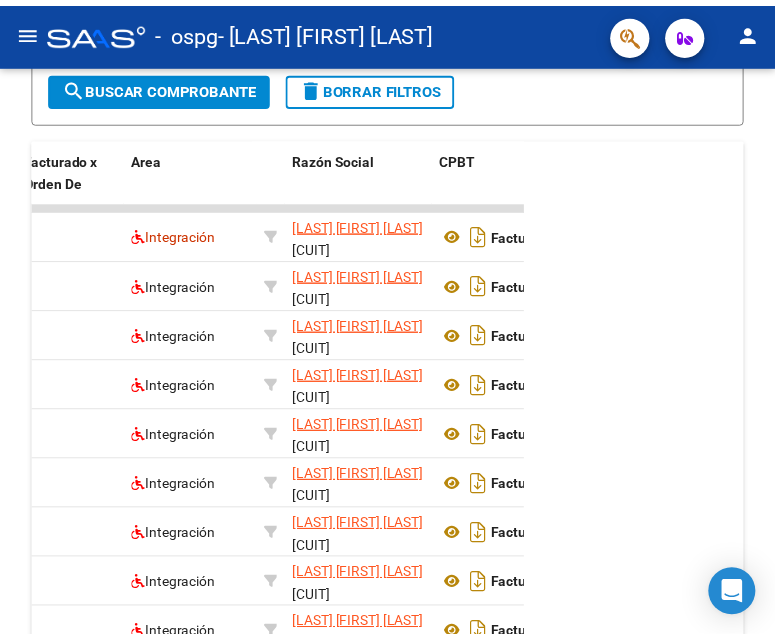 scroll, scrollTop: 571, scrollLeft: 0, axis: vertical 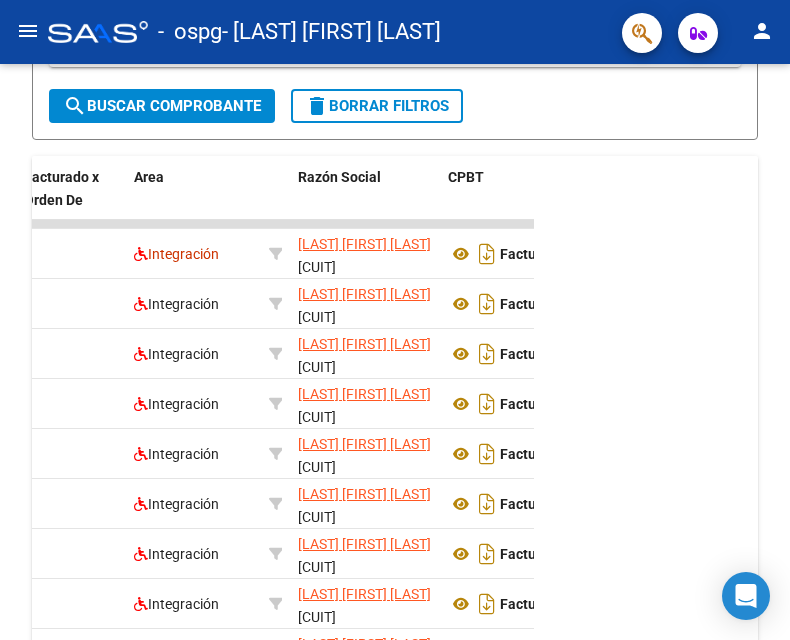 click on "person" 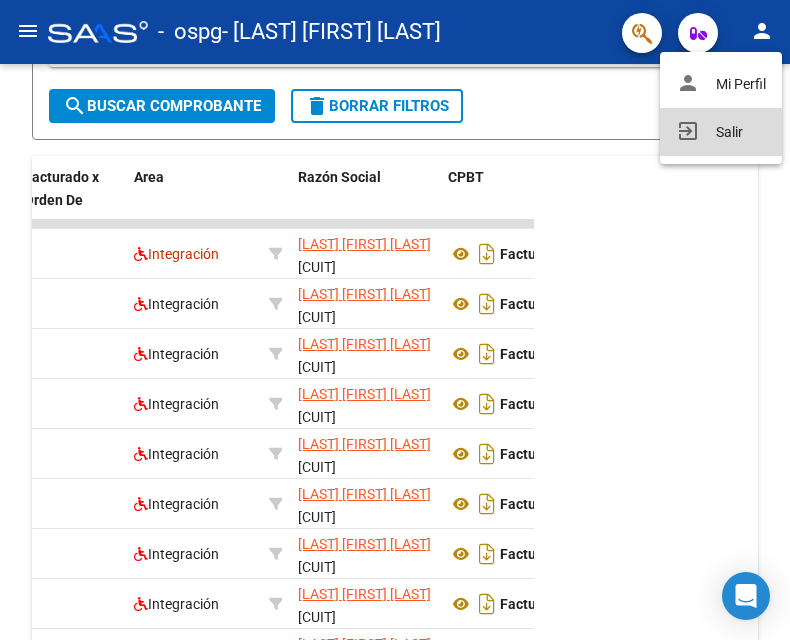 click on "exit_to_app  Salir" at bounding box center (721, 132) 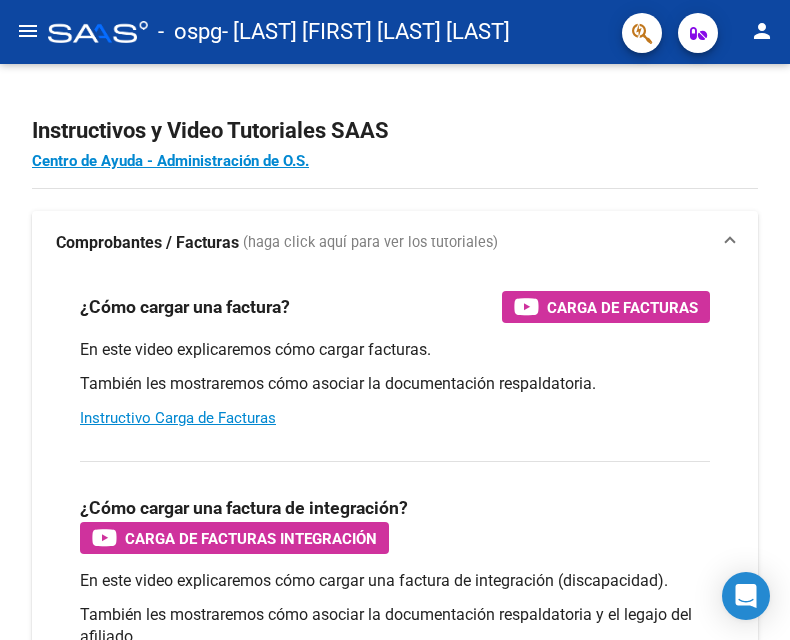 scroll, scrollTop: 0, scrollLeft: 0, axis: both 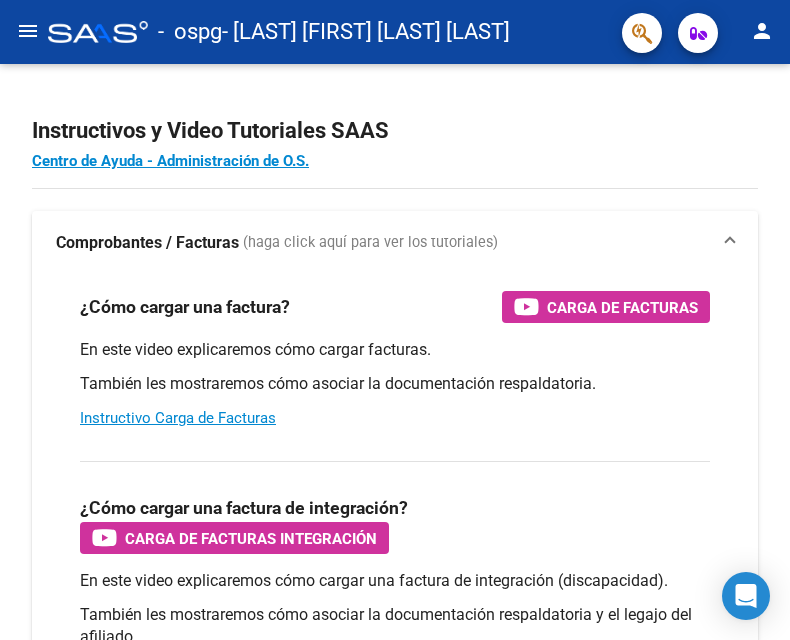 click on "menu" 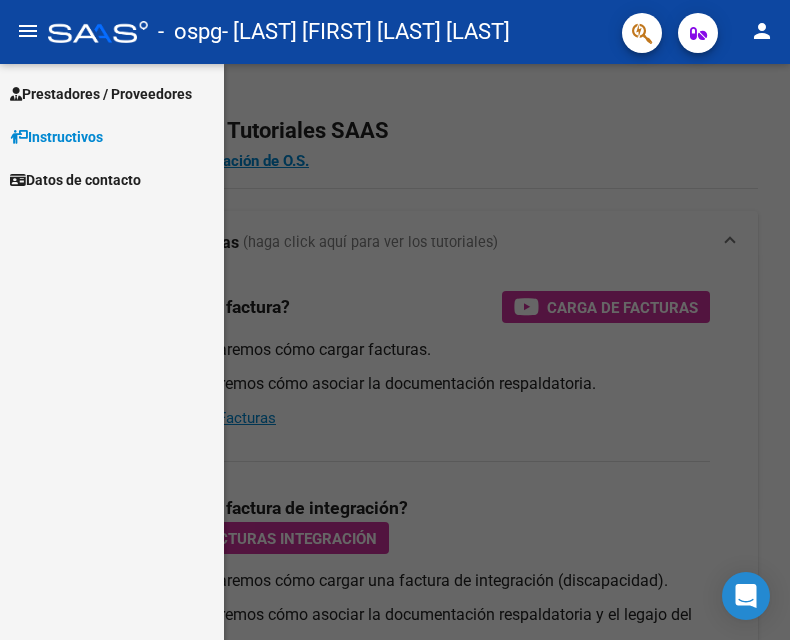 click on "Prestadores / Proveedores" at bounding box center [101, 94] 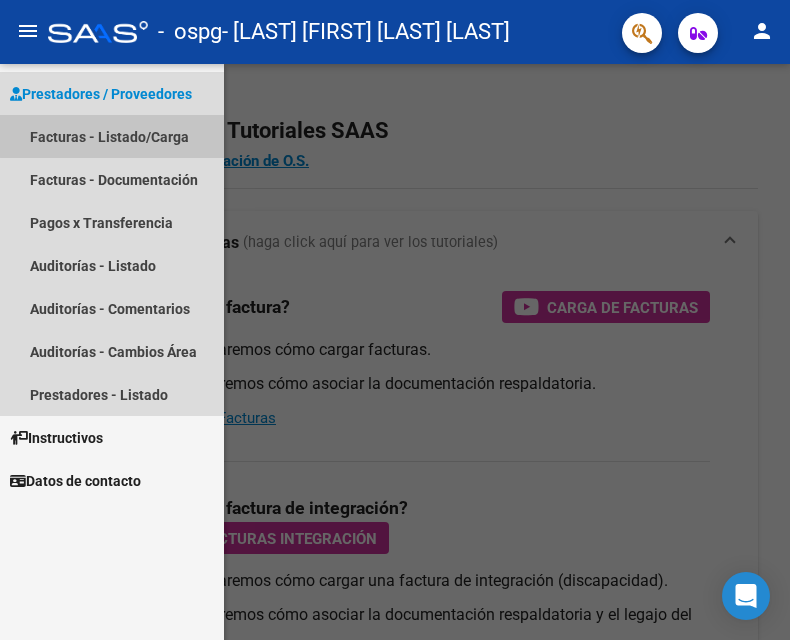 click on "Facturas - Listado/Carga" at bounding box center [112, 136] 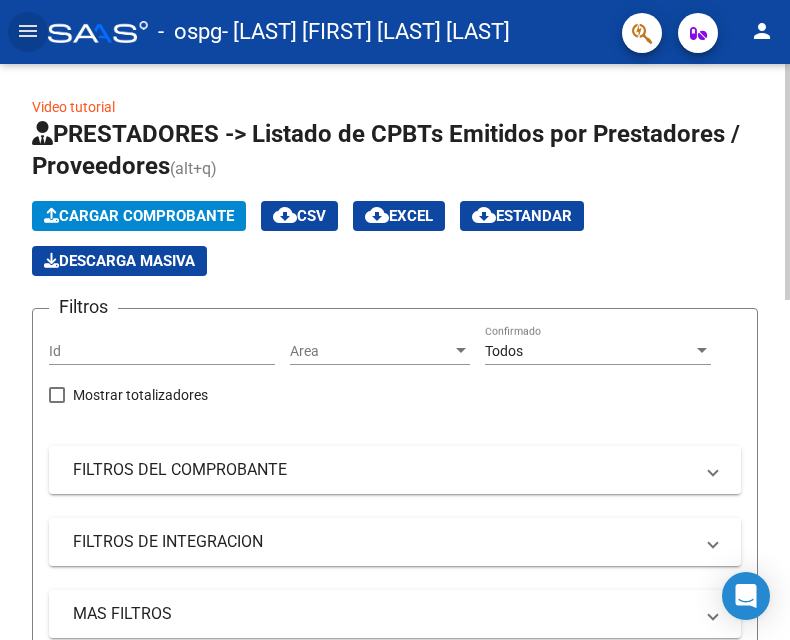 click on "Cargar Comprobante" 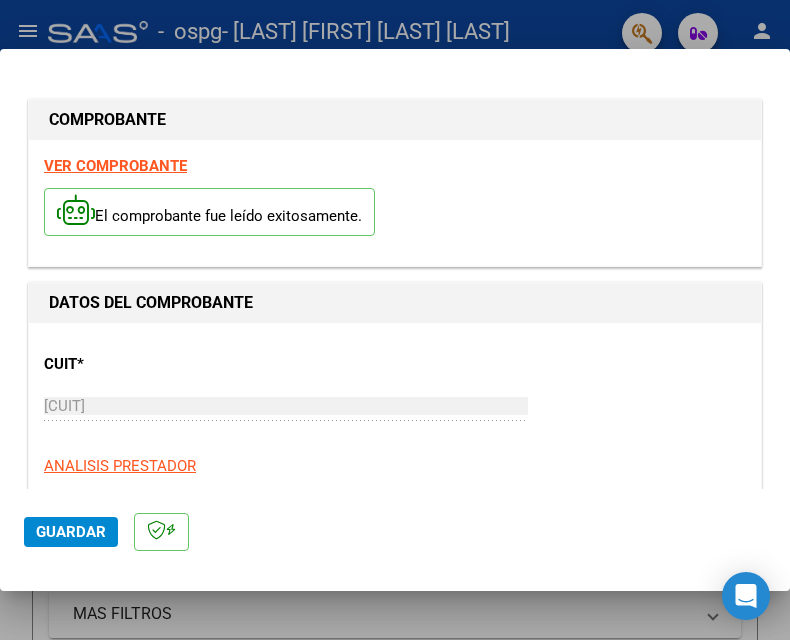 click on "El comprobante fue leído exitosamente." at bounding box center (395, 215) 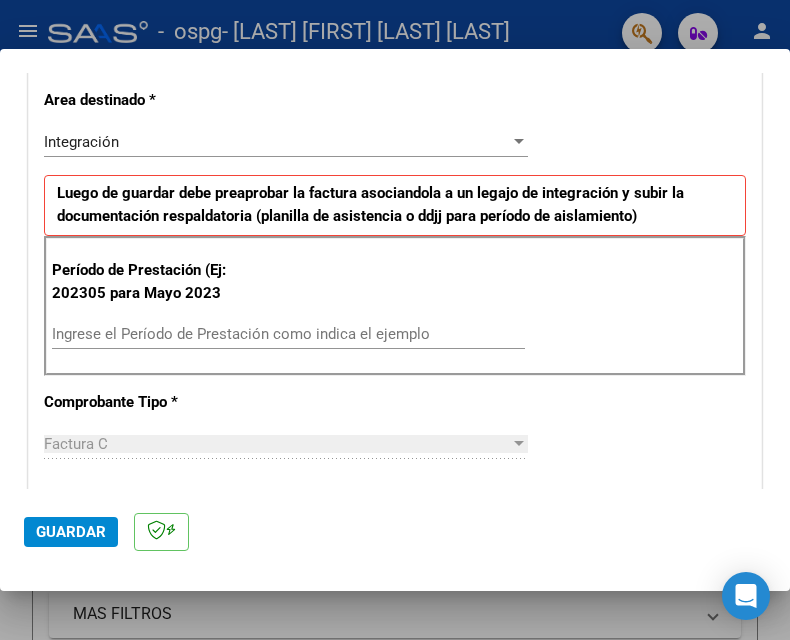 scroll, scrollTop: 442, scrollLeft: 0, axis: vertical 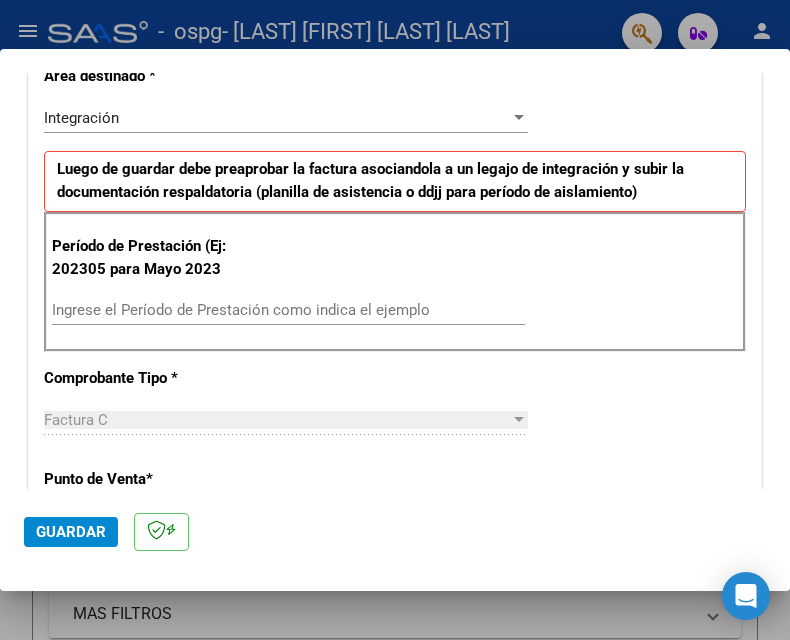 click on "Ingrese el Período de Prestación como indica el ejemplo" at bounding box center (288, 310) 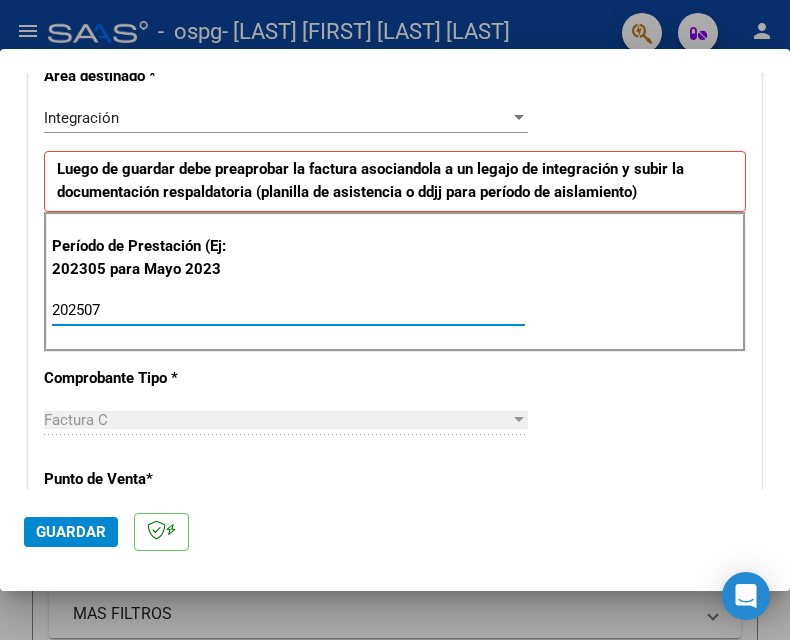 type on "202507" 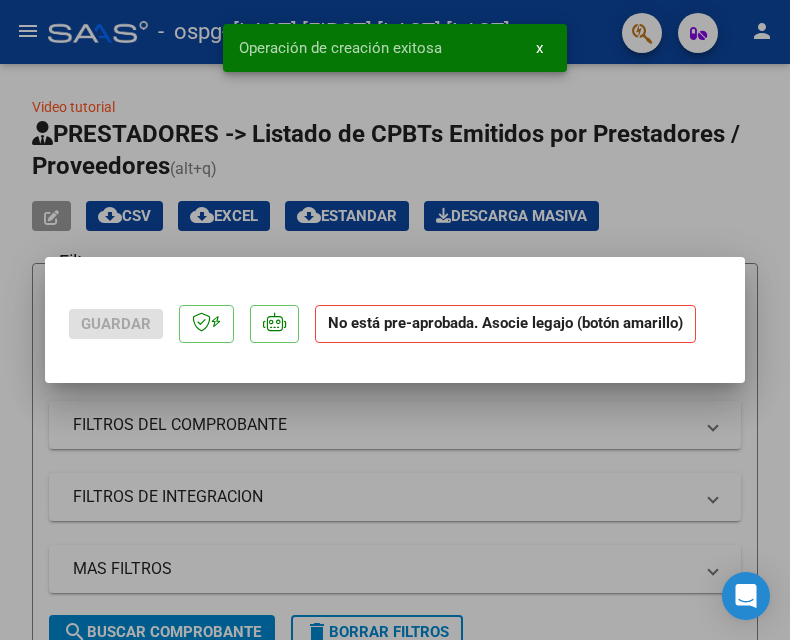 scroll, scrollTop: 0, scrollLeft: 0, axis: both 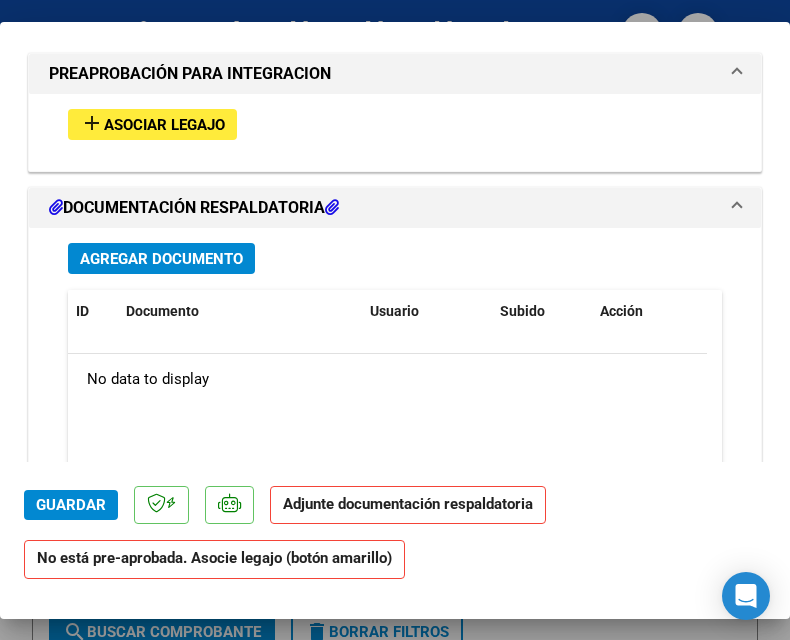 click on "Agregar Documento" at bounding box center [161, 259] 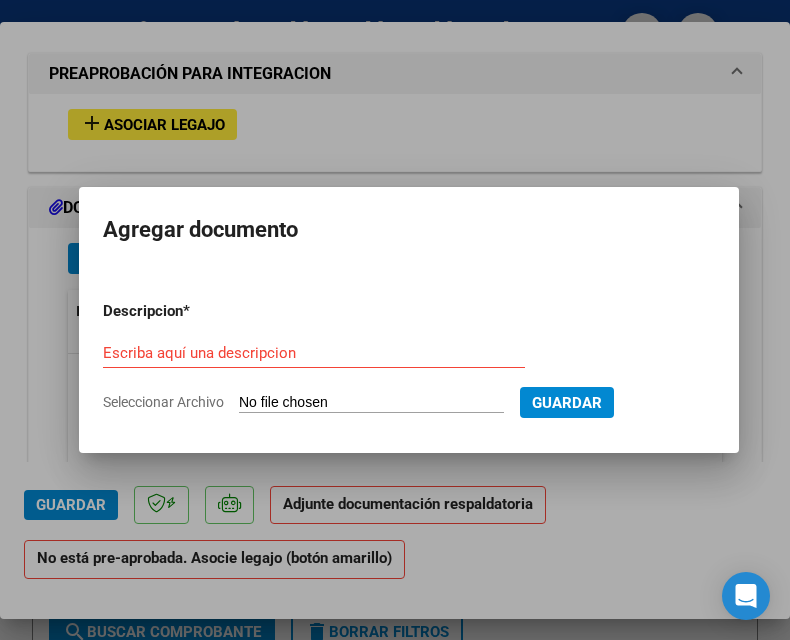 type on "C:\fakepath\asistencia Terapia ocupacional20250715_15304991.pdf" 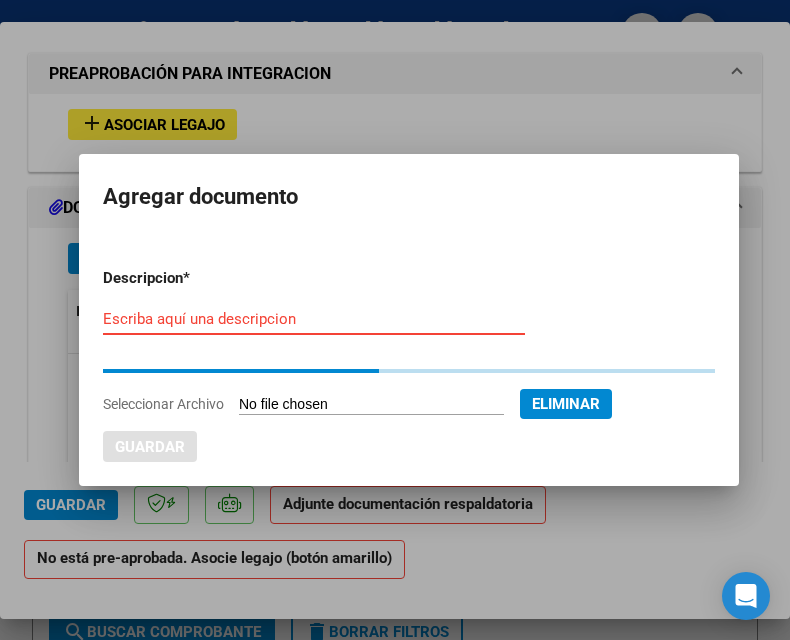 click on "Escriba aquí una descripcion" at bounding box center [314, 319] 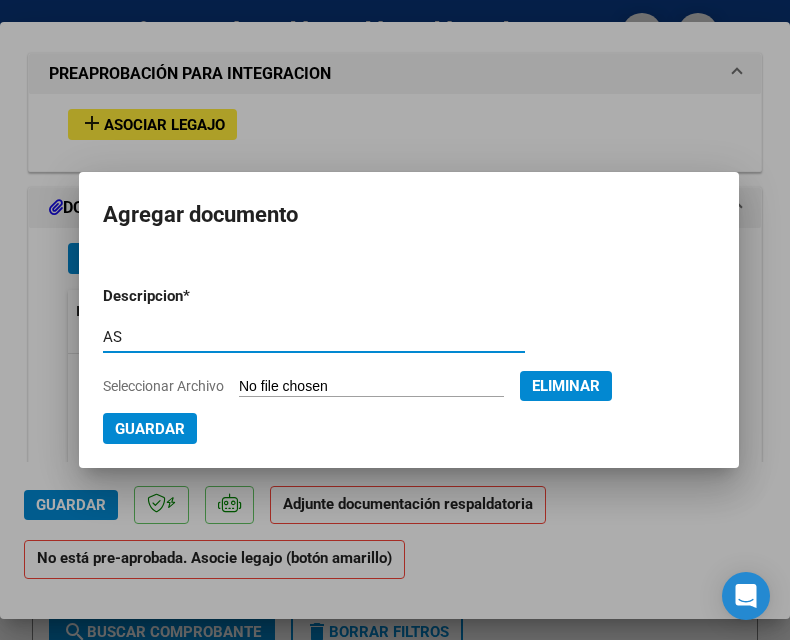 type on "A" 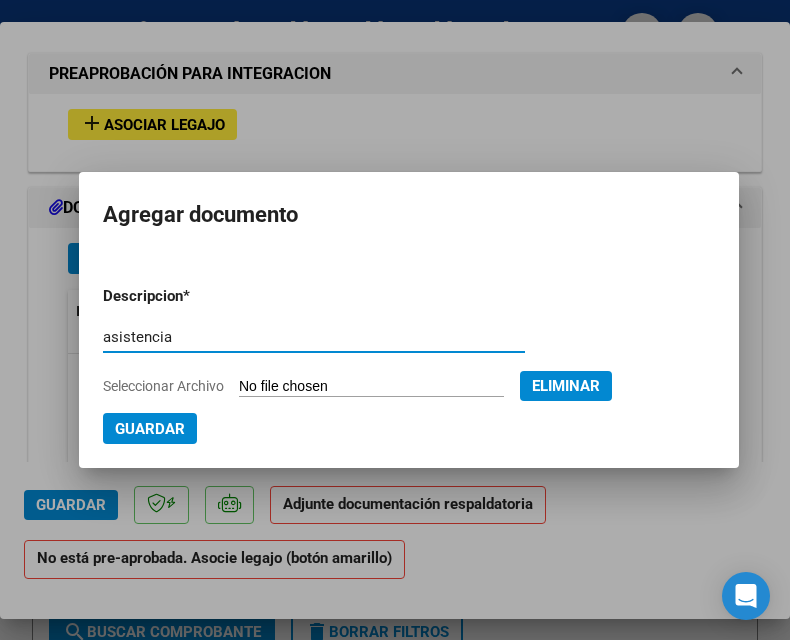 type on "asistencia" 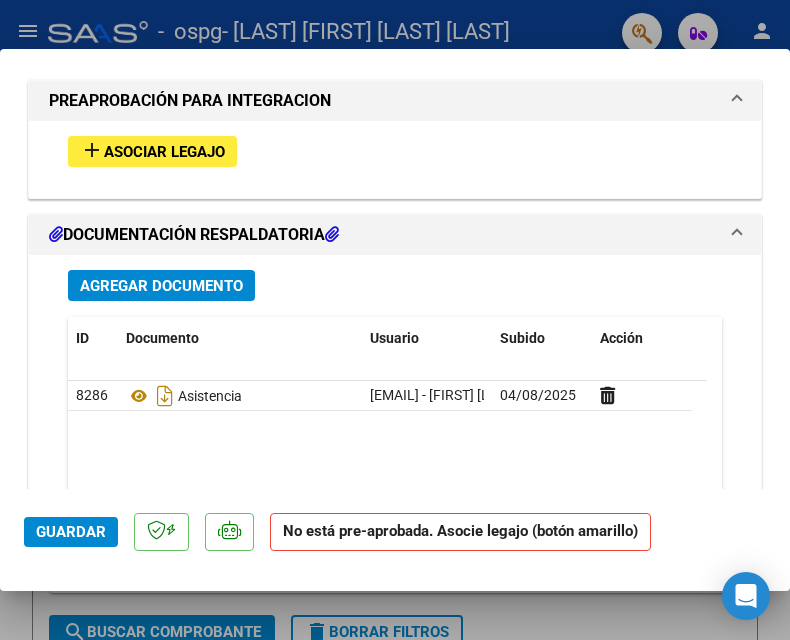 click on "Agregar Documento" at bounding box center [161, 286] 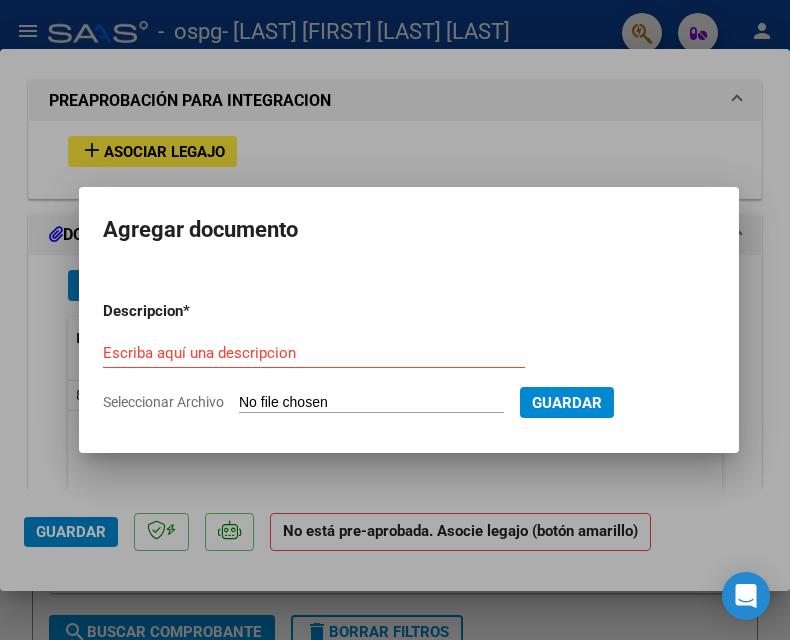type on "C:\fakepath\AUTORIACION 2025 CACERES SANTIAGO (1).pdf" 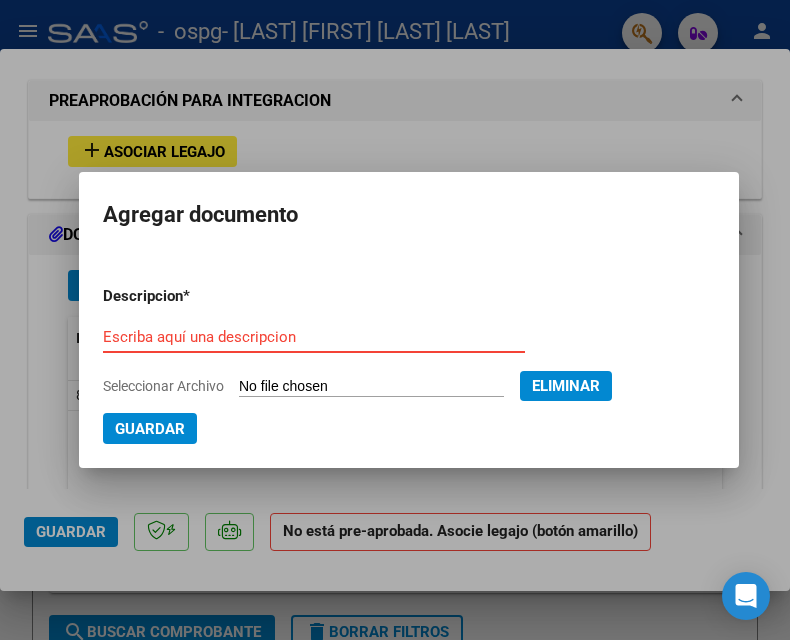 click on "Escriba aquí una descripcion" at bounding box center (314, 337) 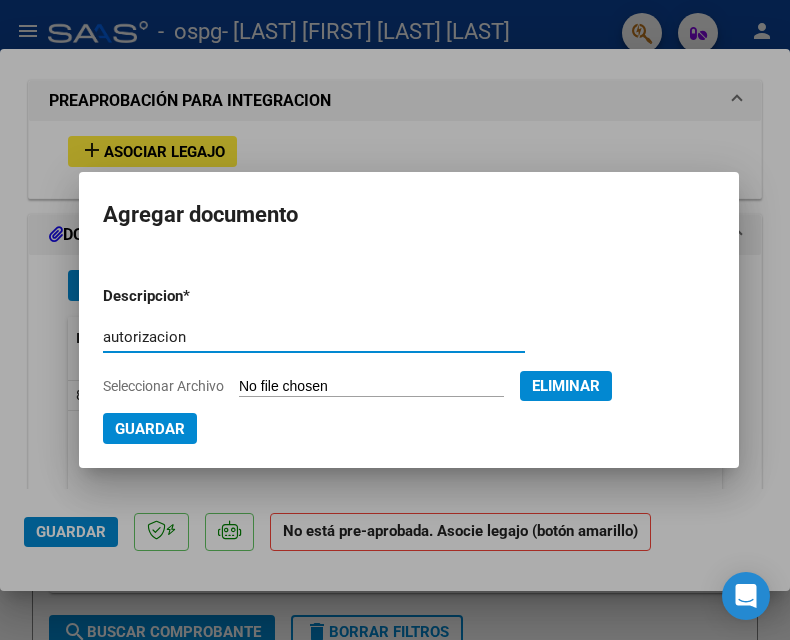 type on "autorizacion" 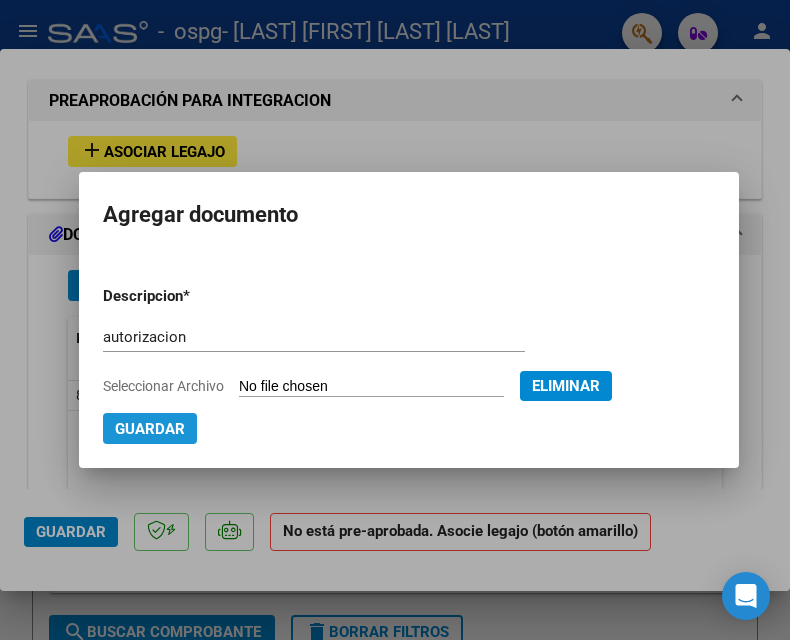 click on "Guardar" at bounding box center (150, 429) 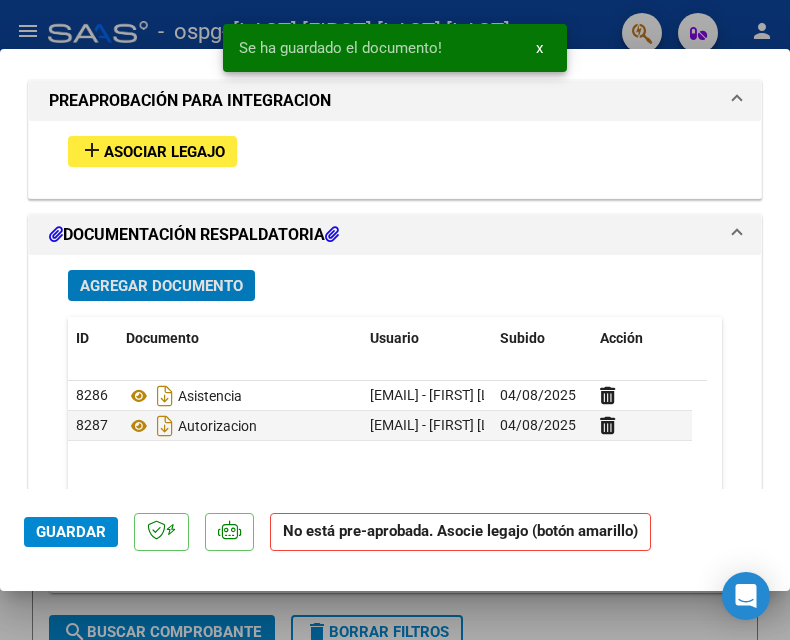 click on "Asociar Legajo" at bounding box center [164, 152] 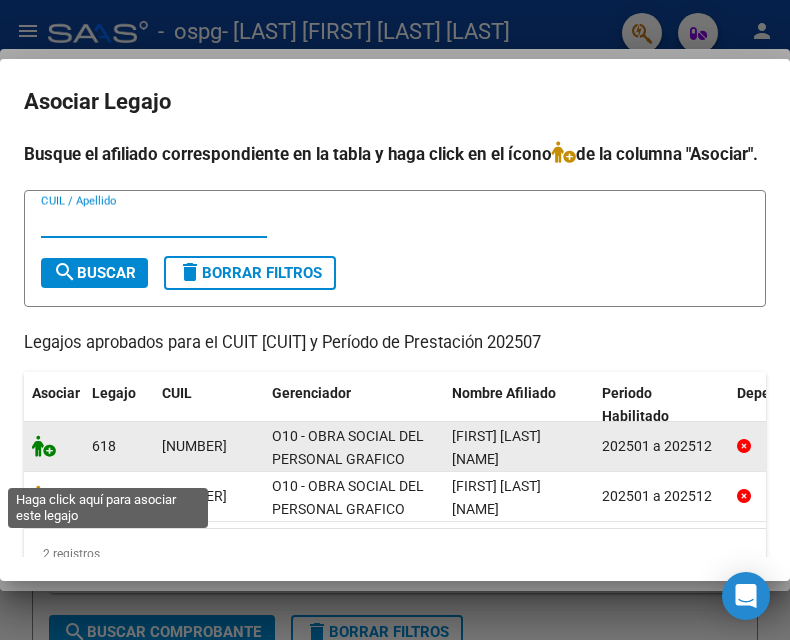 click 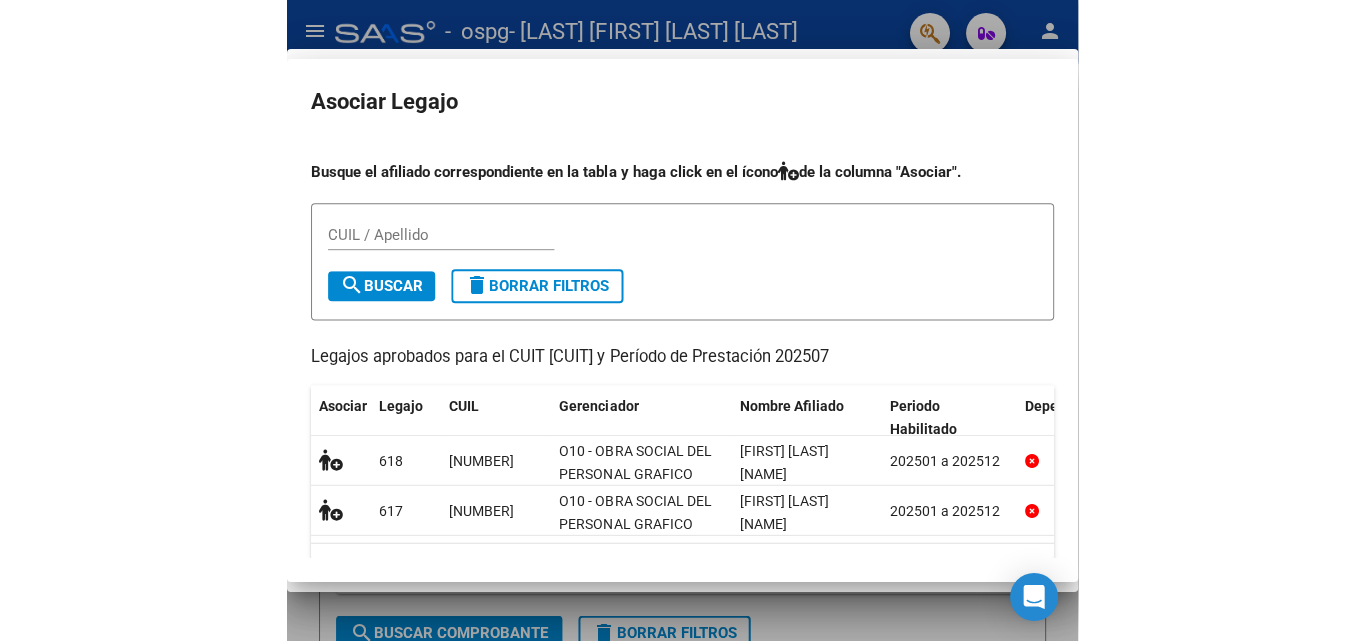 scroll, scrollTop: 1843, scrollLeft: 0, axis: vertical 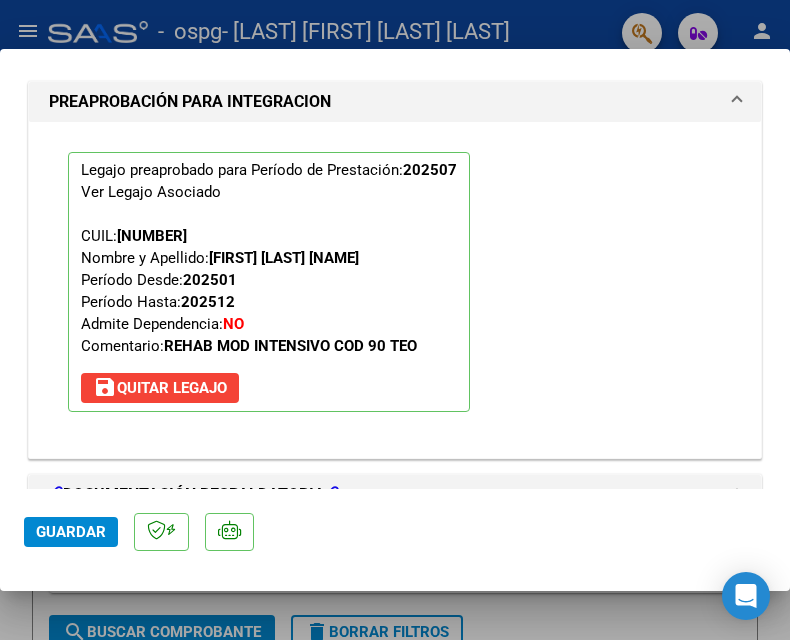 click on "Guardar" 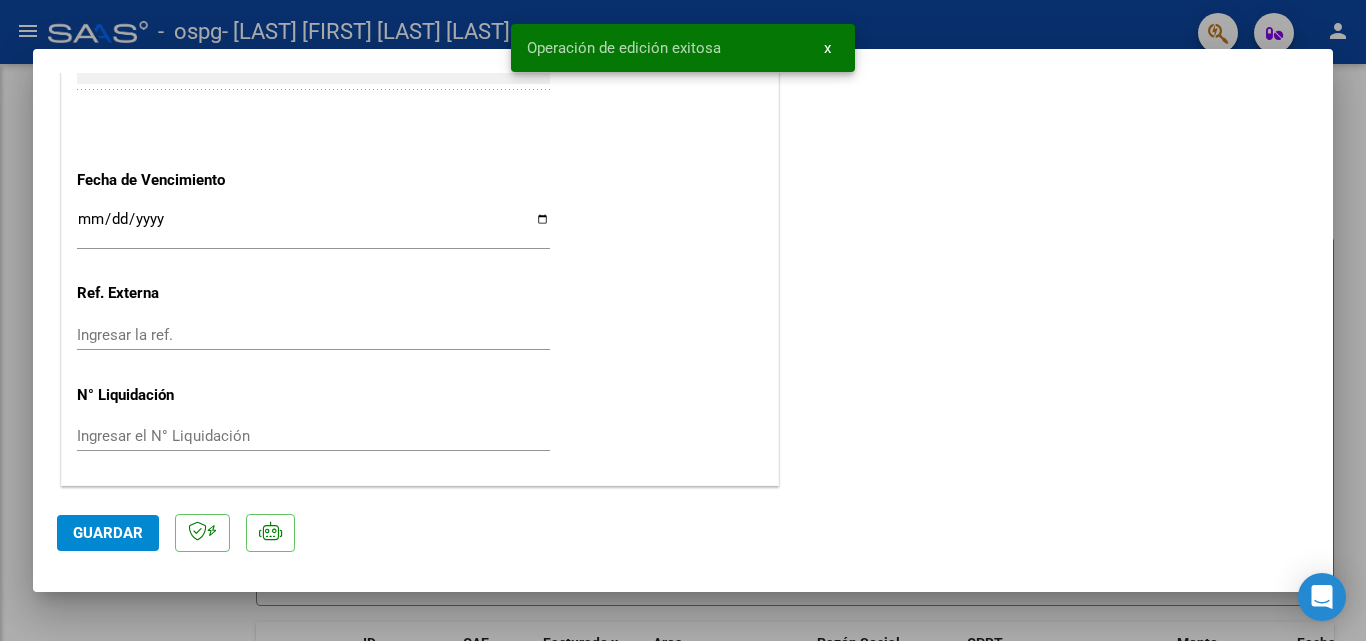 scroll, scrollTop: 1373, scrollLeft: 0, axis: vertical 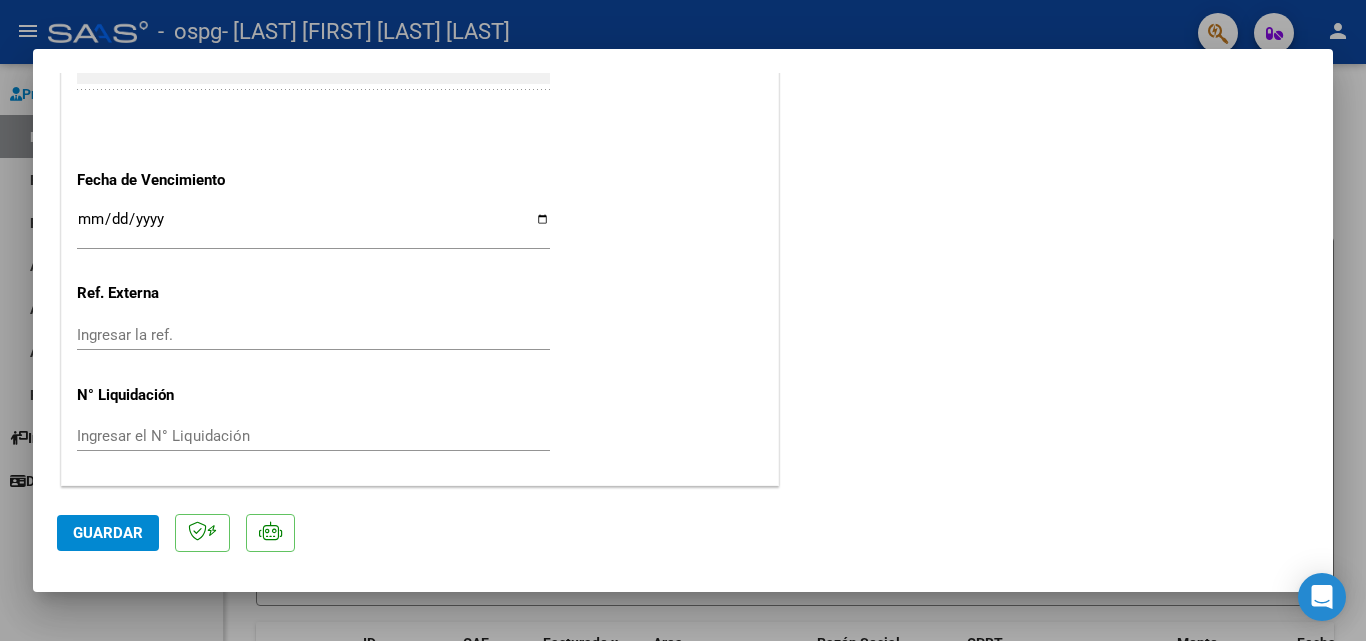 click at bounding box center [683, 320] 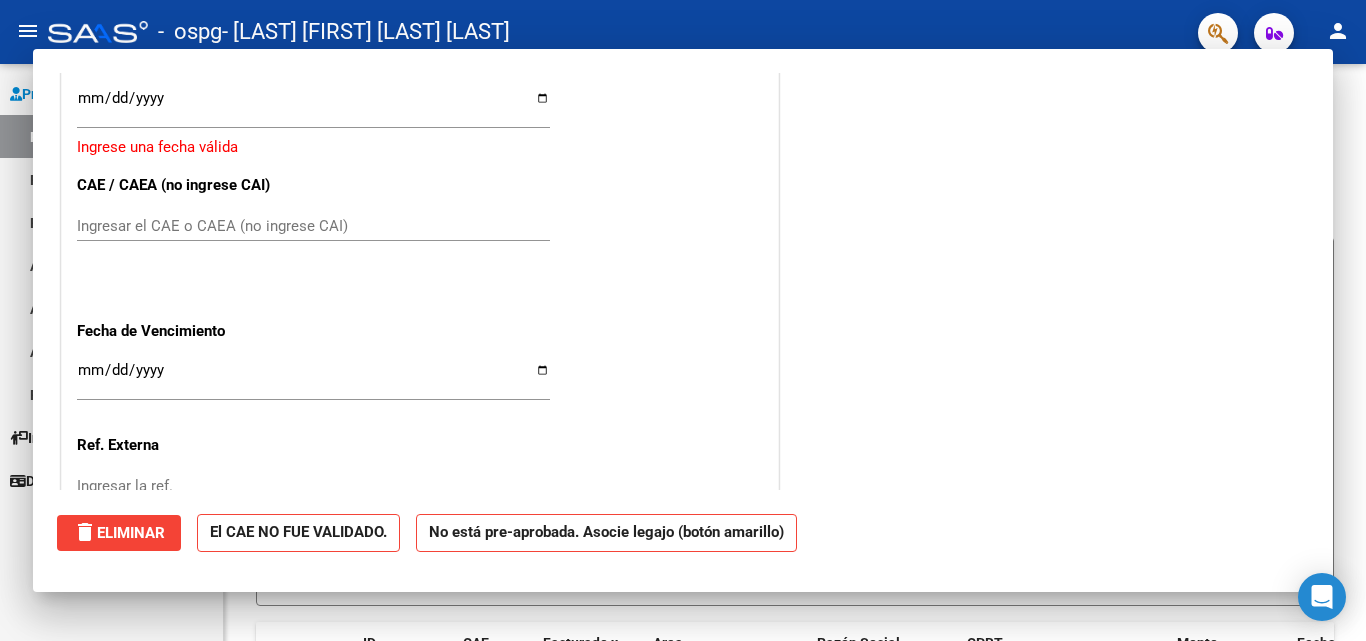 scroll, scrollTop: 1525, scrollLeft: 0, axis: vertical 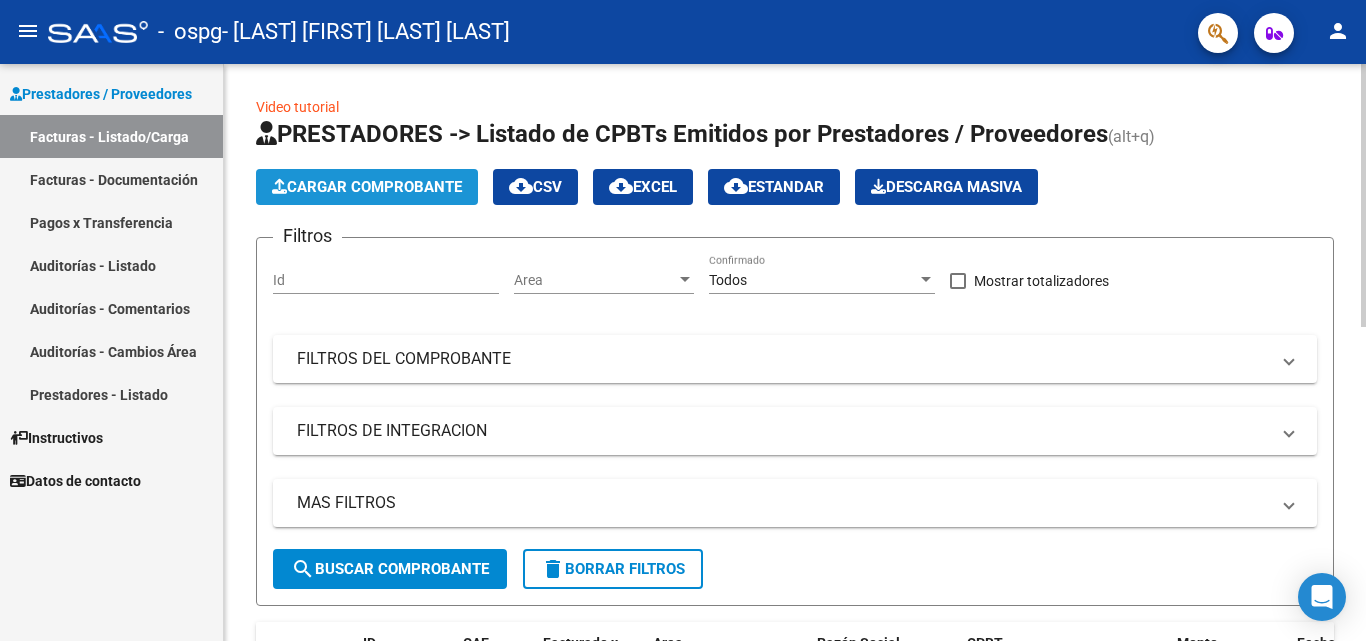 click on "Cargar Comprobante" 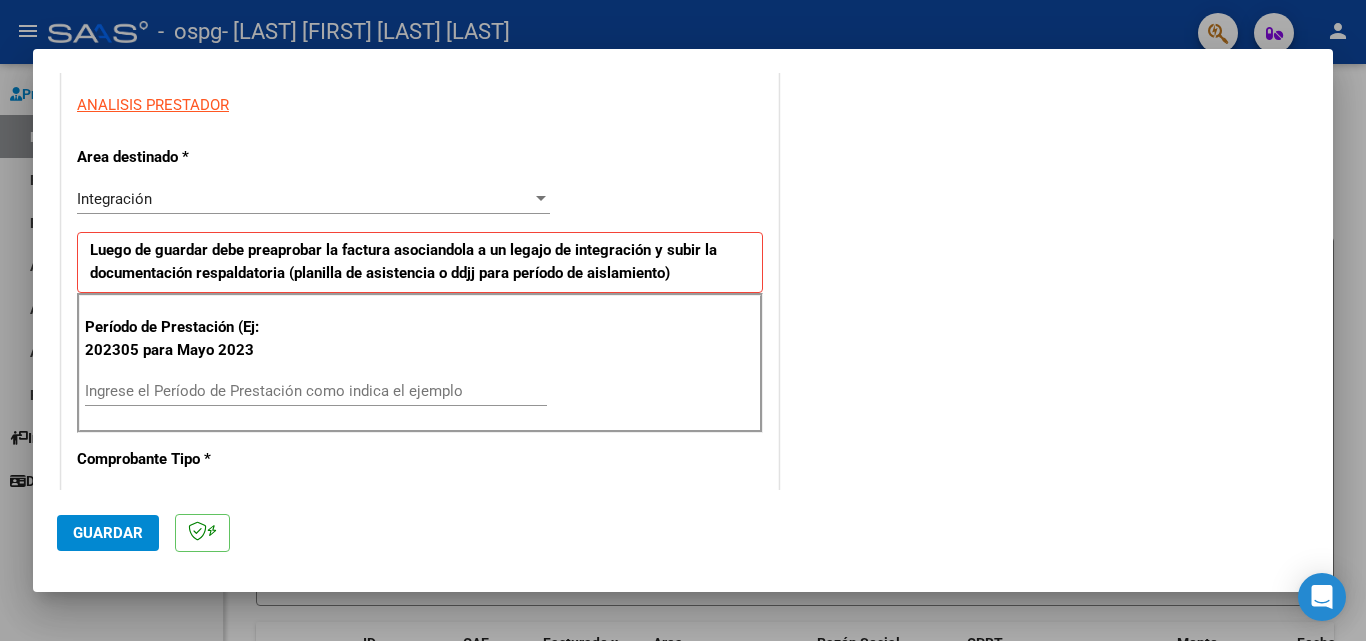 scroll, scrollTop: 393, scrollLeft: 0, axis: vertical 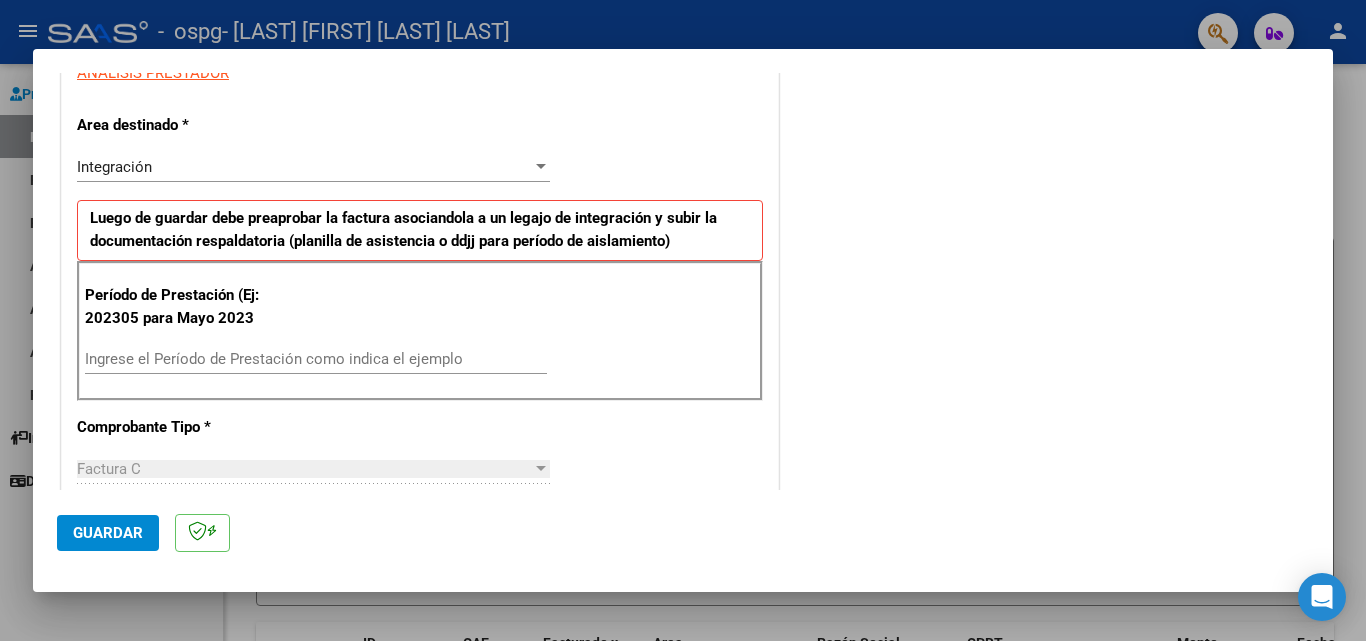 click on "Ingrese el Período de Prestación como indica el ejemplo" at bounding box center [316, 359] 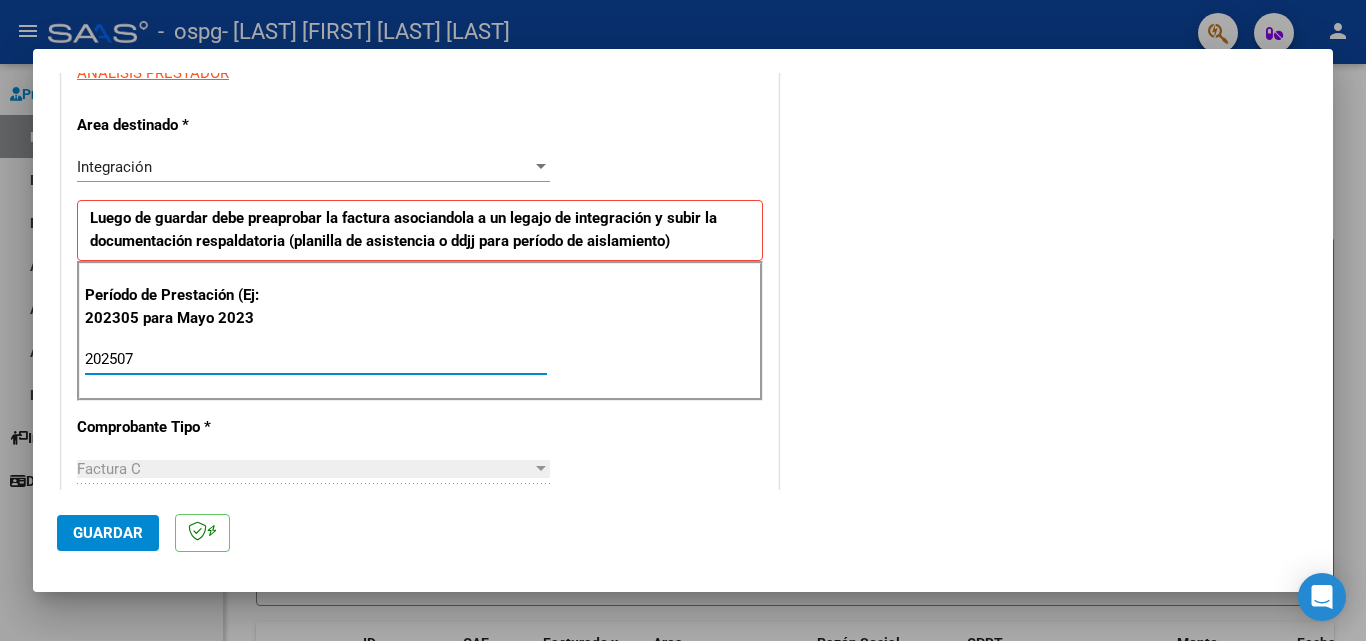 type on "202507" 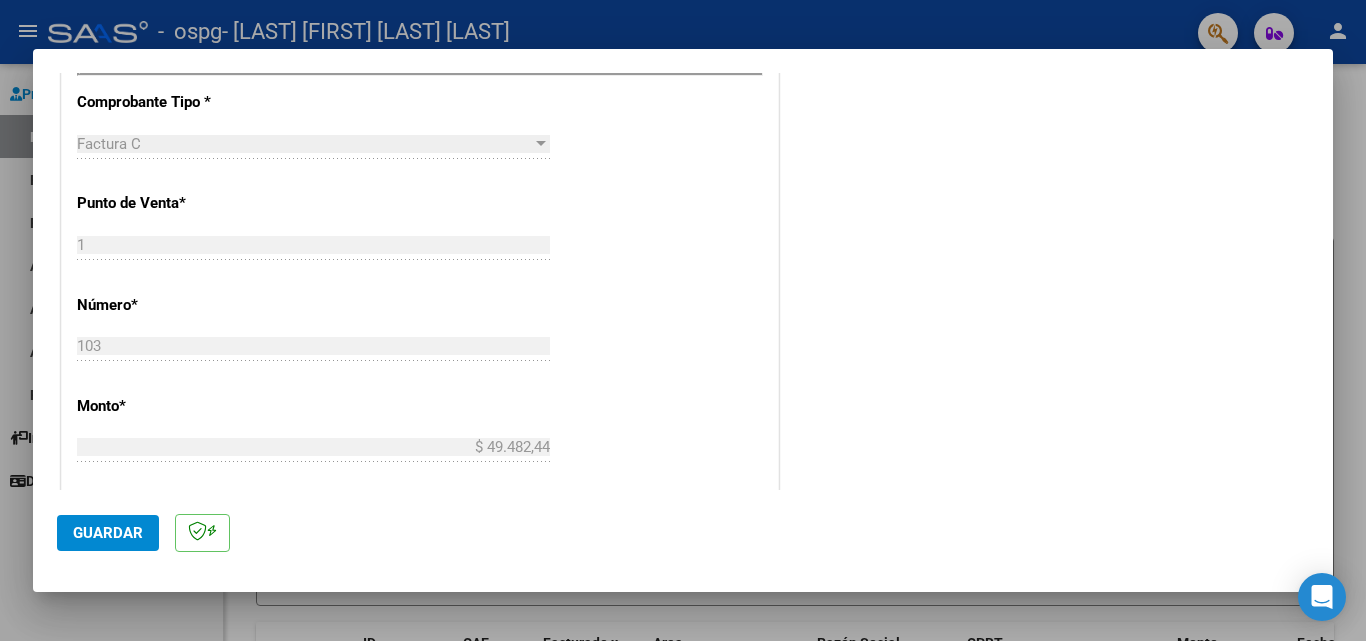 scroll, scrollTop: 772, scrollLeft: 0, axis: vertical 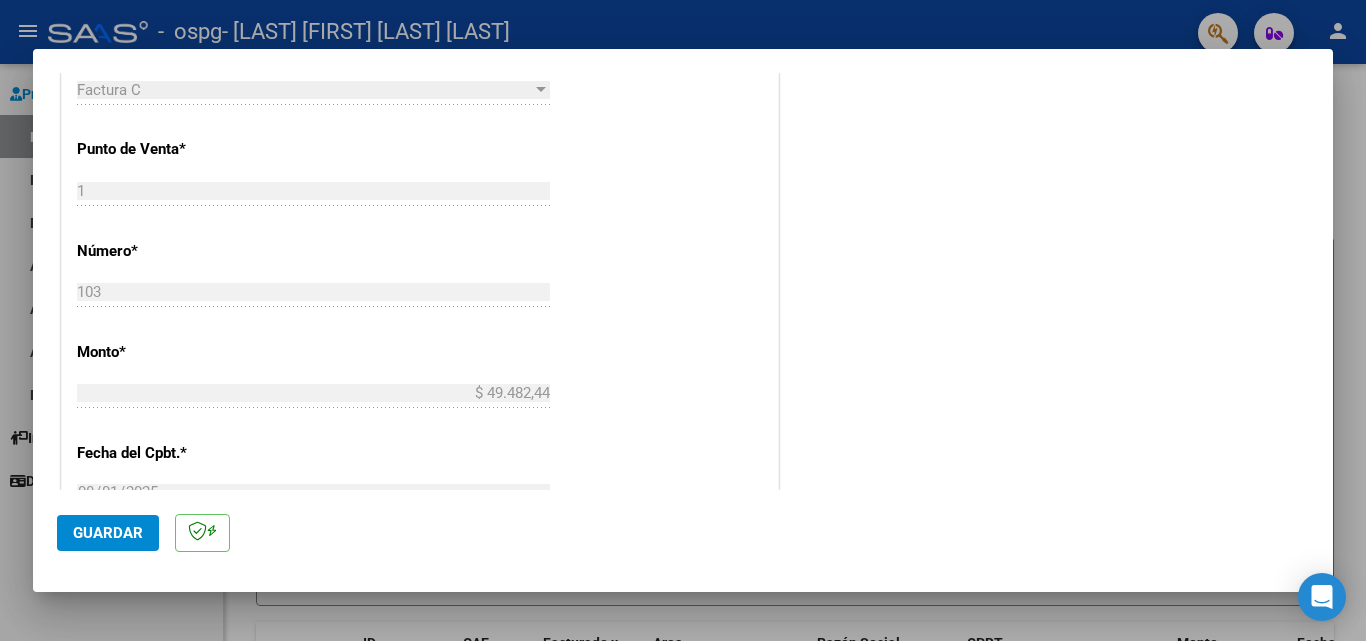 click on "Guardar" 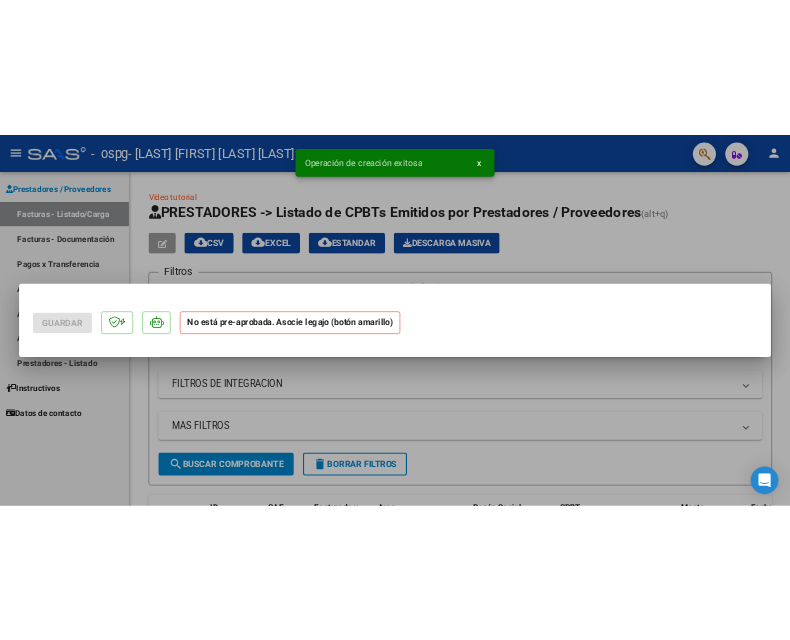 scroll, scrollTop: 0, scrollLeft: 0, axis: both 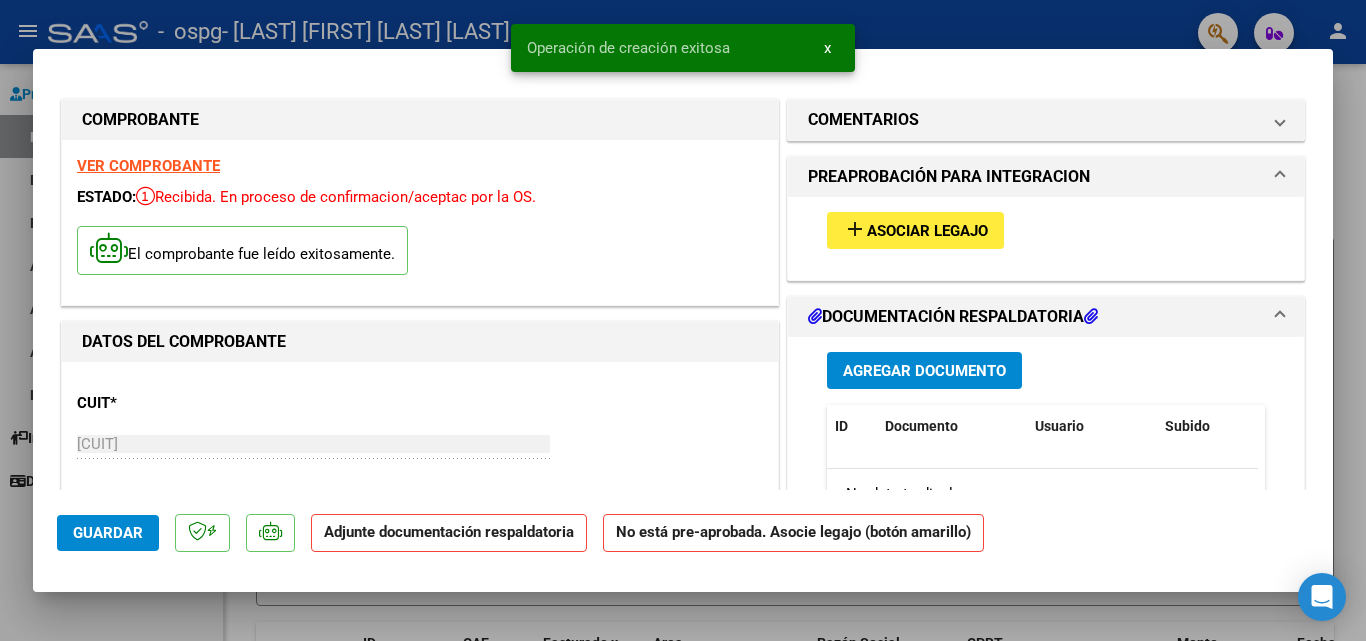 click on "Agregar Documento" at bounding box center (924, 371) 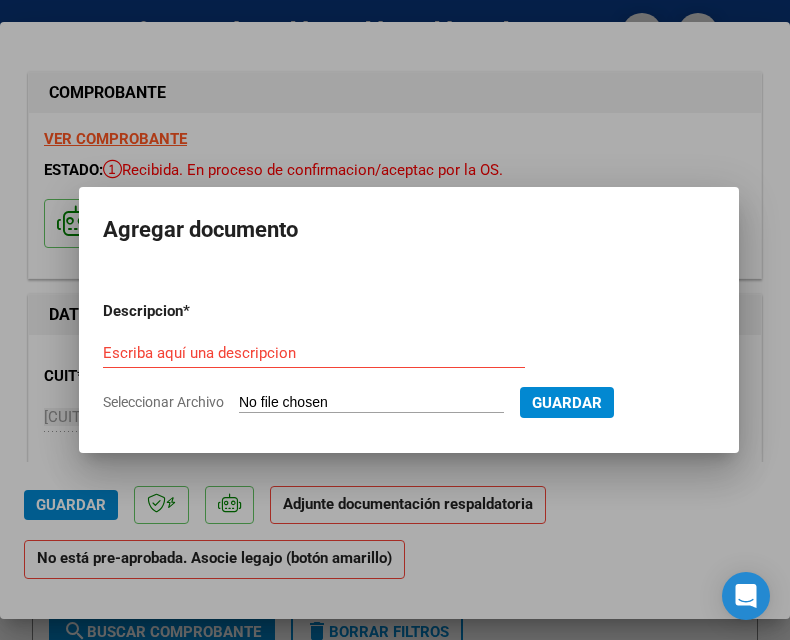 type on "C:\fakepath\asistencia Terapia ocupacional20250715_15273369.pdf" 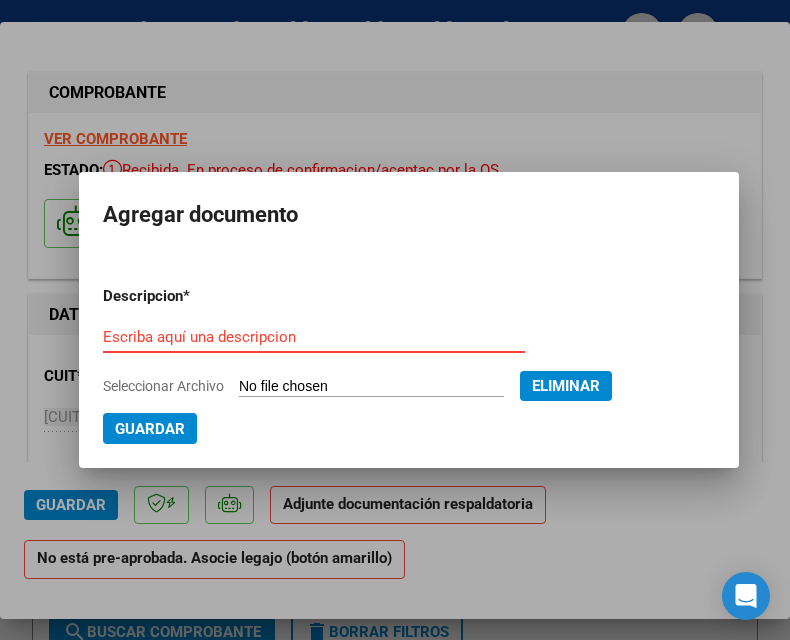 click on "Escriba aquí una descripcion" at bounding box center (314, 337) 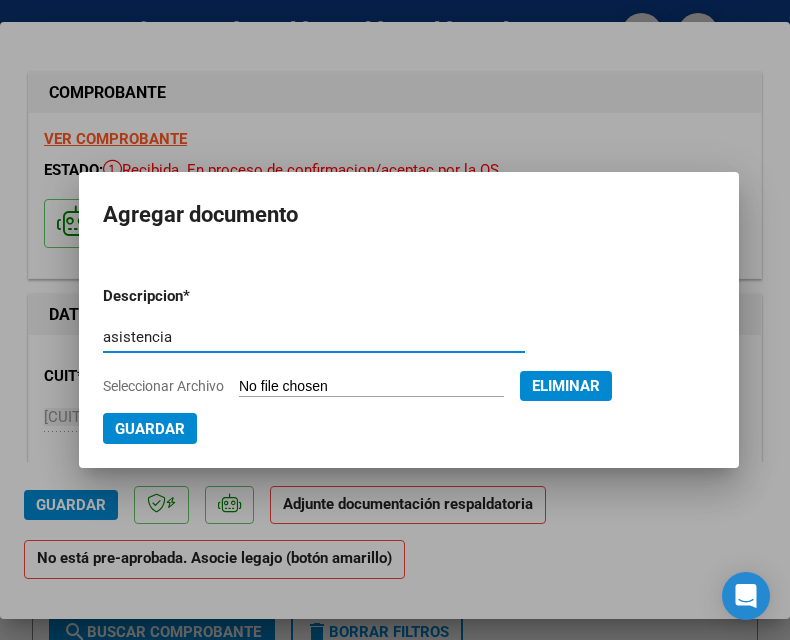 type on "asistencia" 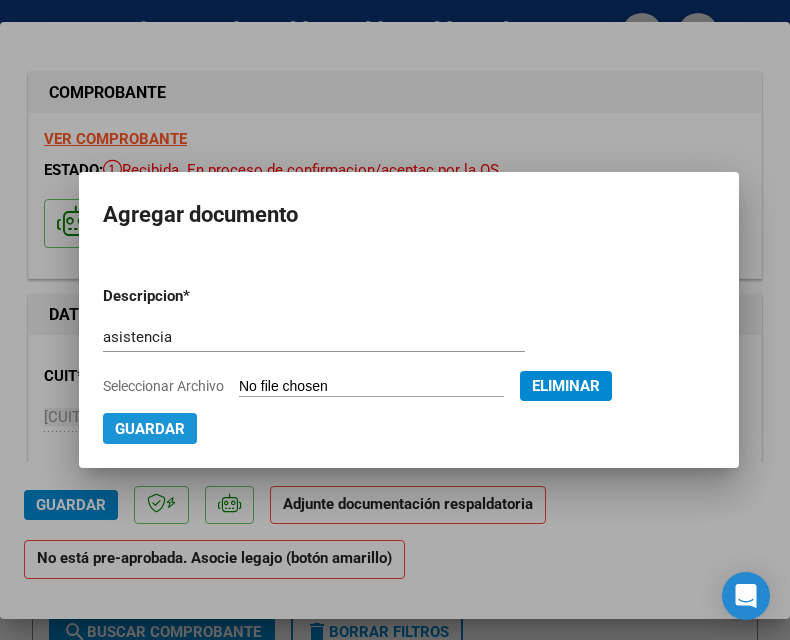 click on "Guardar" at bounding box center (150, 429) 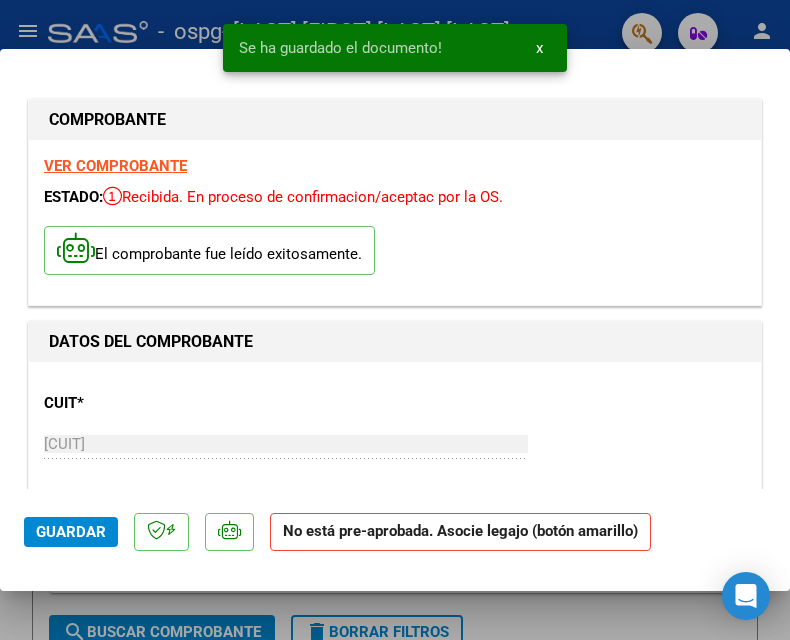 scroll, scrollTop: 1796, scrollLeft: 0, axis: vertical 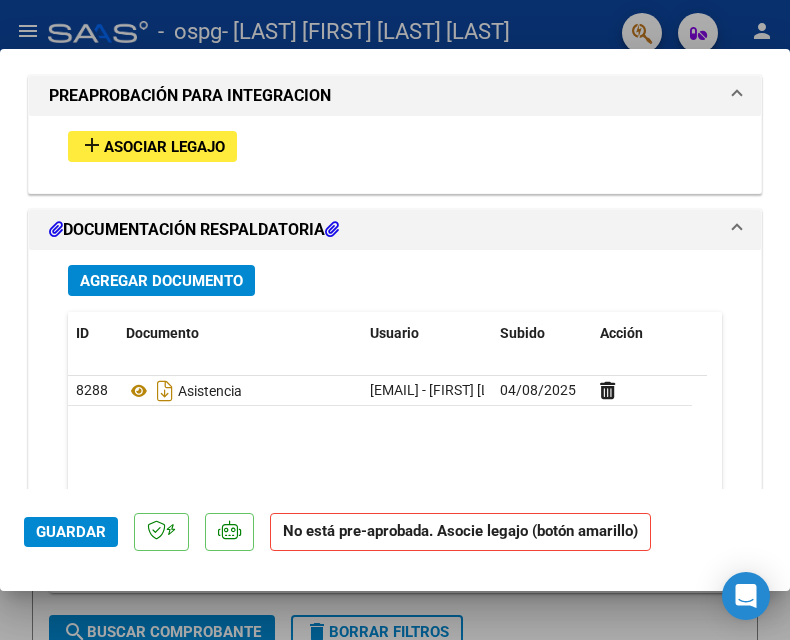 click on "Agregar Documento" at bounding box center (161, 281) 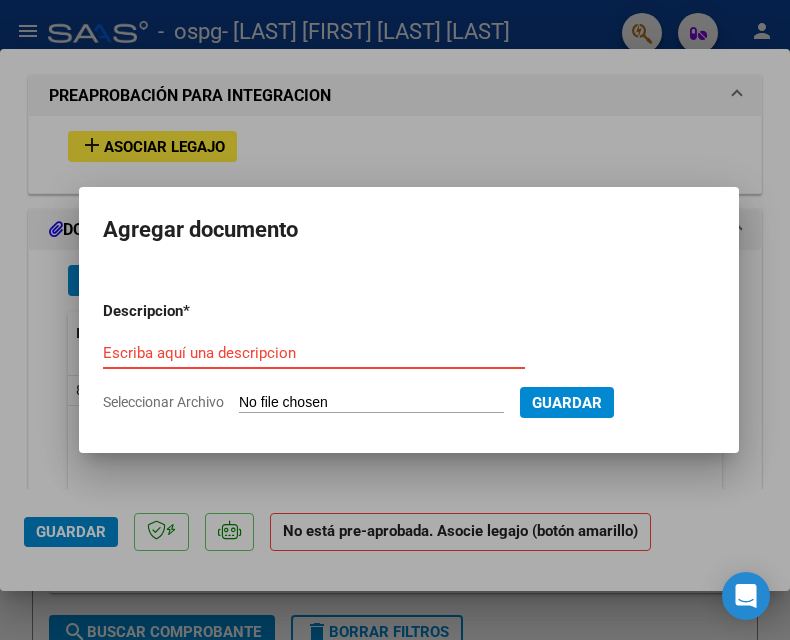 type on "C:\fakepath\AUTORIZACIONES 2025 CACERES EUGENIO (2).pdf" 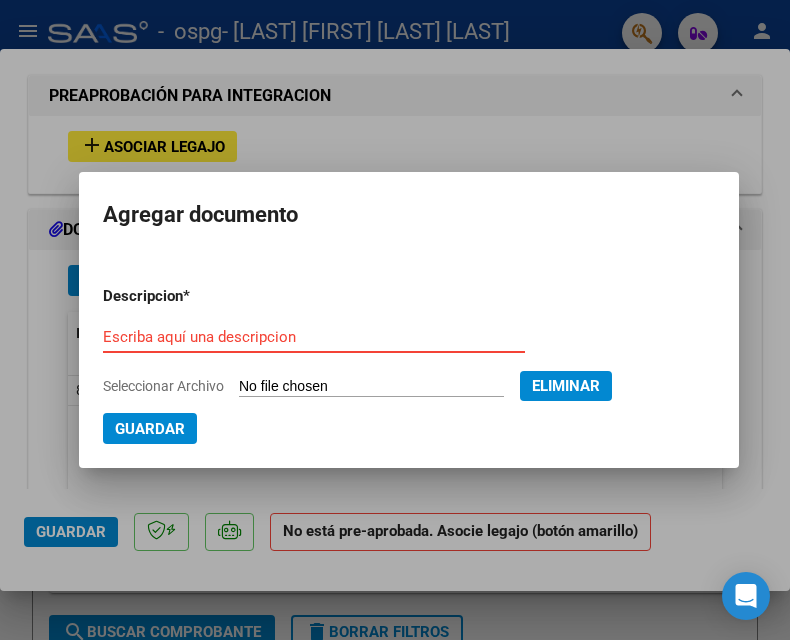 click on "Escriba aquí una descripcion" at bounding box center [314, 337] 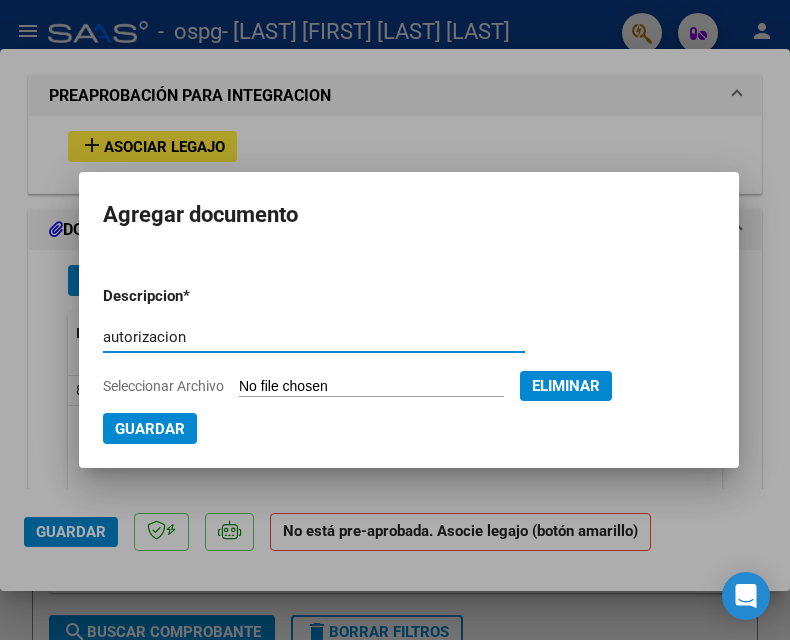 type on "autorizacion" 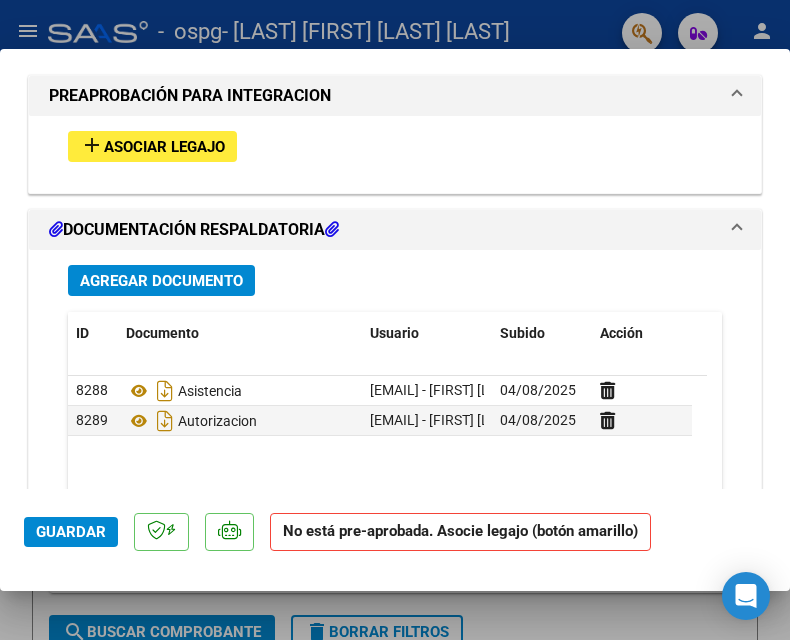 click on "Agregar Documento" at bounding box center [161, 281] 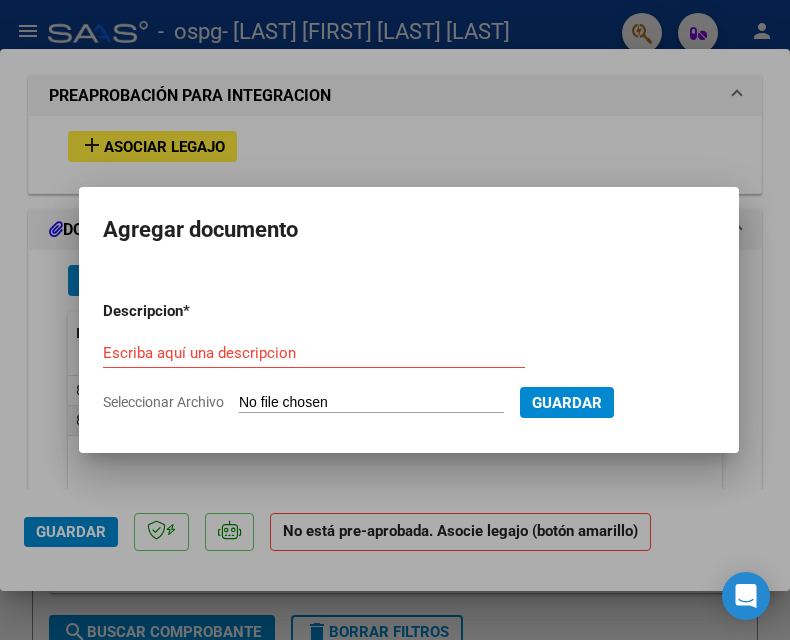 type on "C:\fakepath\CUD PRORROGA CACERES EUGENIO.pdf" 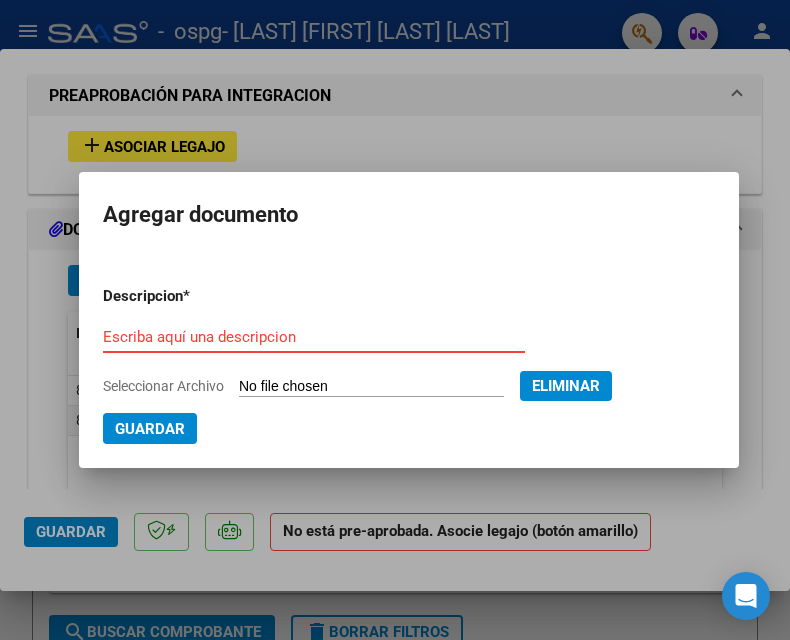click on "Escriba aquí una descripcion" at bounding box center [314, 337] 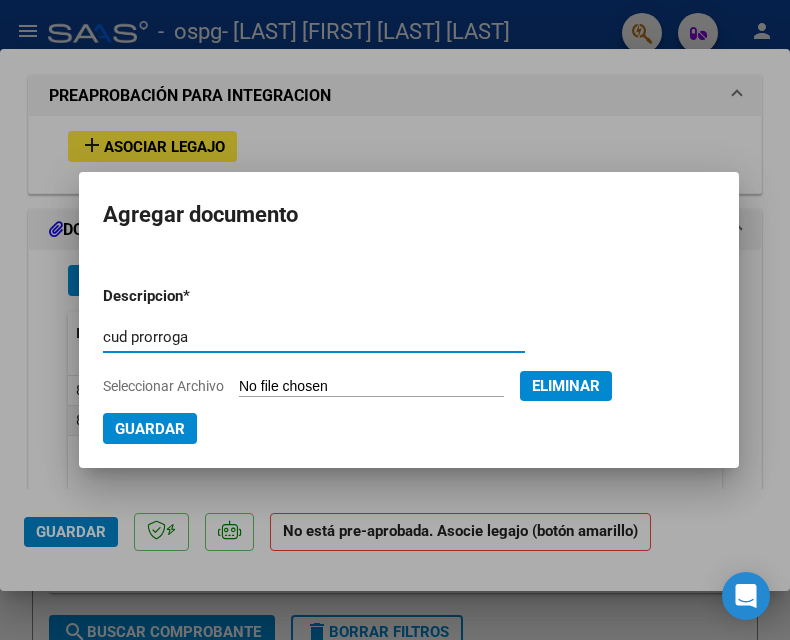 type on "cud prorroga" 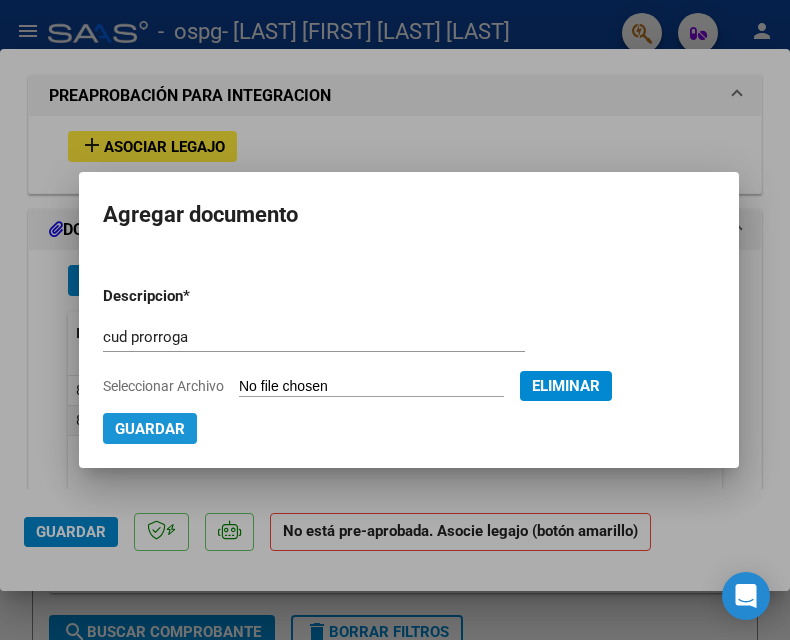click on "Guardar" at bounding box center (150, 429) 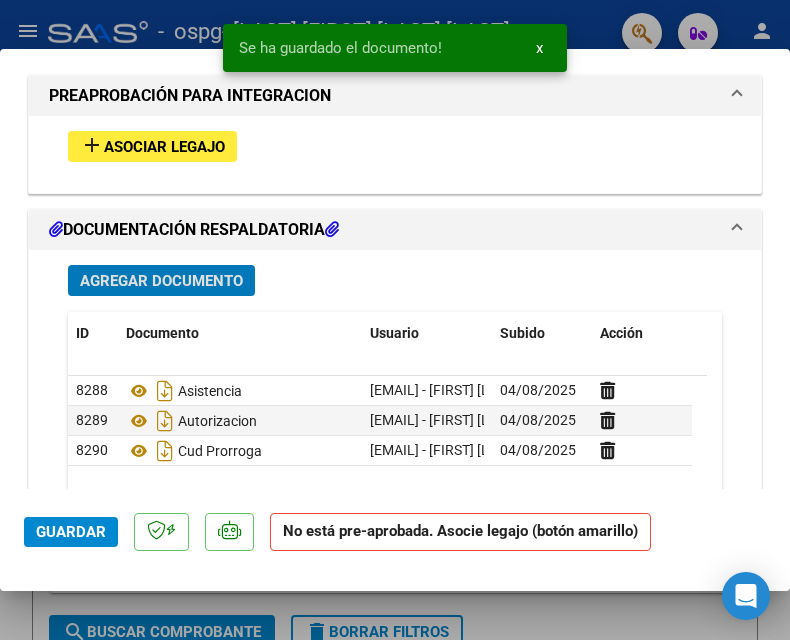 click on "Asociar Legajo" at bounding box center (164, 147) 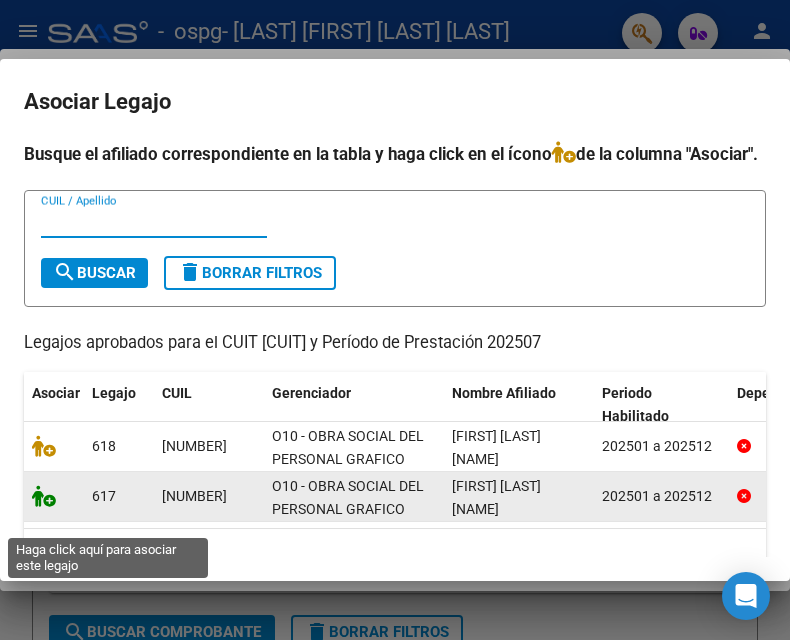 click 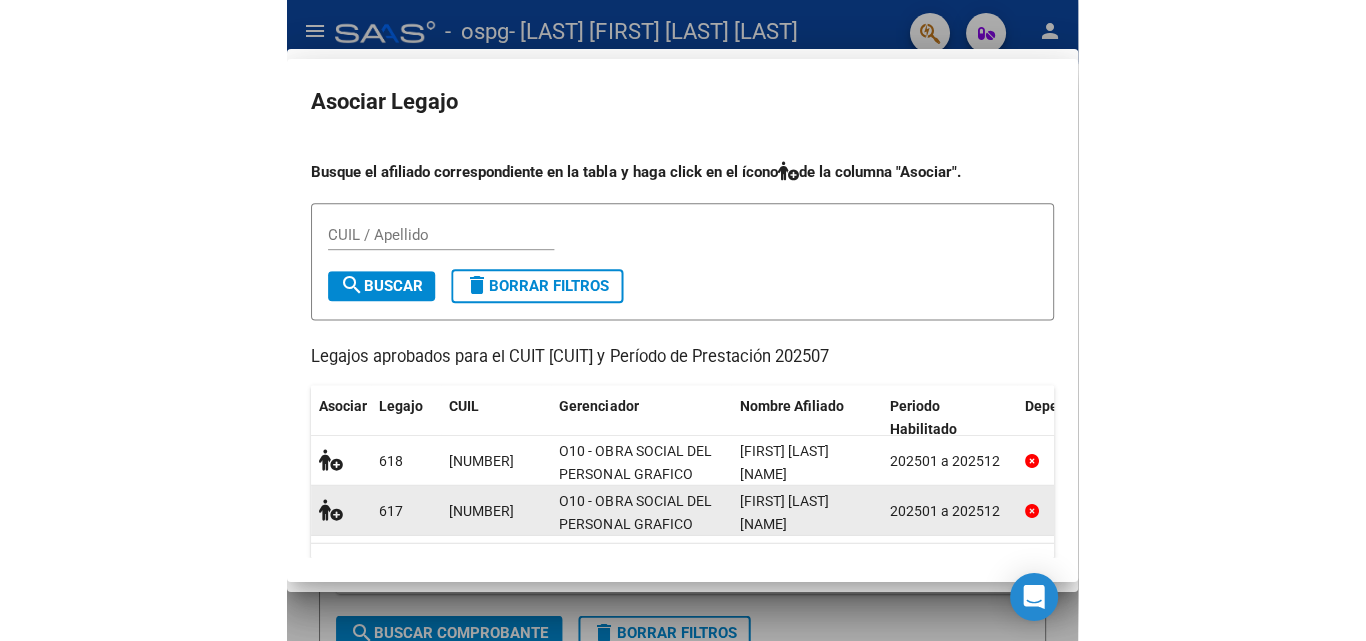 scroll, scrollTop: 1848, scrollLeft: 0, axis: vertical 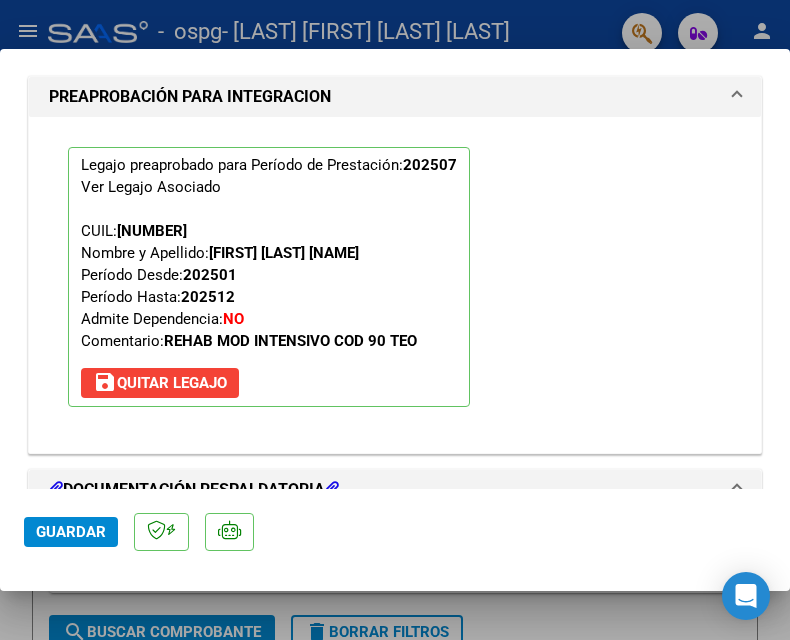 click on "Guardar" 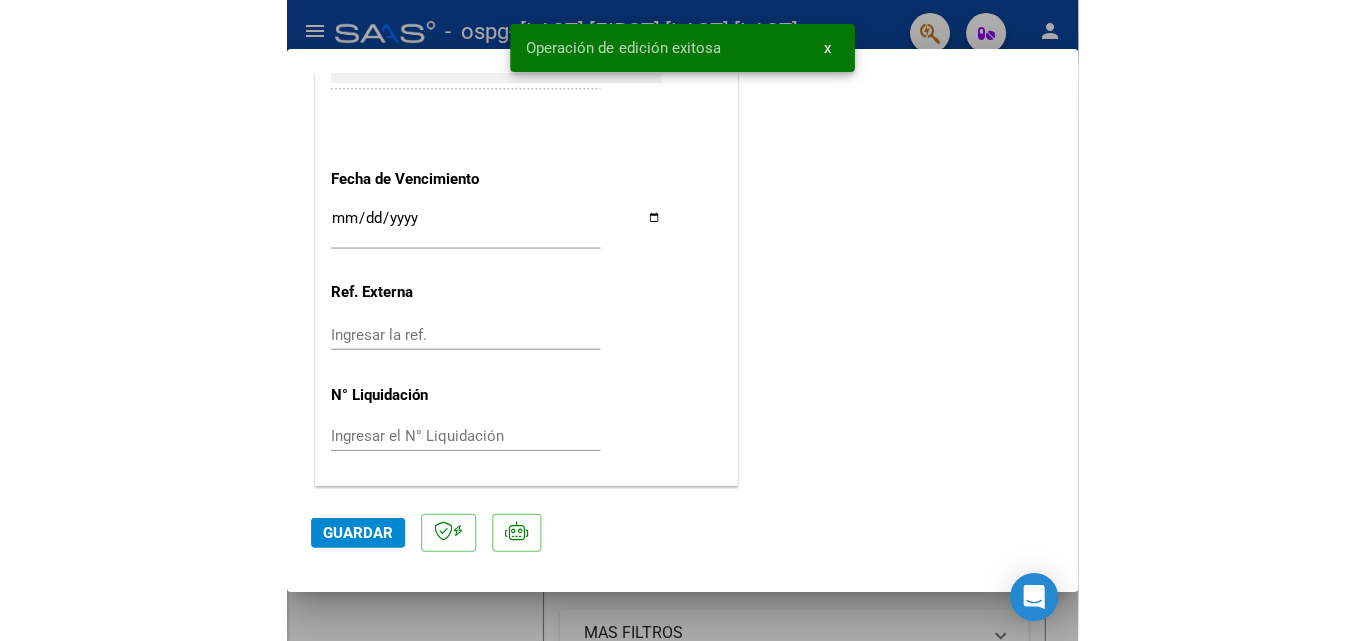 scroll, scrollTop: 1373, scrollLeft: 0, axis: vertical 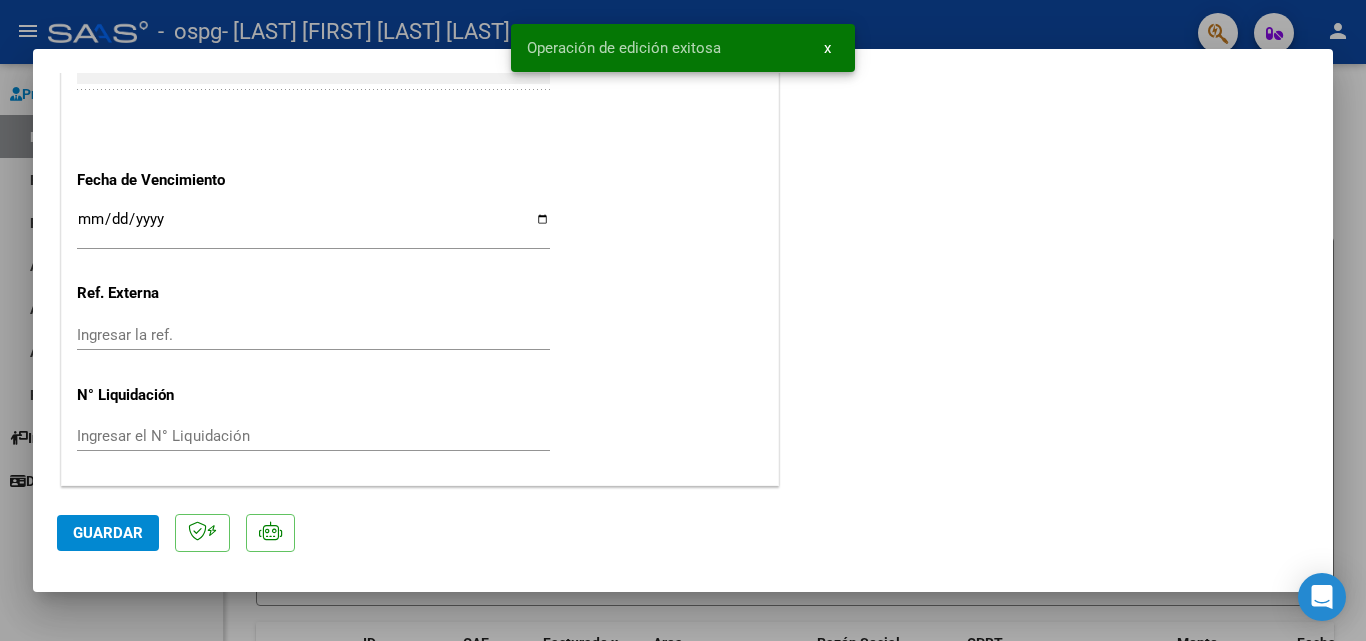 click at bounding box center (683, 320) 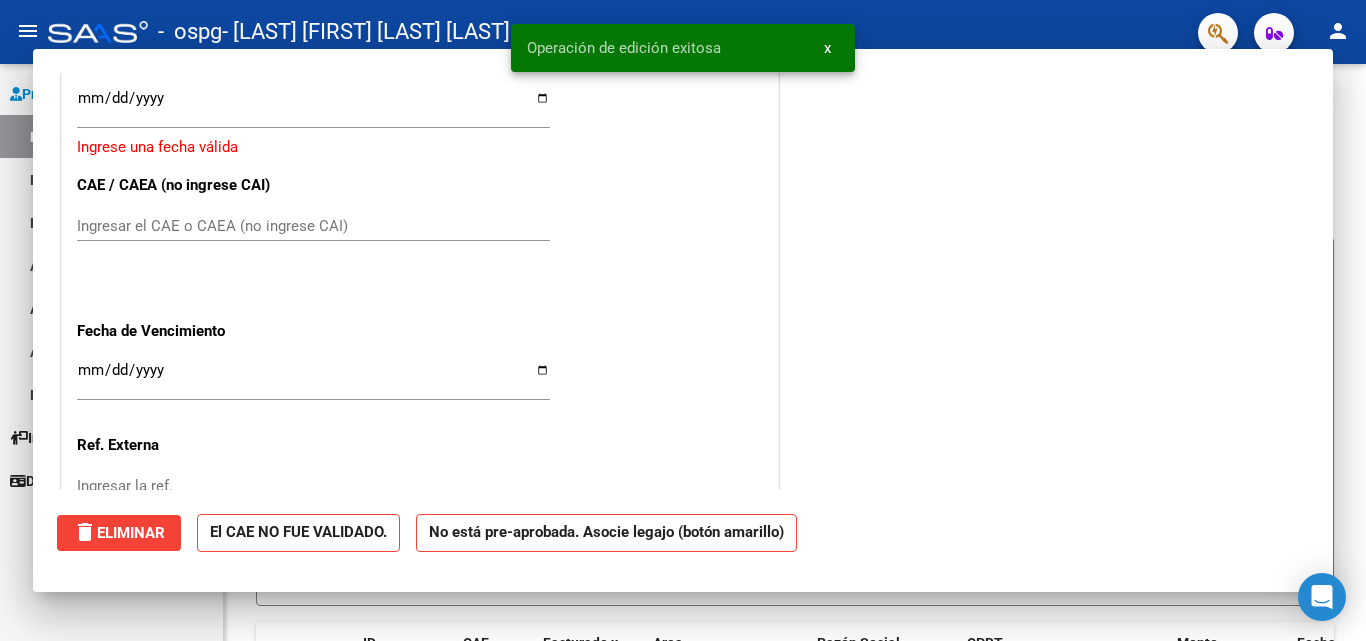 scroll, scrollTop: 1525, scrollLeft: 0, axis: vertical 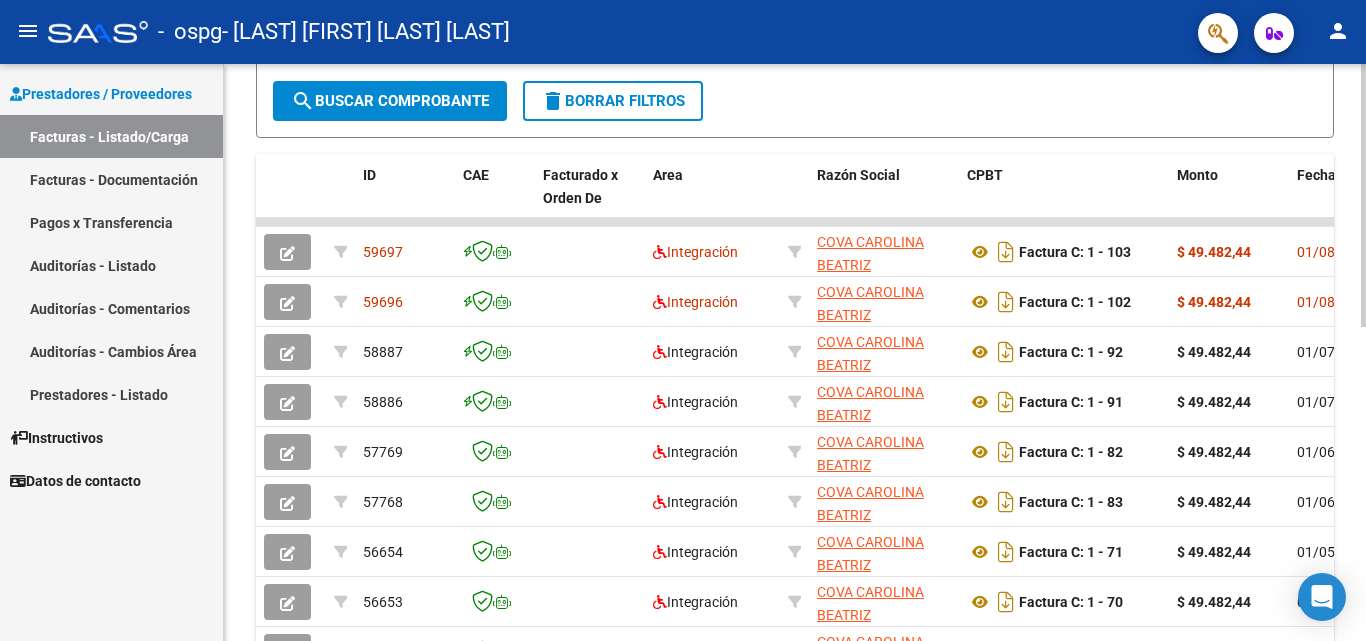 click on "Video tutorial   PRESTADORES -> Listado de CPBTs Emitidos por Prestadores / Proveedores (alt+q)   Cargar Comprobante
cloud_download  CSV  cloud_download  EXCEL  cloud_download  Estandar   Descarga Masiva
Filtros Id Area Area Todos Confirmado   Mostrar totalizadores   FILTROS DEL COMPROBANTE  Comprobante Tipo Comprobante Tipo Start date – End date Fec. Comprobante Desde / Hasta Días Emisión Desde(cant. días) Días Emisión Hasta(cant. días) CUIT / Razón Social Pto. Venta Nro. Comprobante Código SSS CAE Válido CAE Válido Todos Cargado Módulo Hosp. Todos Tiene facturacion Apócrifa Hospital Refes  FILTROS DE INTEGRACION  Período De Prestación Campos del Archivo de Rendición Devuelto x SSS (dr_envio) Todos Rendido x SSS (dr_envio) Tipo de Registro Tipo de Registro Período Presentación Período Presentación Campos del Legajo Asociado (preaprobación) Afiliado Legajo (cuil/nombre) Todos Solo facturas preaprobadas  MAS FILTROS  Todos Con Doc. Respaldatoria Todos Con Trazabilidad Todos – – 3" 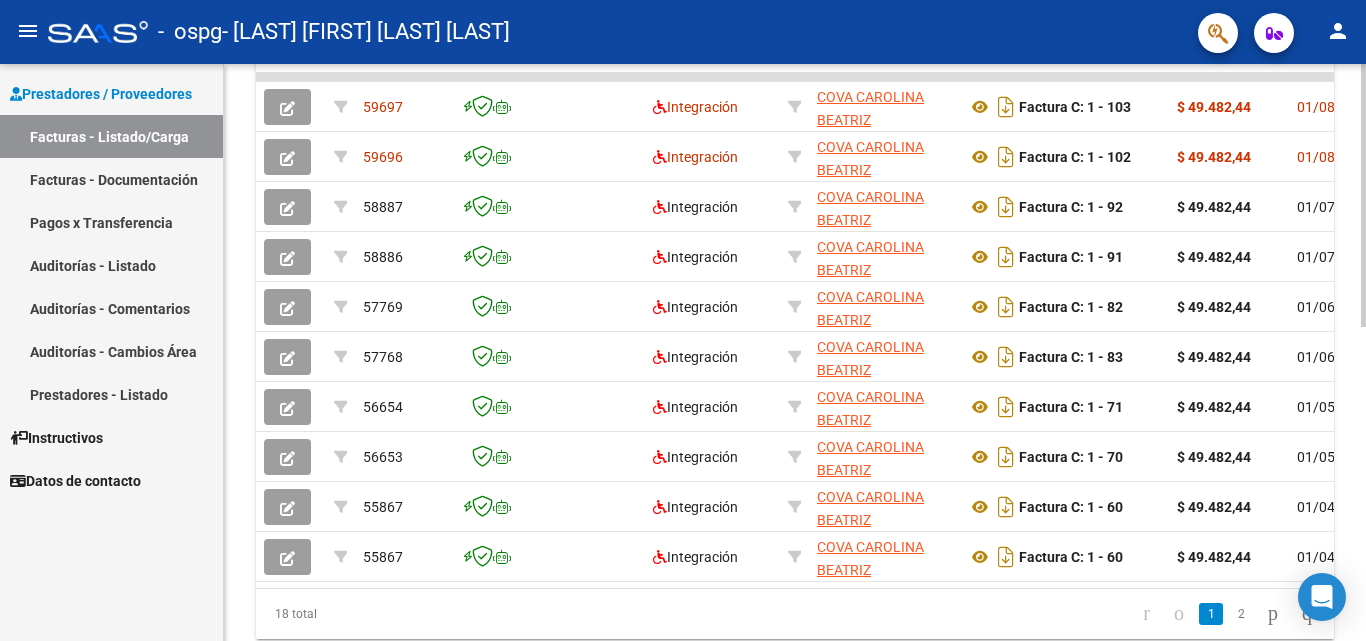 scroll, scrollTop: 582, scrollLeft: 0, axis: vertical 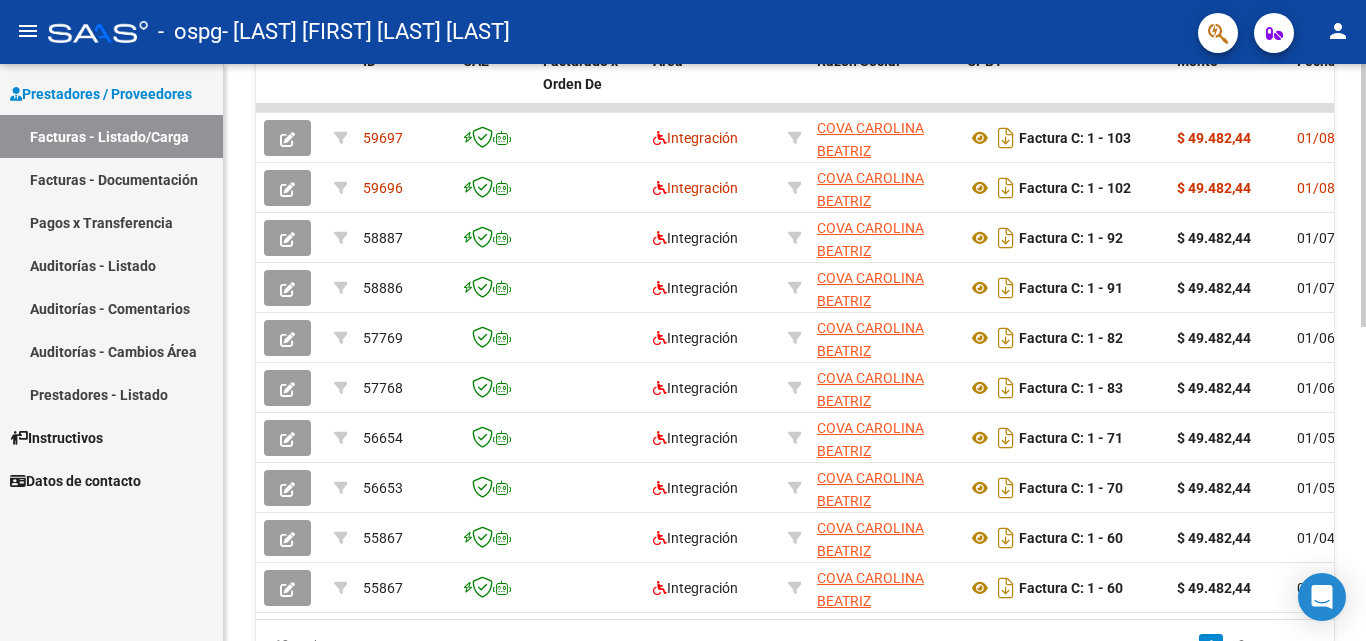 click on "Video tutorial   PRESTADORES -> Listado de CPBTs Emitidos por Prestadores / Proveedores (alt+q)   Cargar Comprobante
cloud_download  CSV  cloud_download  EXCEL  cloud_download  Estandar   Descarga Masiva
Filtros Id Area Area Todos Confirmado   Mostrar totalizadores   FILTROS DEL COMPROBANTE  Comprobante Tipo Comprobante Tipo Start date – End date Fec. Comprobante Desde / Hasta Días Emisión Desde(cant. días) Días Emisión Hasta(cant. días) CUIT / Razón Social Pto. Venta Nro. Comprobante Código SSS CAE Válido CAE Válido Todos Cargado Módulo Hosp. Todos Tiene facturacion Apócrifa Hospital Refes  FILTROS DE INTEGRACION  Período De Prestación Campos del Archivo de Rendición Devuelto x SSS (dr_envio) Todos Rendido x SSS (dr_envio) Tipo de Registro Tipo de Registro Período Presentación Período Presentación Campos del Legajo Asociado (preaprobación) Afiliado Legajo (cuil/nombre) Todos Solo facturas preaprobadas  MAS FILTROS  Todos Con Doc. Respaldatoria Todos Con Trazabilidad Todos – – 3" 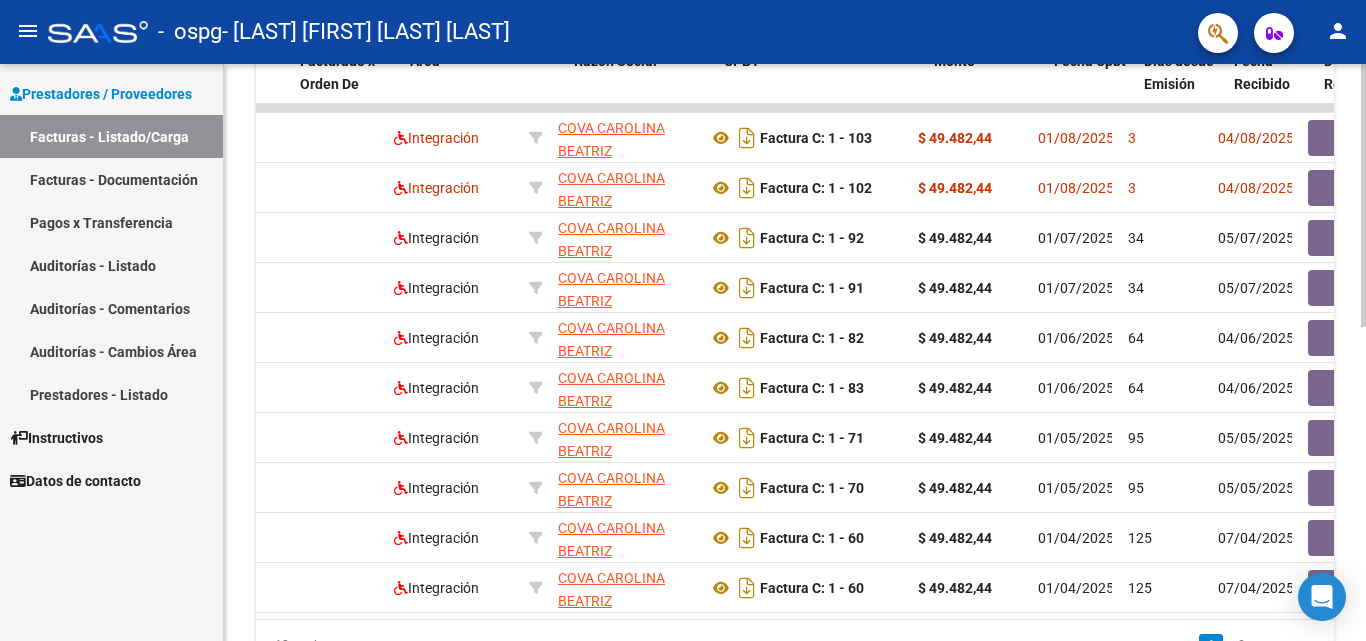 scroll, scrollTop: 0, scrollLeft: 230, axis: horizontal 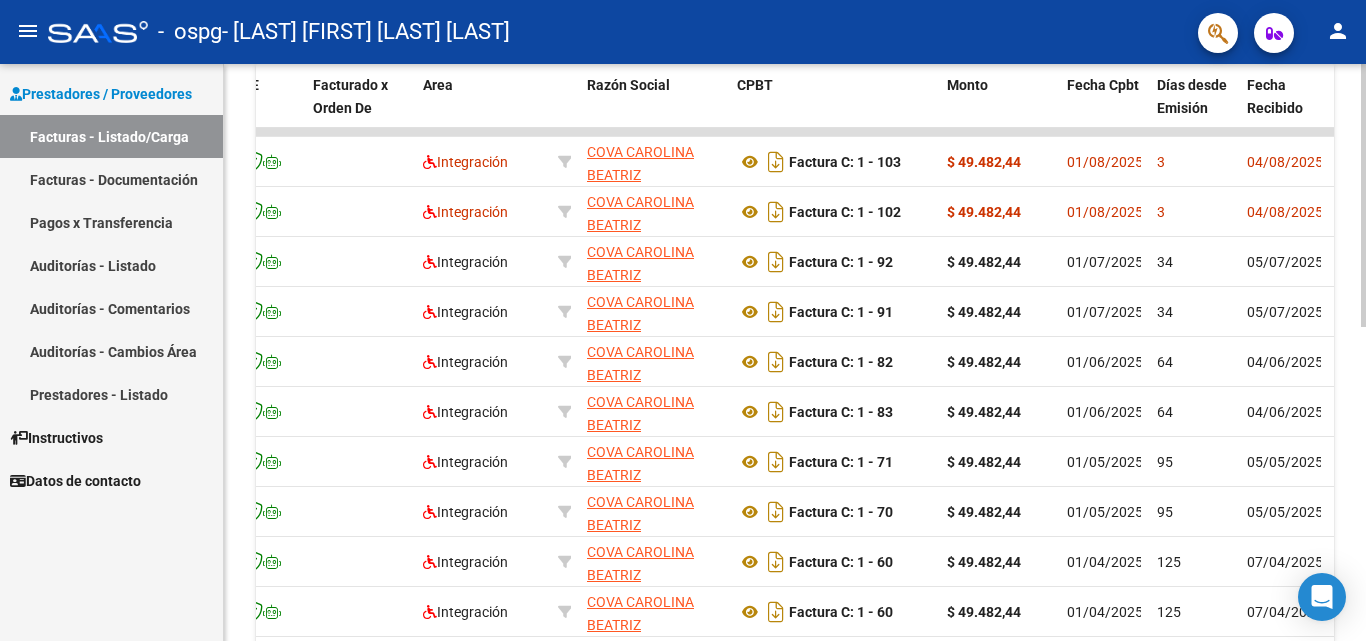 click 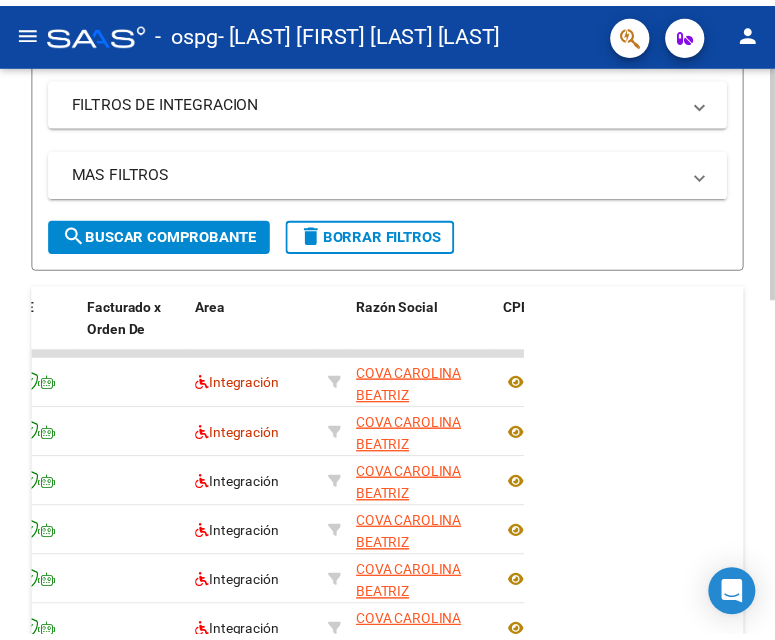 scroll, scrollTop: 440, scrollLeft: 0, axis: vertical 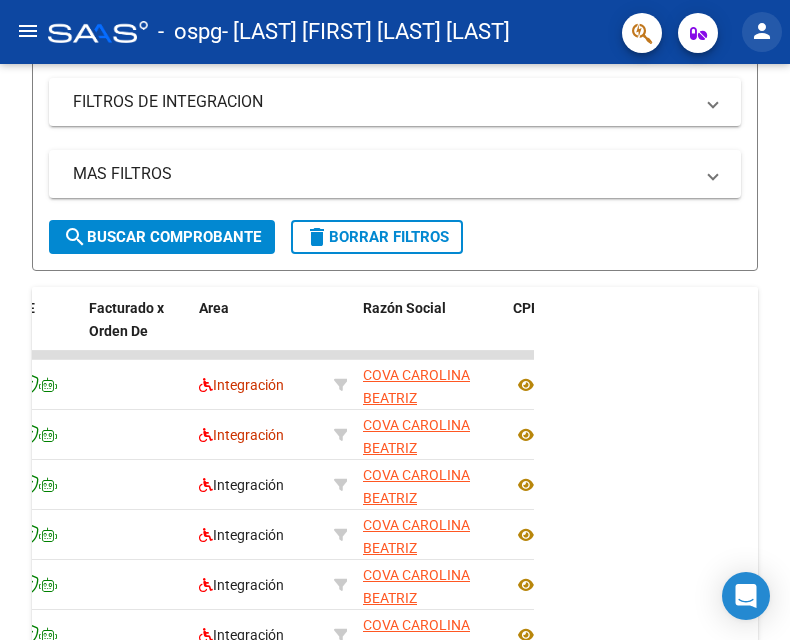 click on "person" 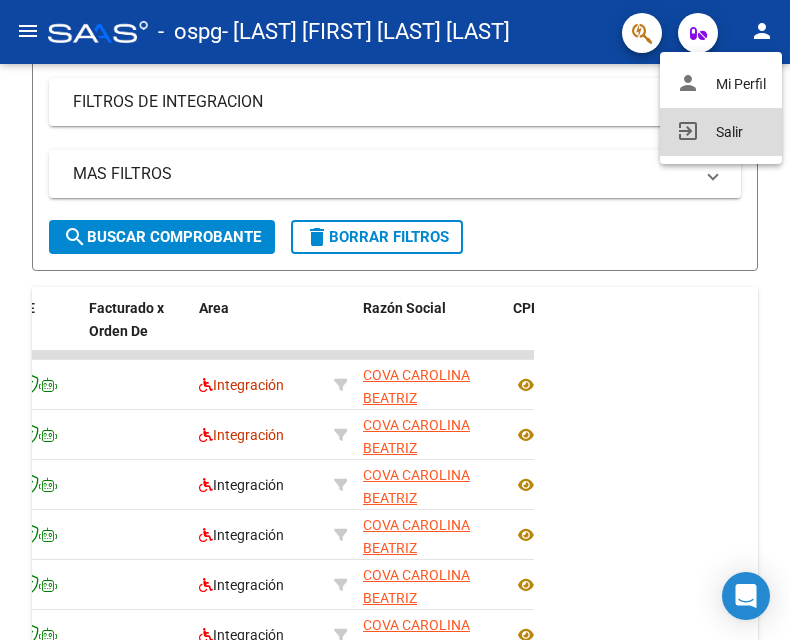 click on "exit_to_app  Salir" at bounding box center (721, 132) 